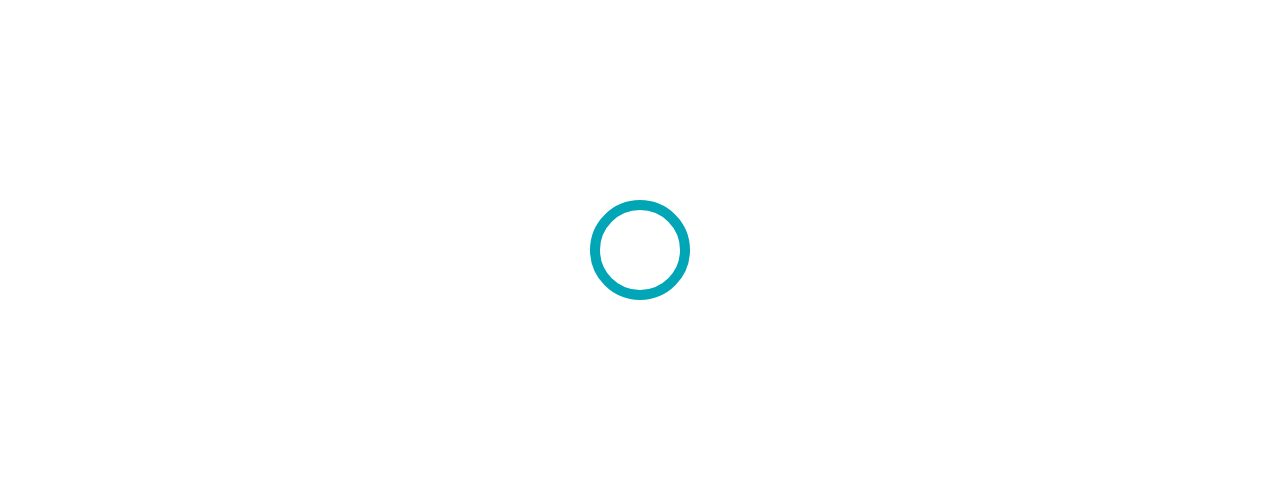 scroll, scrollTop: 0, scrollLeft: 0, axis: both 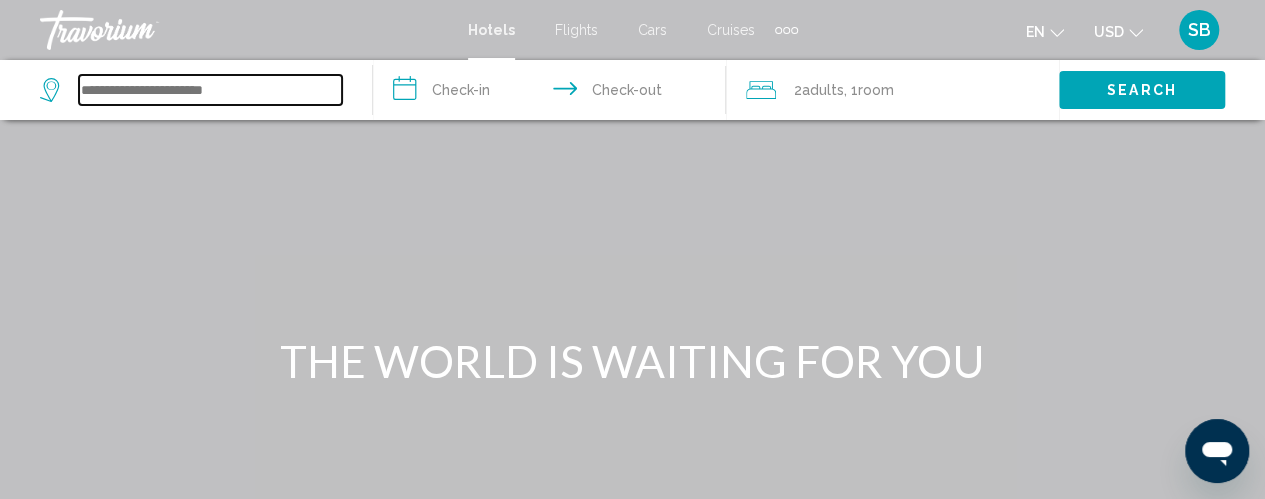 click at bounding box center (210, 90) 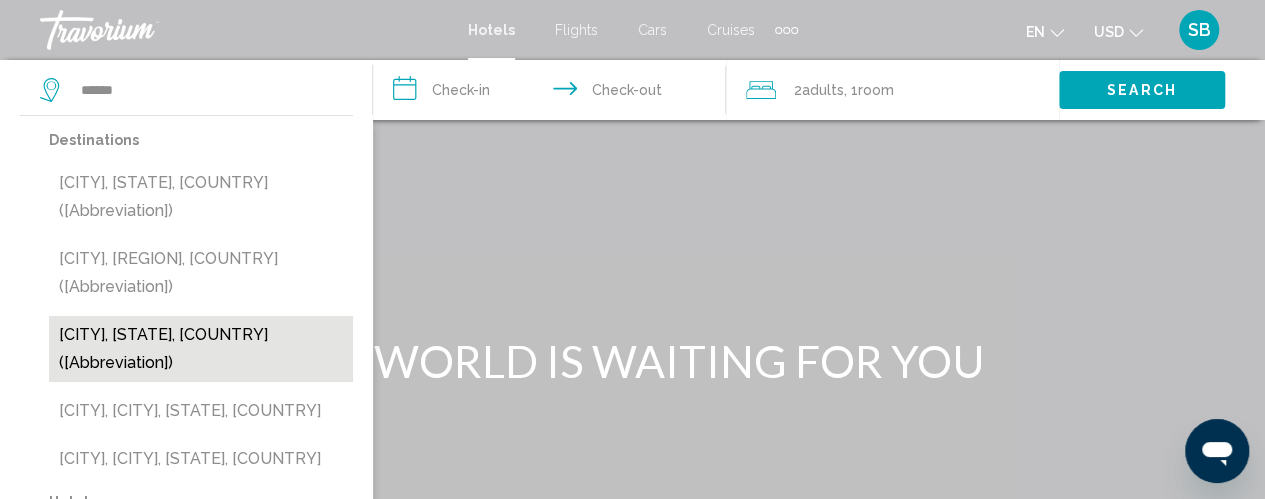 click on "[CITY], [STATE], [COUNTRY] ([Abbreviation])" at bounding box center (201, 349) 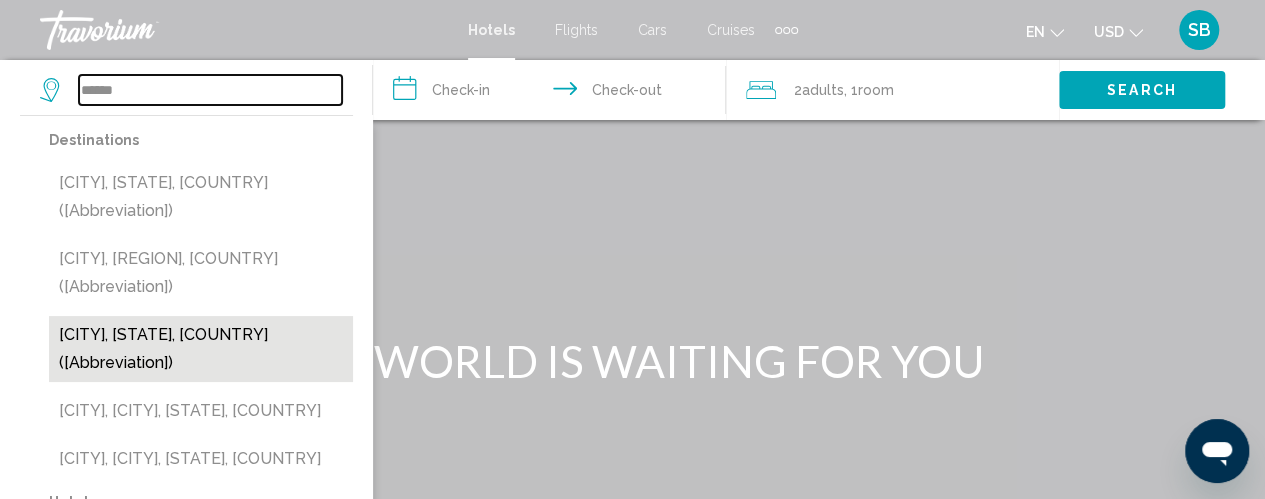 type on "**********" 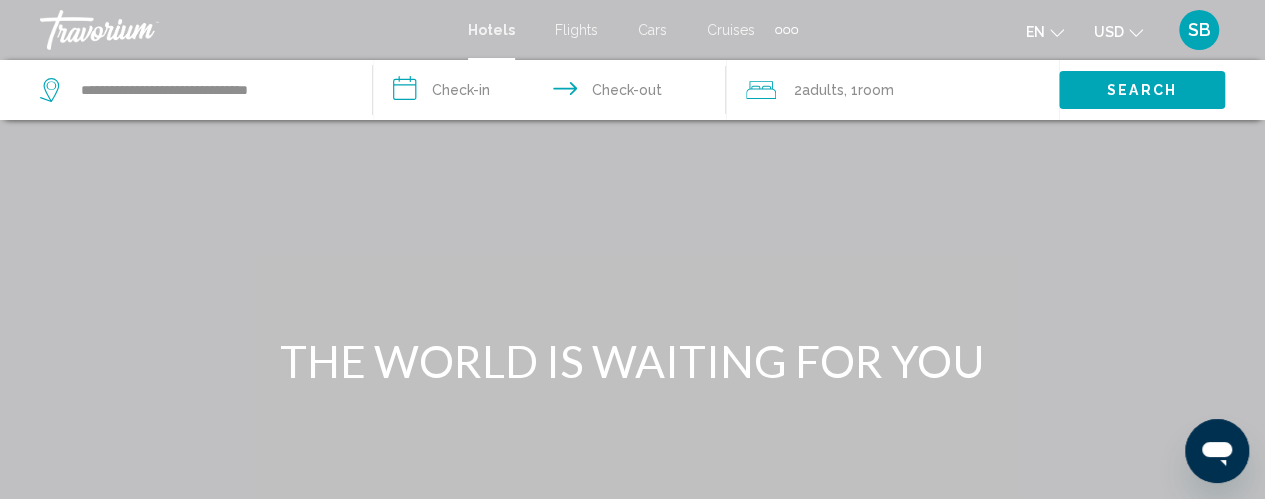 click on "**********" at bounding box center [553, 93] 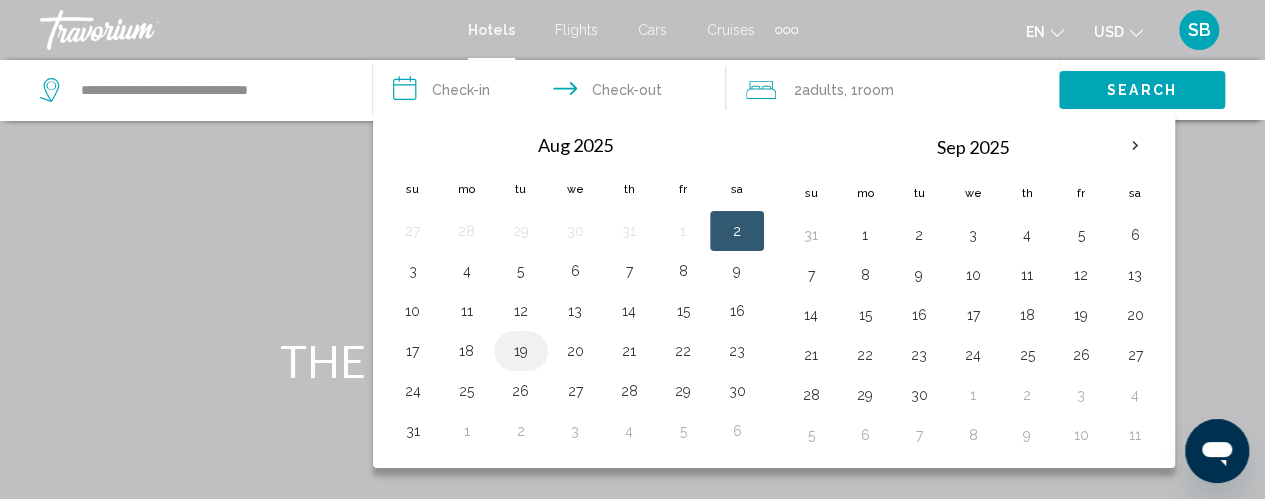 click on "19" at bounding box center (521, 351) 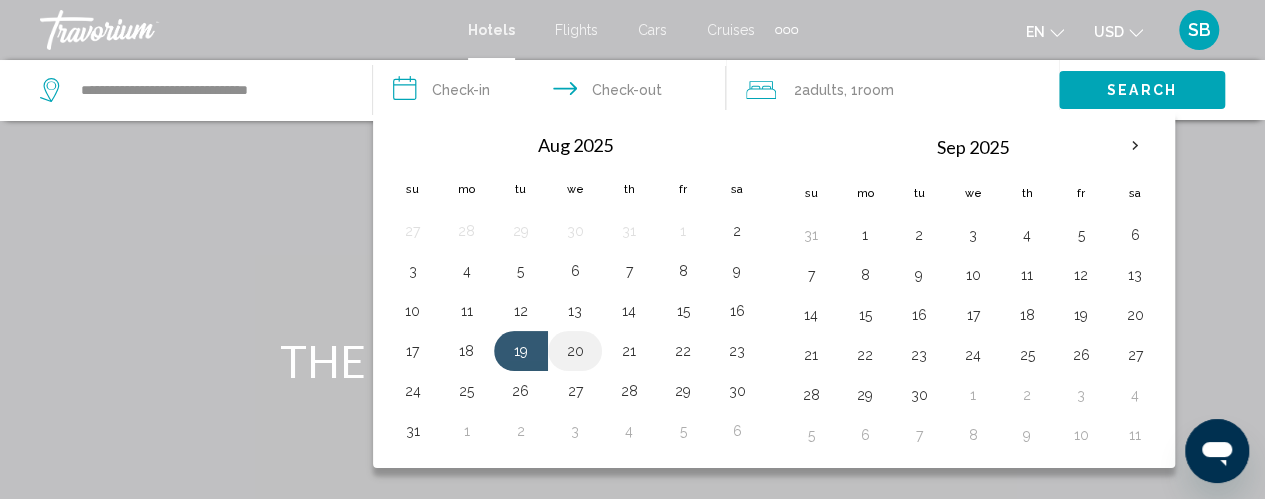 click on "20" at bounding box center (575, 351) 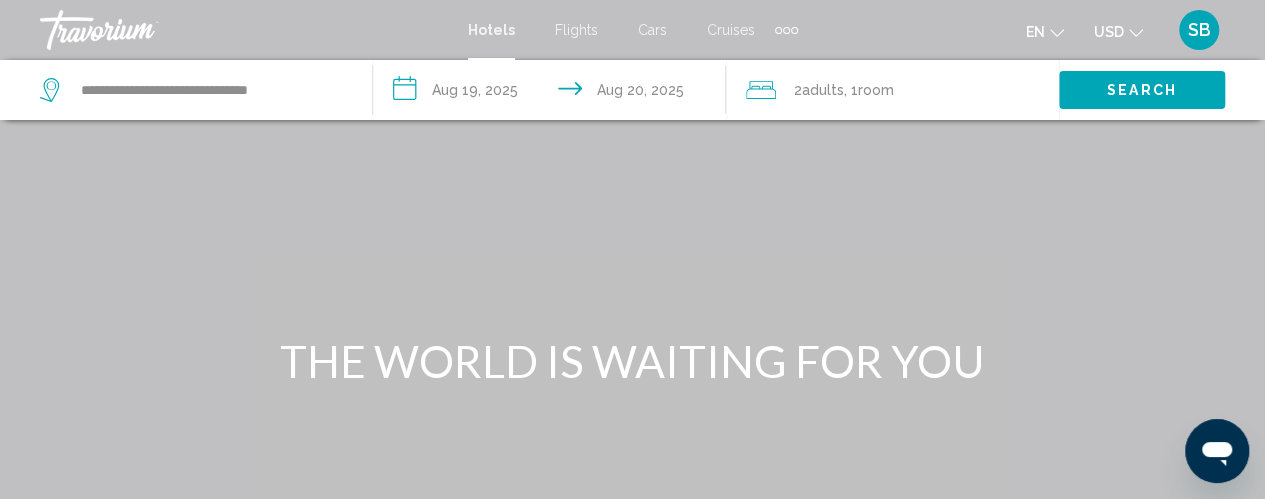 click on ", 1  Room rooms" 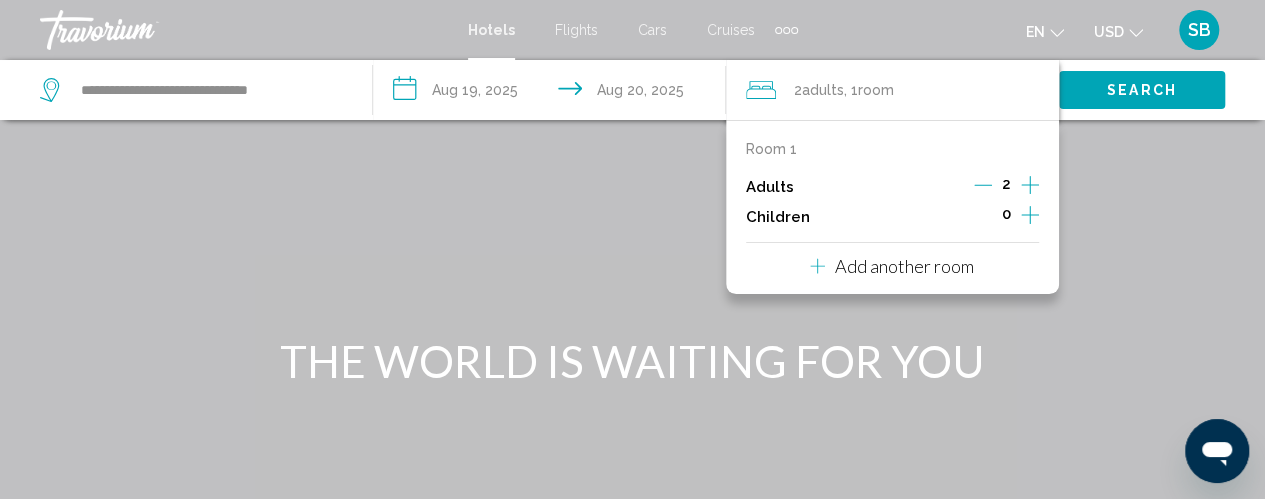 click on "**********" at bounding box center (553, 93) 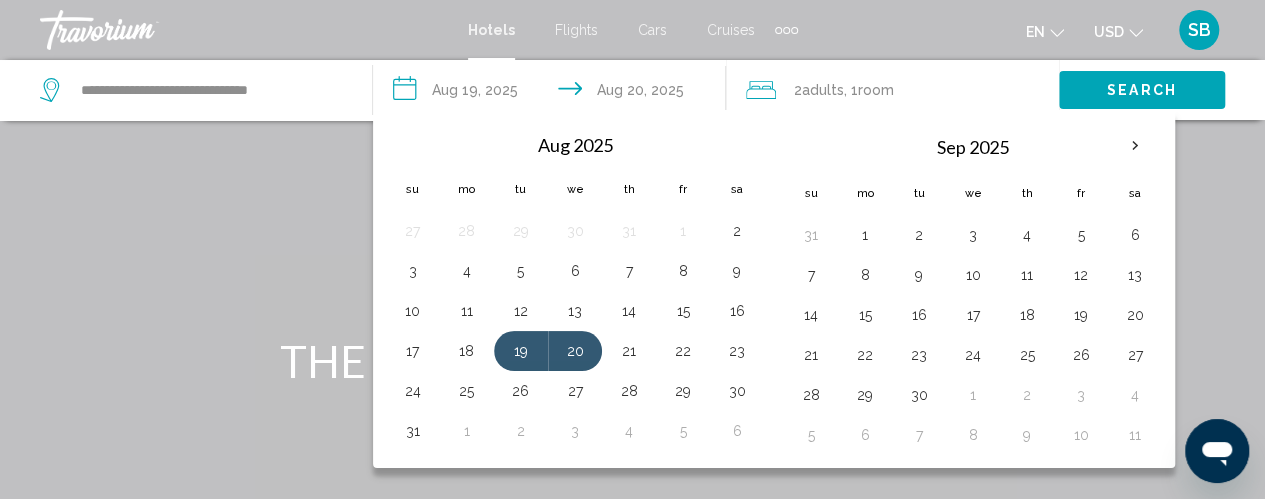click on "Adults" 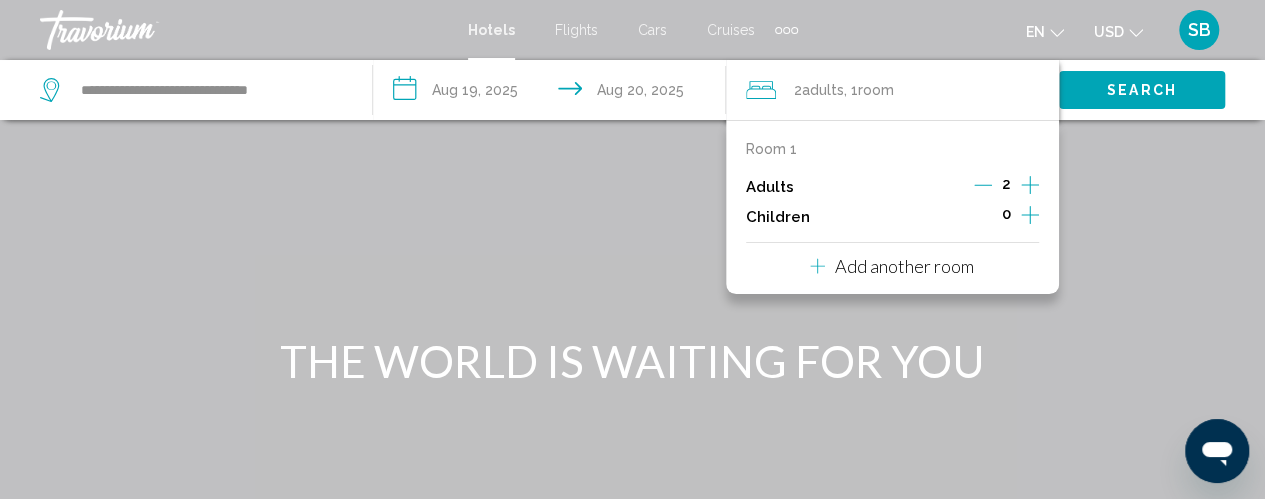 click 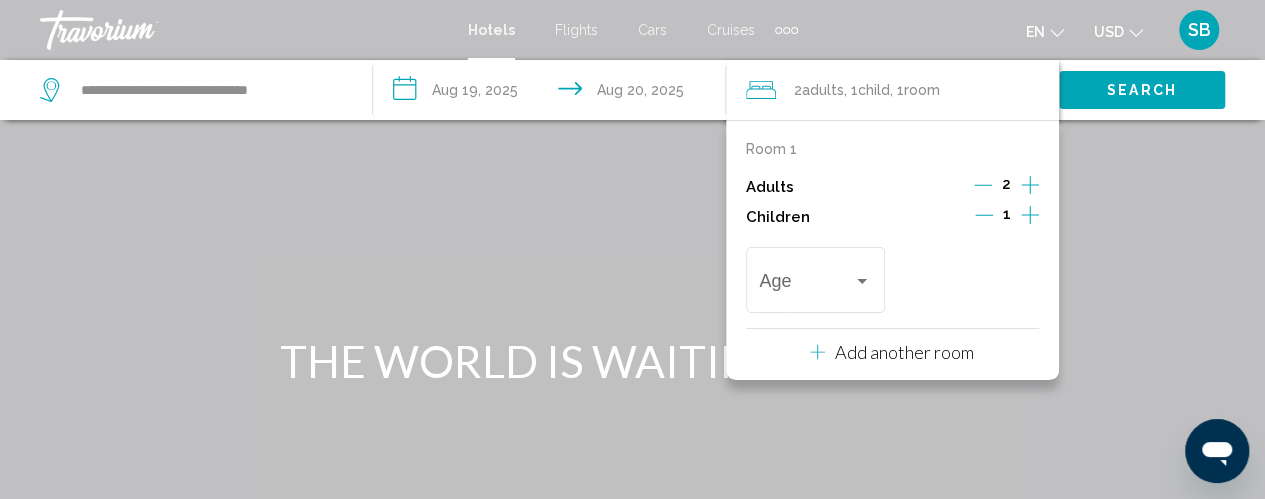 click 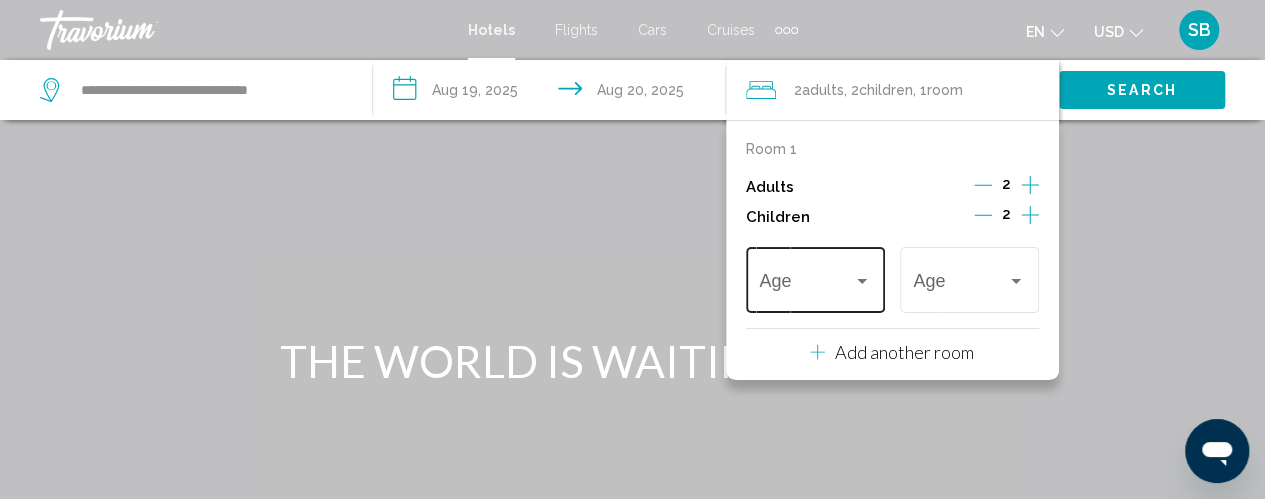 click at bounding box center (806, 285) 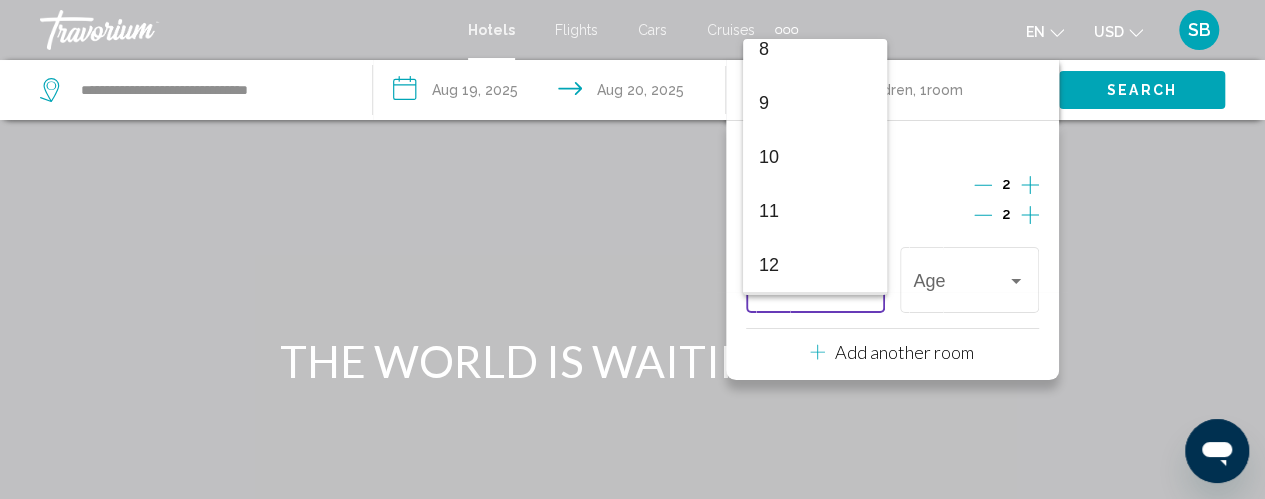 scroll, scrollTop: 441, scrollLeft: 0, axis: vertical 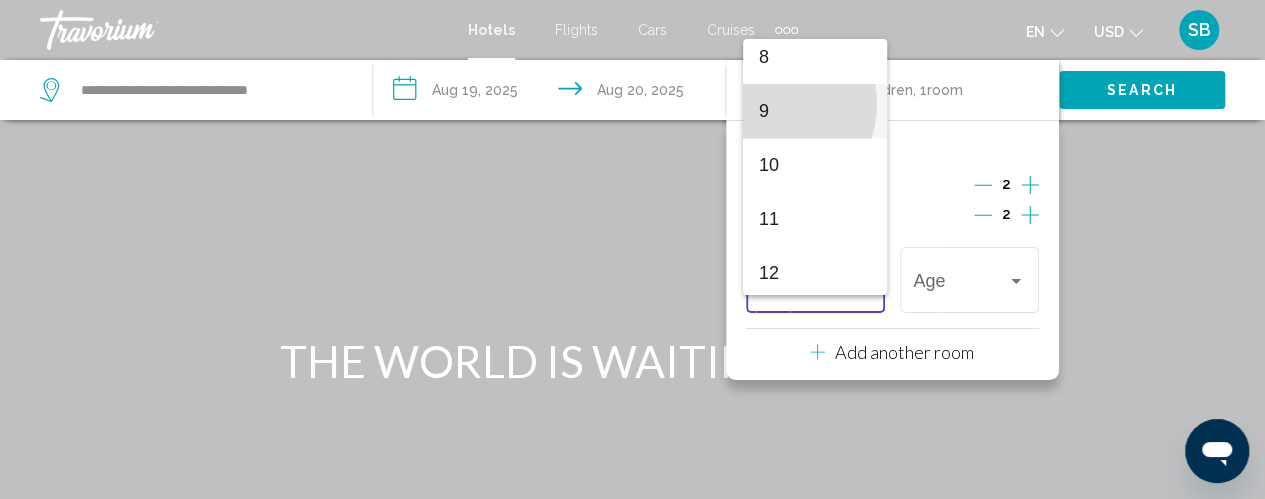 click on "9" at bounding box center [815, 111] 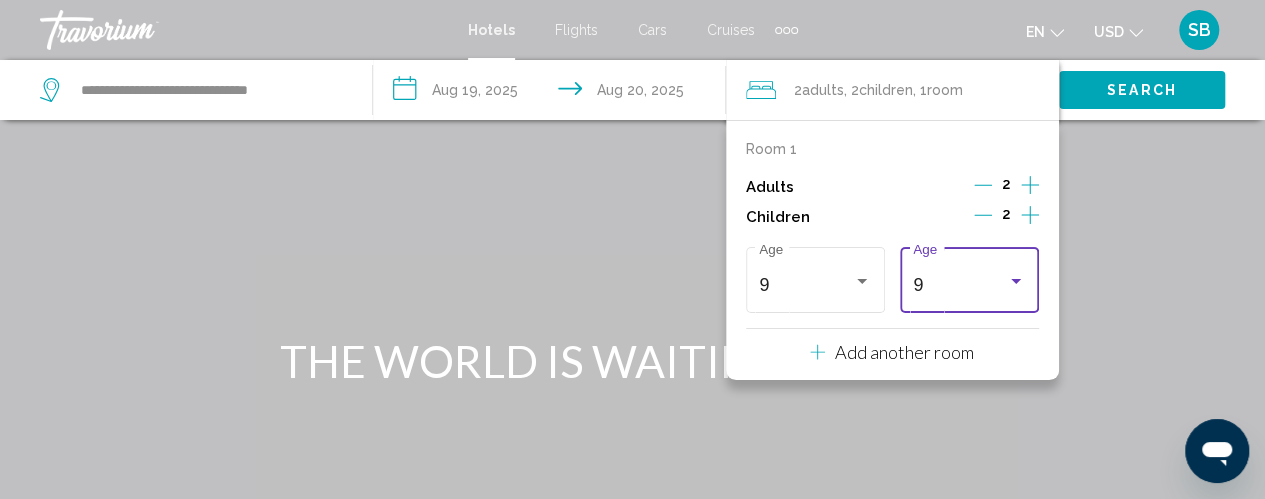 click on "9" at bounding box center (960, 285) 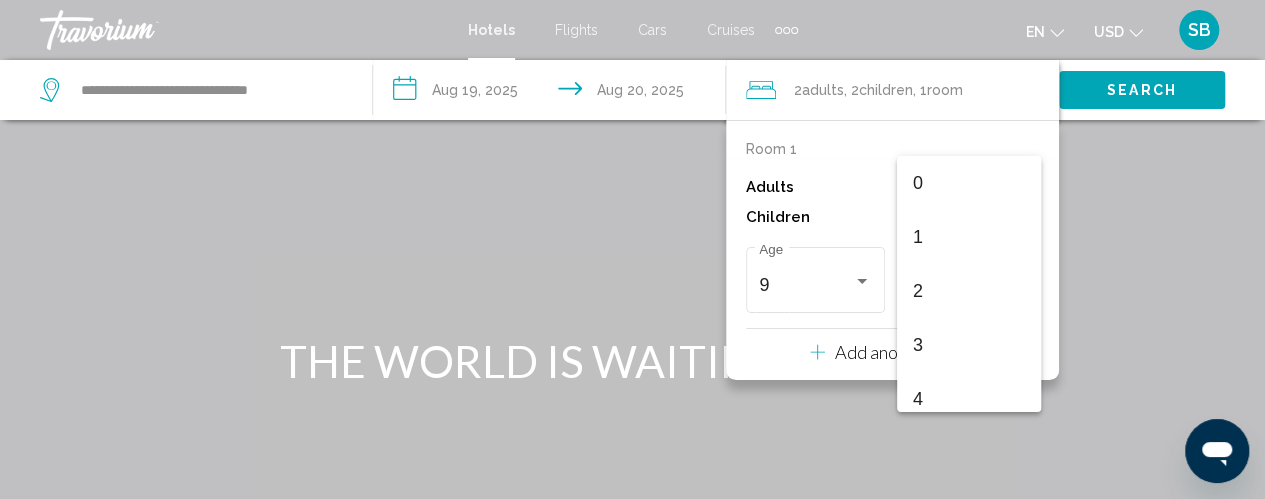 scroll, scrollTop: 385, scrollLeft: 0, axis: vertical 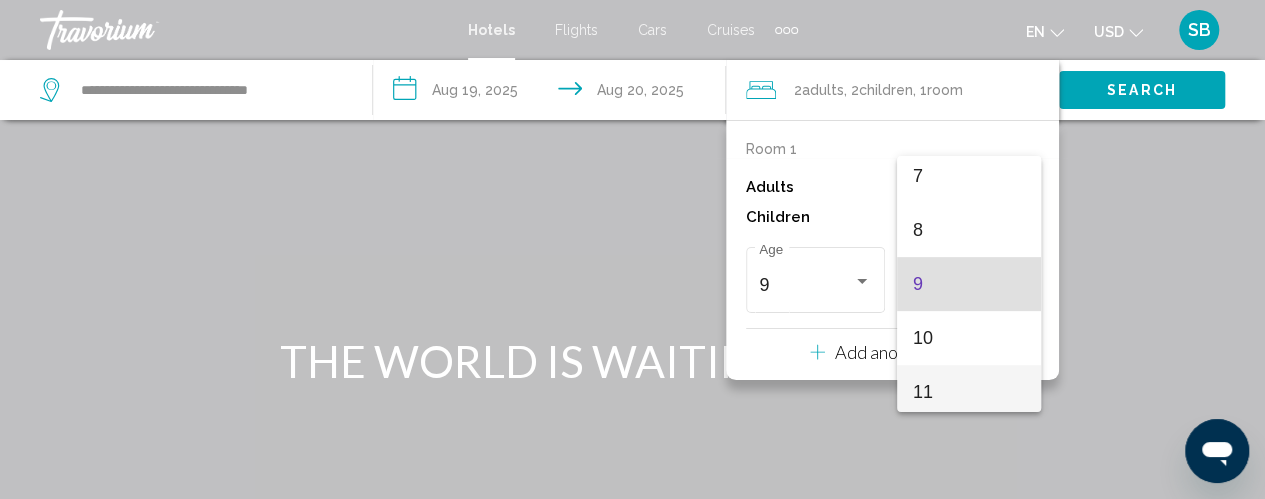 click on "11" at bounding box center [969, 392] 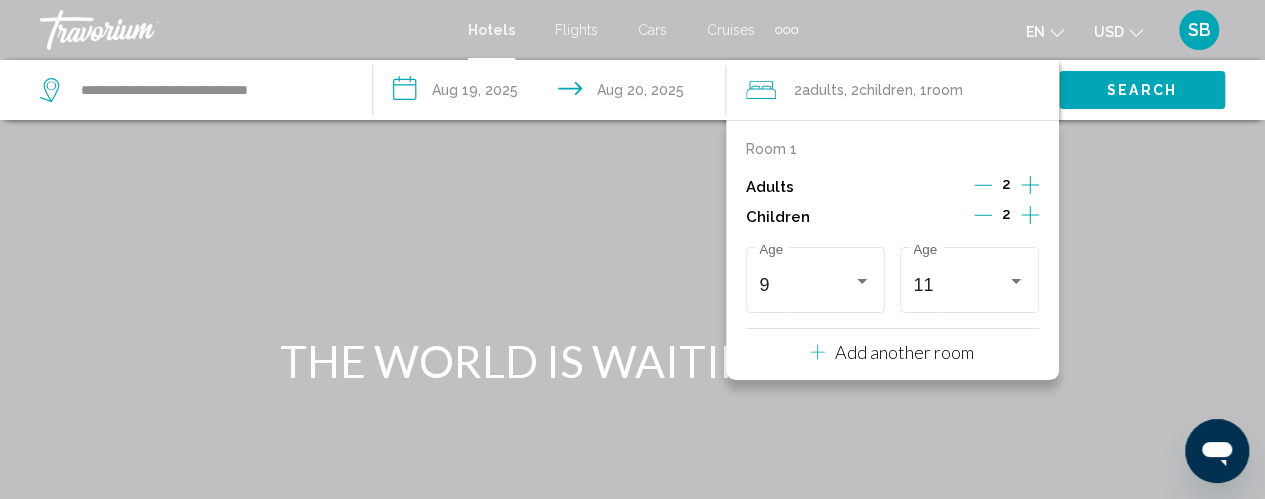 click at bounding box center [632, 300] 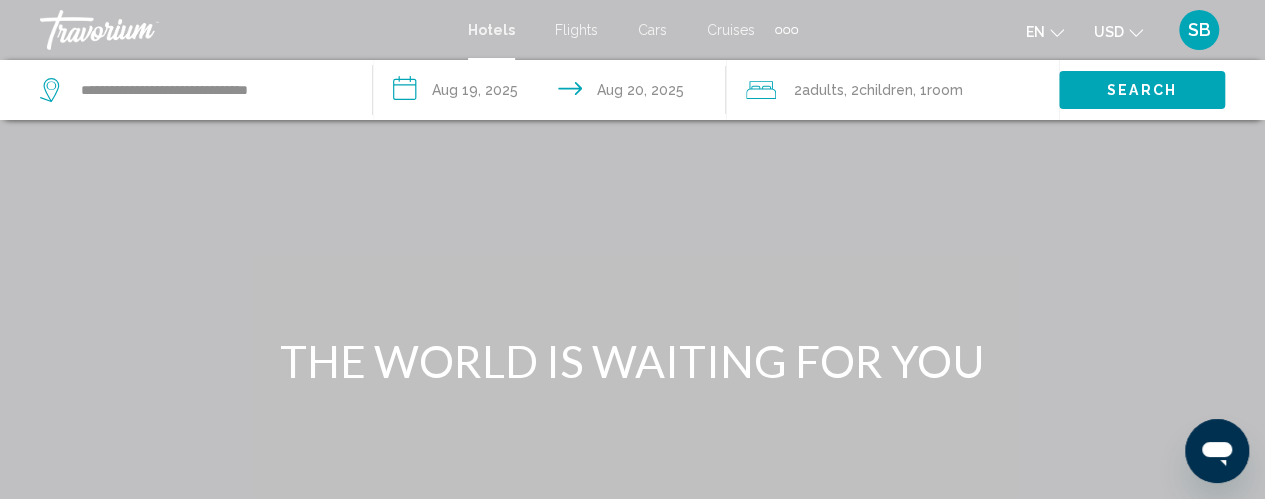 click on "Search" at bounding box center [1142, 91] 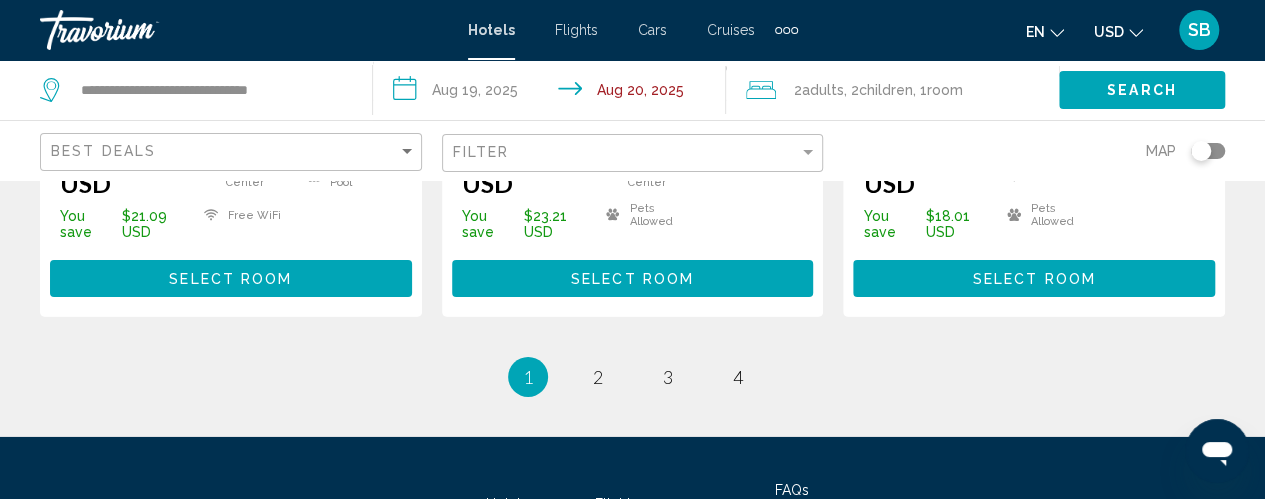 scroll, scrollTop: 3064, scrollLeft: 0, axis: vertical 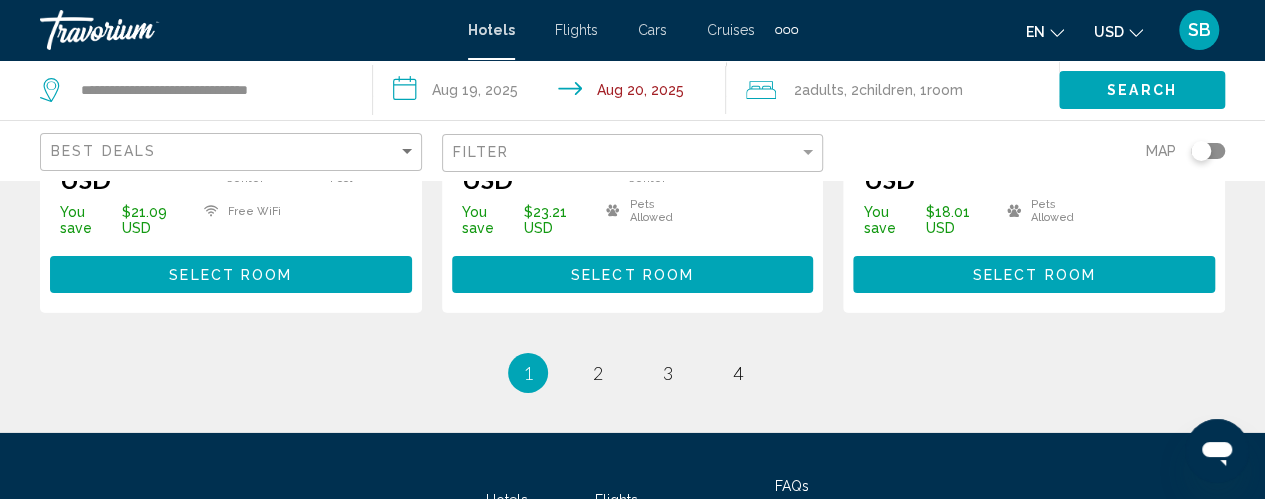 click on "page  2" at bounding box center [598, 373] 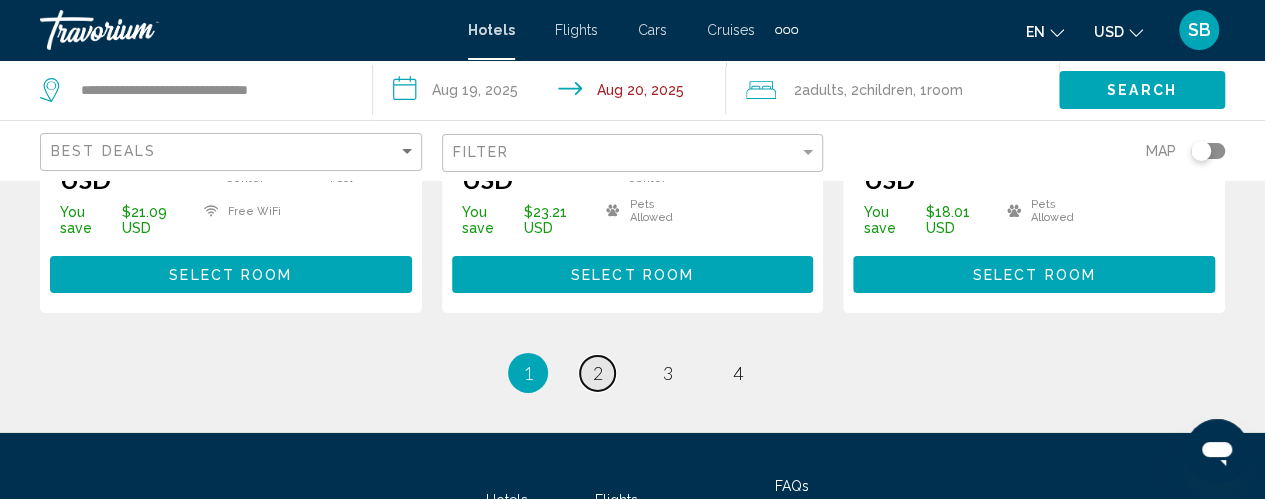 click on "2" at bounding box center [598, 373] 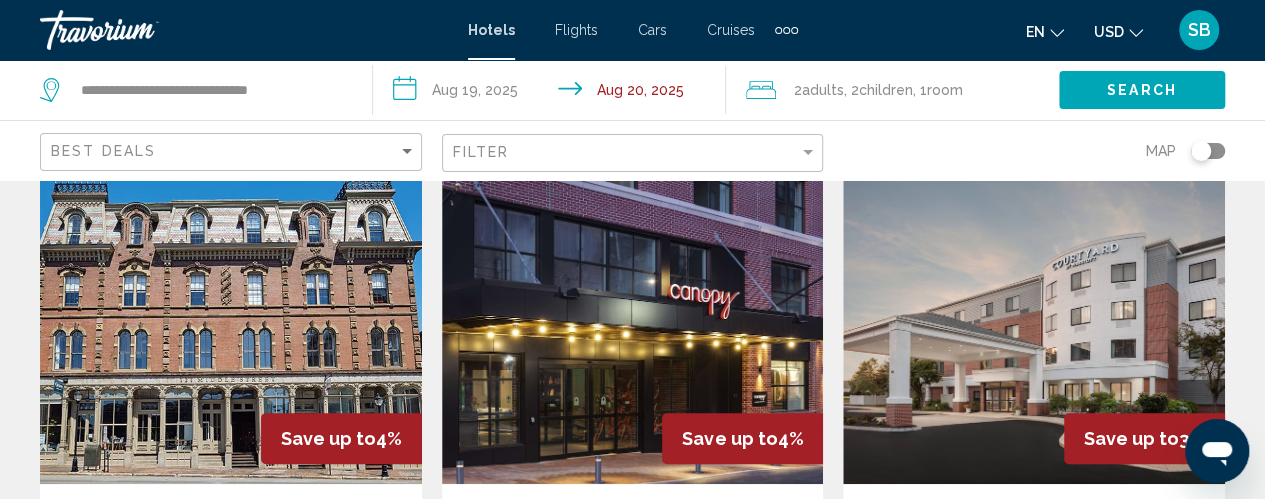 scroll, scrollTop: 0, scrollLeft: 0, axis: both 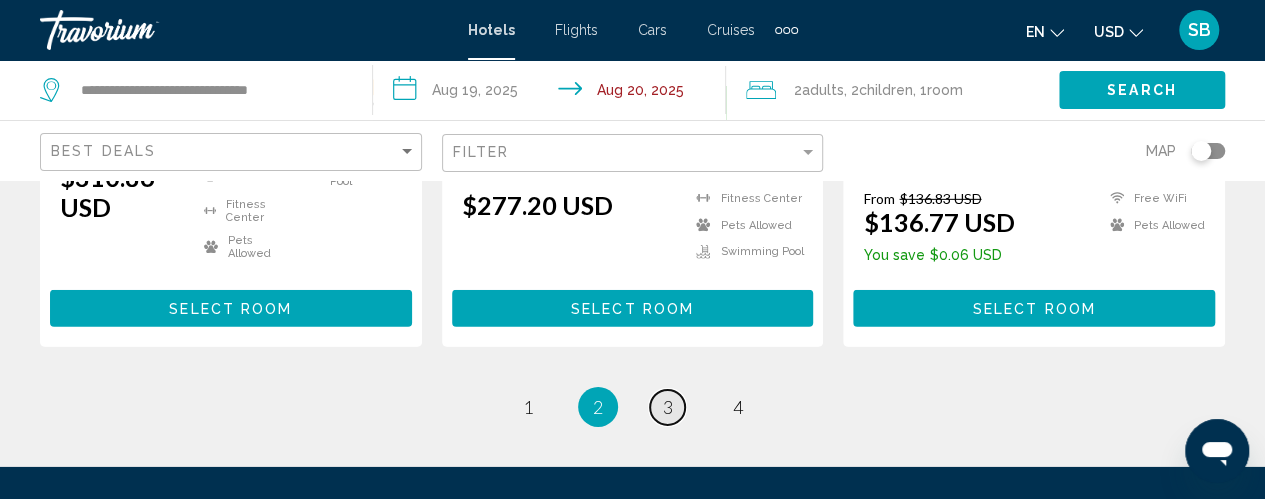 click on "3" at bounding box center [668, 407] 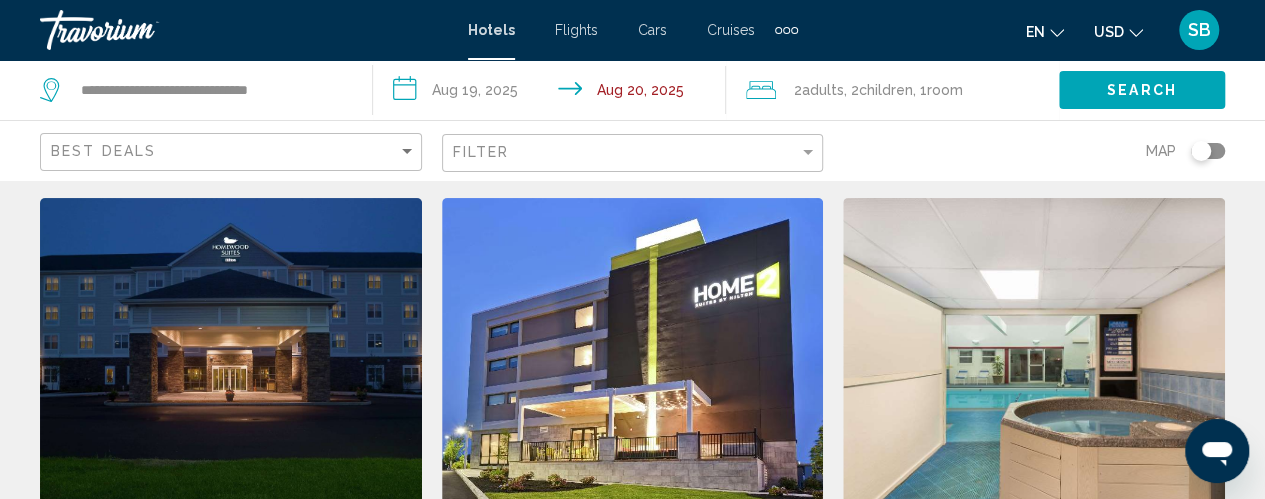 scroll, scrollTop: 0, scrollLeft: 0, axis: both 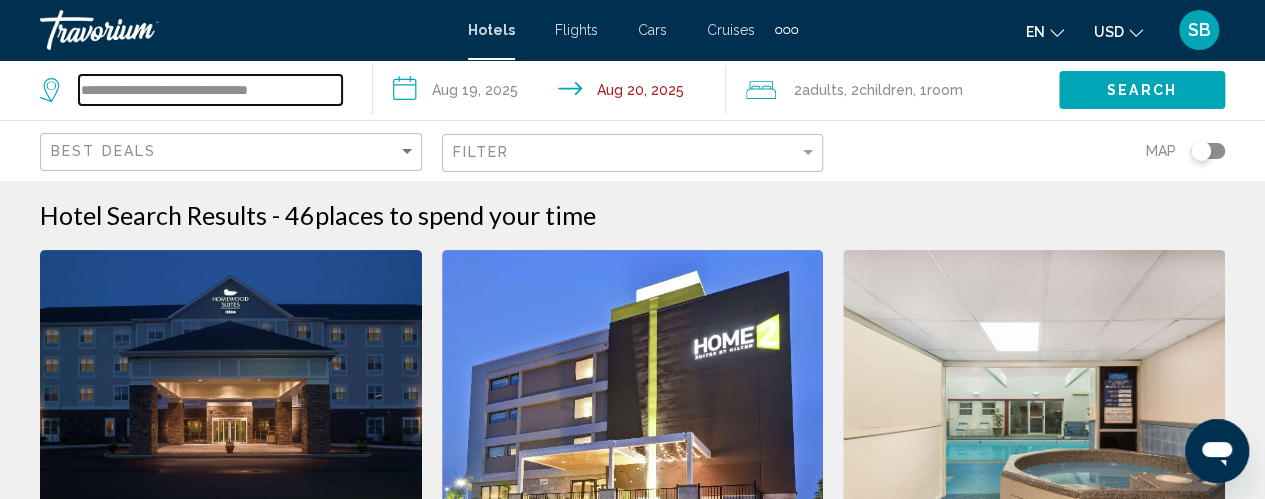 click on "**********" at bounding box center [210, 90] 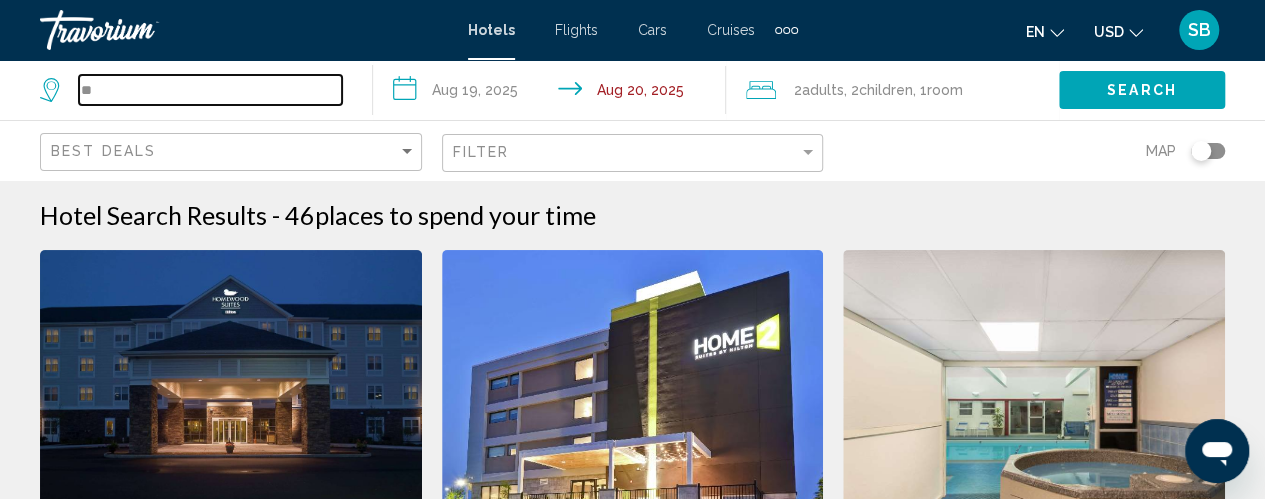 type on "*" 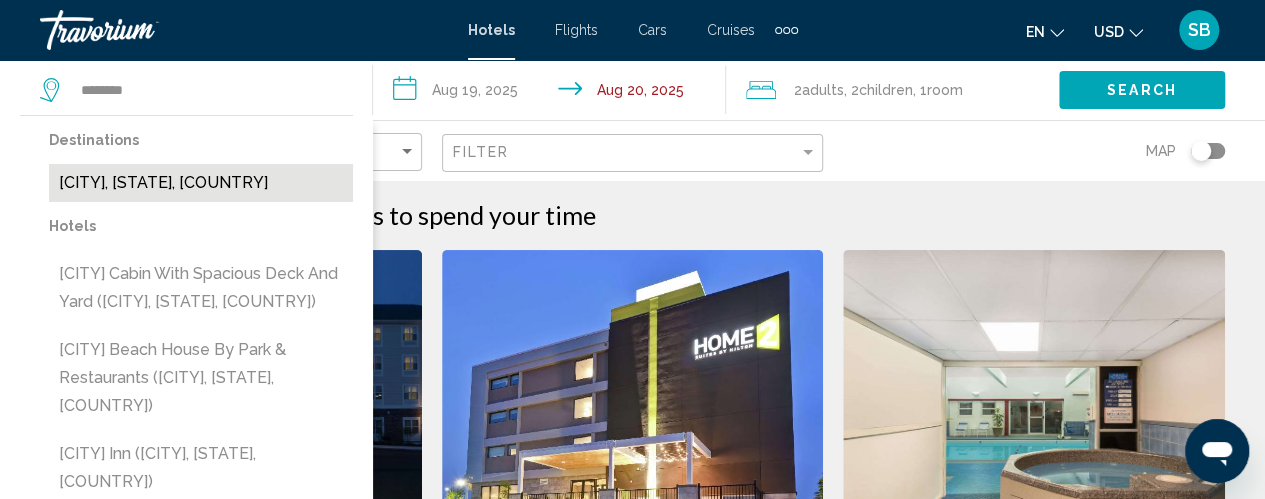 click on "[CITY], [STATE], [COUNTRY]" at bounding box center (201, 183) 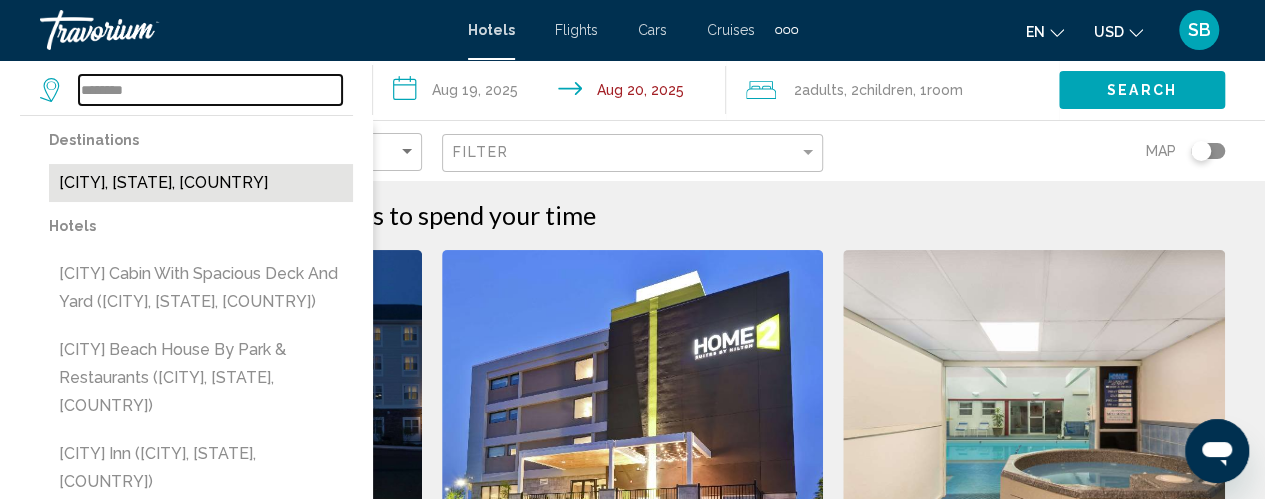 type on "**********" 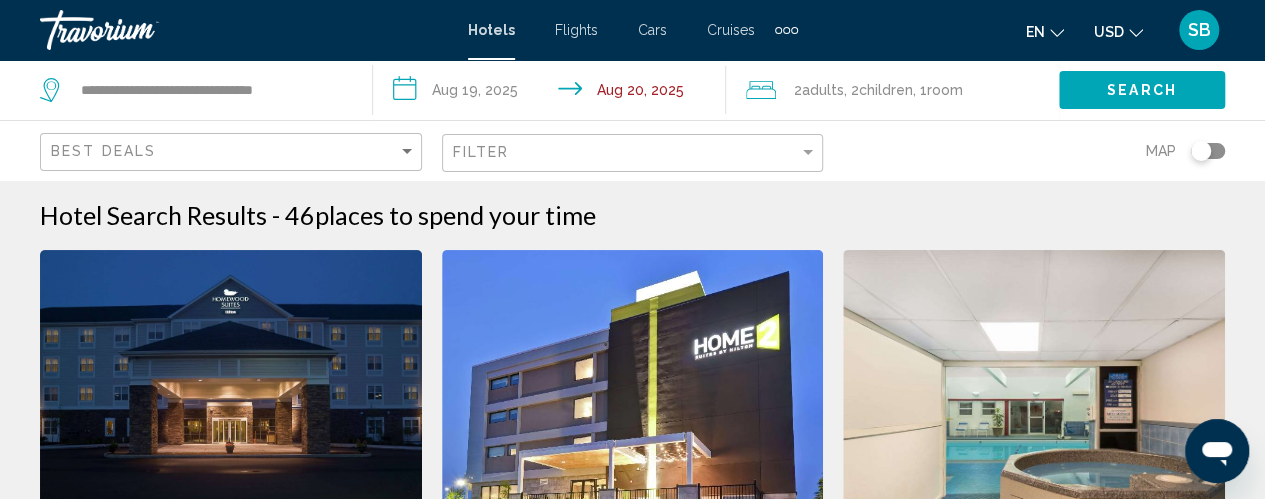 click on "Search" 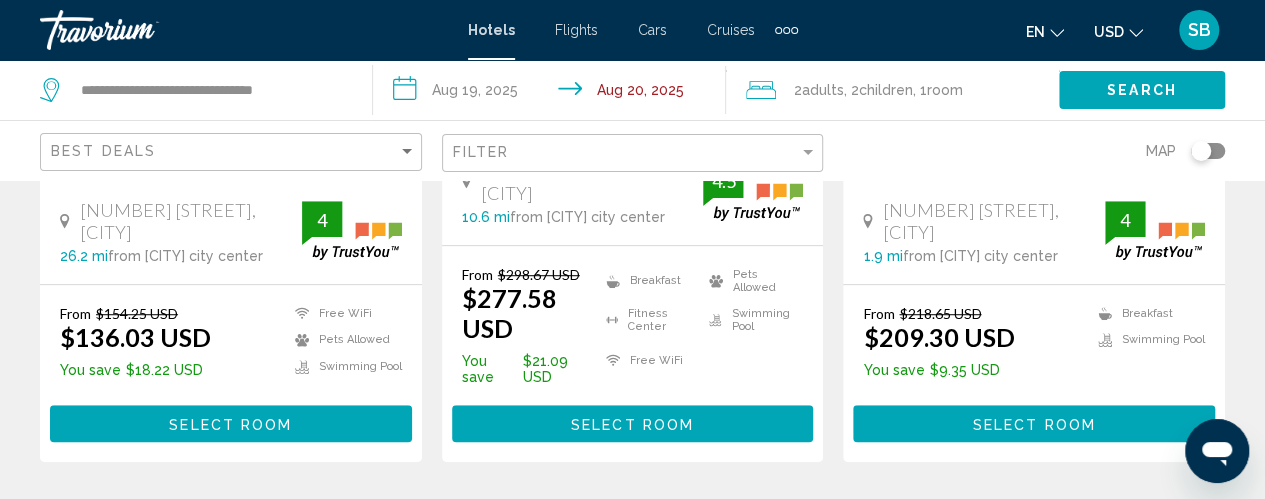 scroll, scrollTop: 533, scrollLeft: 0, axis: vertical 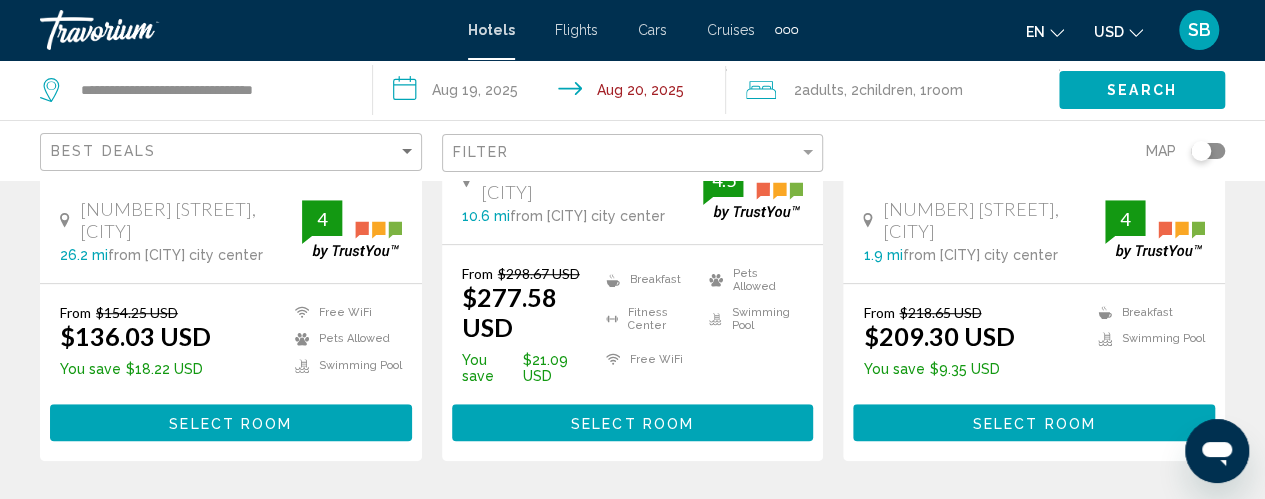 click on "Select Room" at bounding box center (1034, 423) 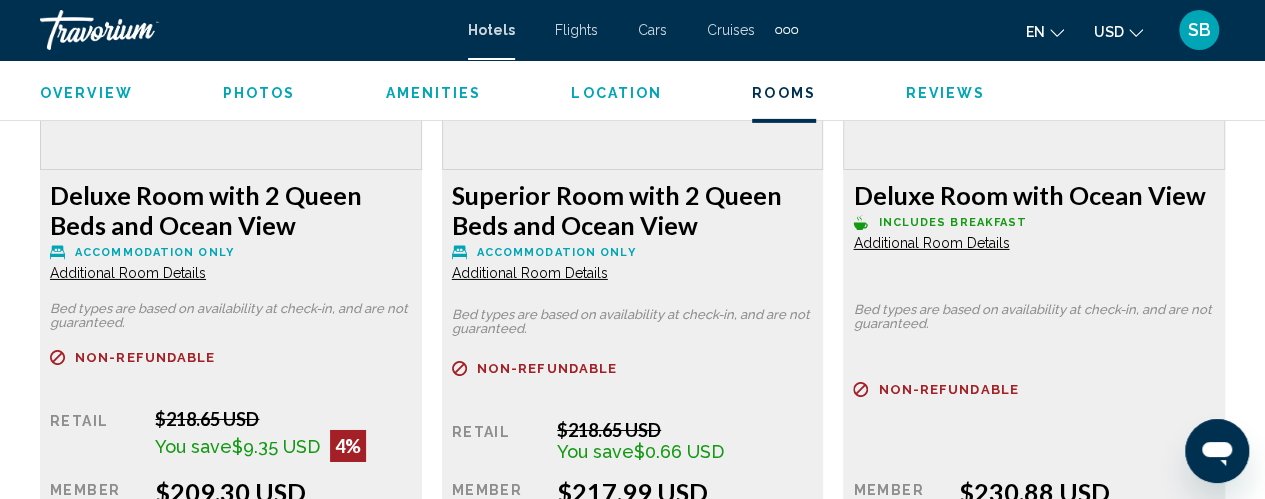 scroll, scrollTop: 3260, scrollLeft: 0, axis: vertical 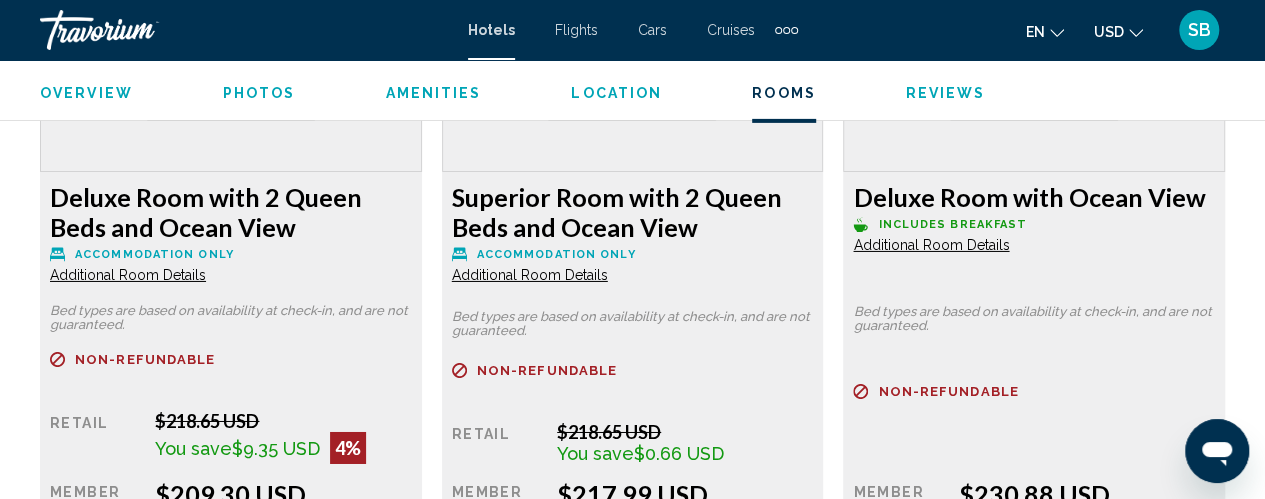 click on "Deluxe Room with Ocean View
Includes Breakfast Additional Room Details Bed types are based on availability at check-in, and are not guaranteed.
Refundable
Non-refundable
Non-refundable     Retail  $0.00  when you redeem    Member  $230.88 USD  Taxes included
Total Due at Hotel : $25.00 USD  You earn  693  Points  More rates Book now No longer available" at bounding box center (231, 402) 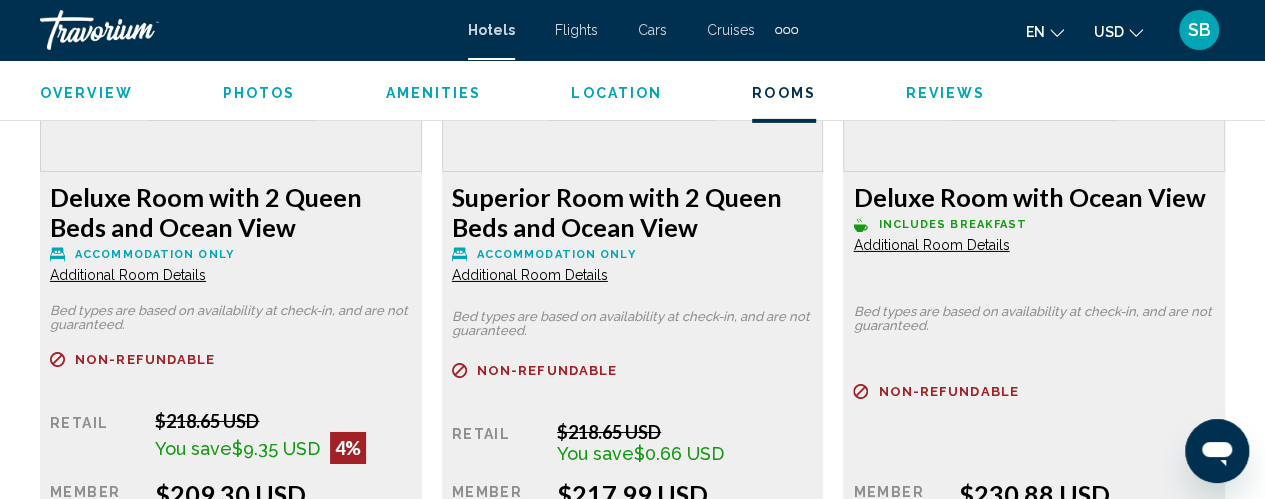 scroll, scrollTop: 3257, scrollLeft: 0, axis: vertical 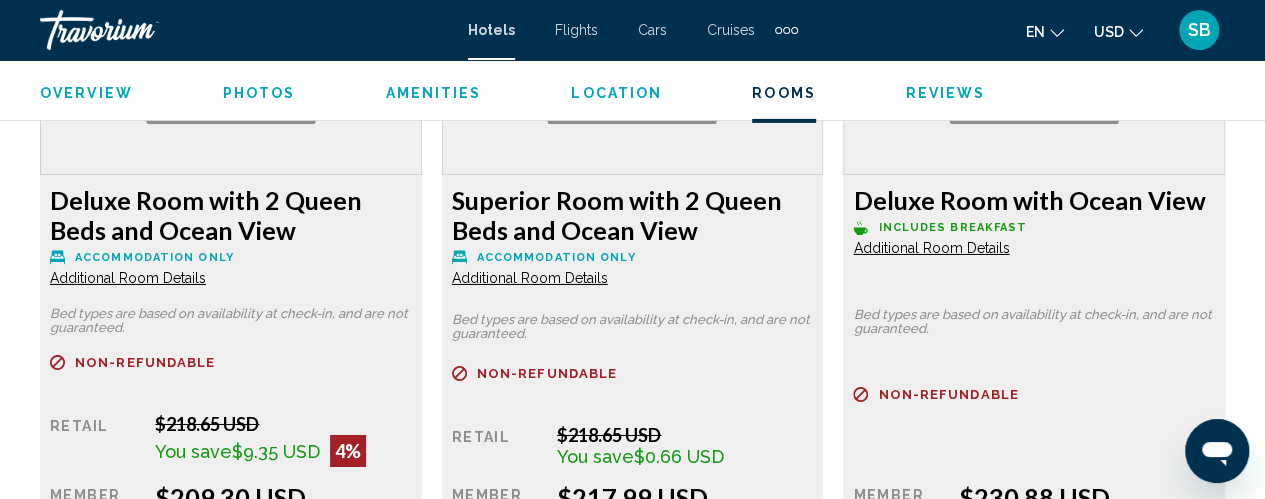 click on "Refundable
Non-refundable
Non-refundable     Retail  $0.00  when you redeem    Member  $230.88 USD  Taxes included
Total Due at Hotel : $25.00 USD  You earn  693  Points  More rates Book now No longer available" at bounding box center (231, 490) 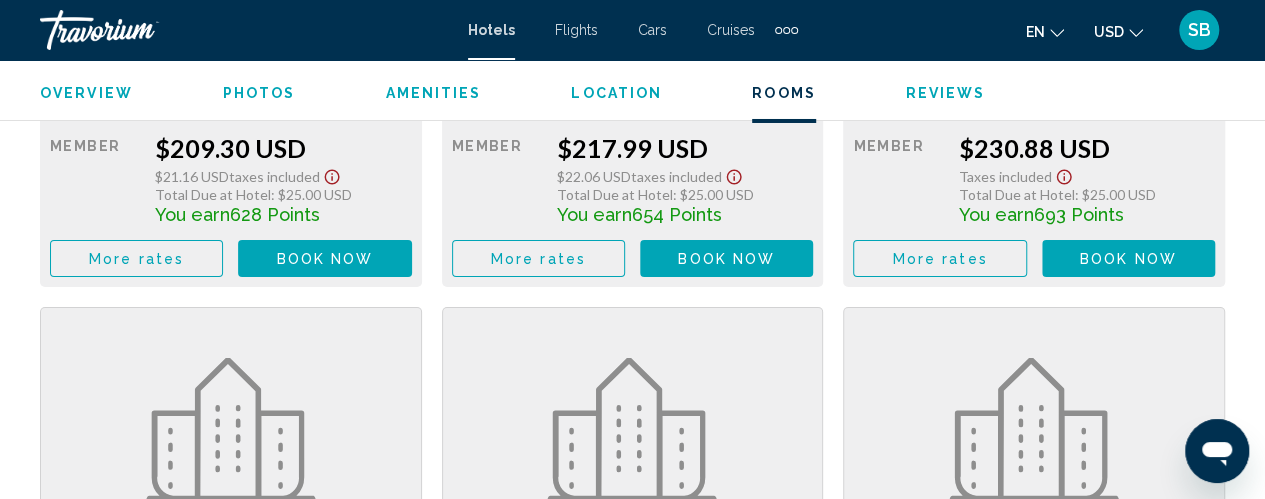 scroll, scrollTop: 3627, scrollLeft: 0, axis: vertical 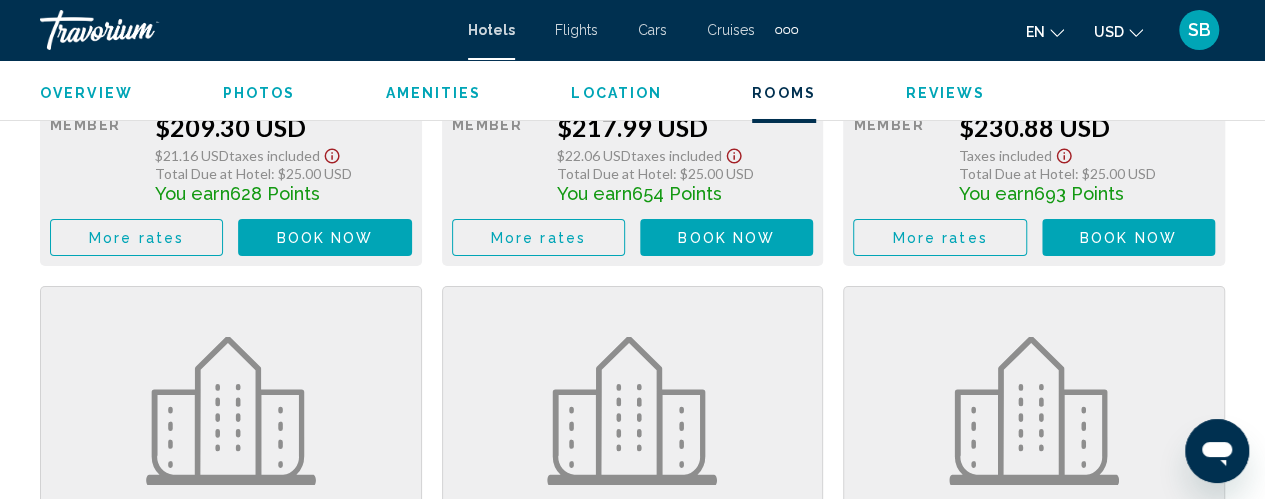 click on "Book now" at bounding box center (325, 238) 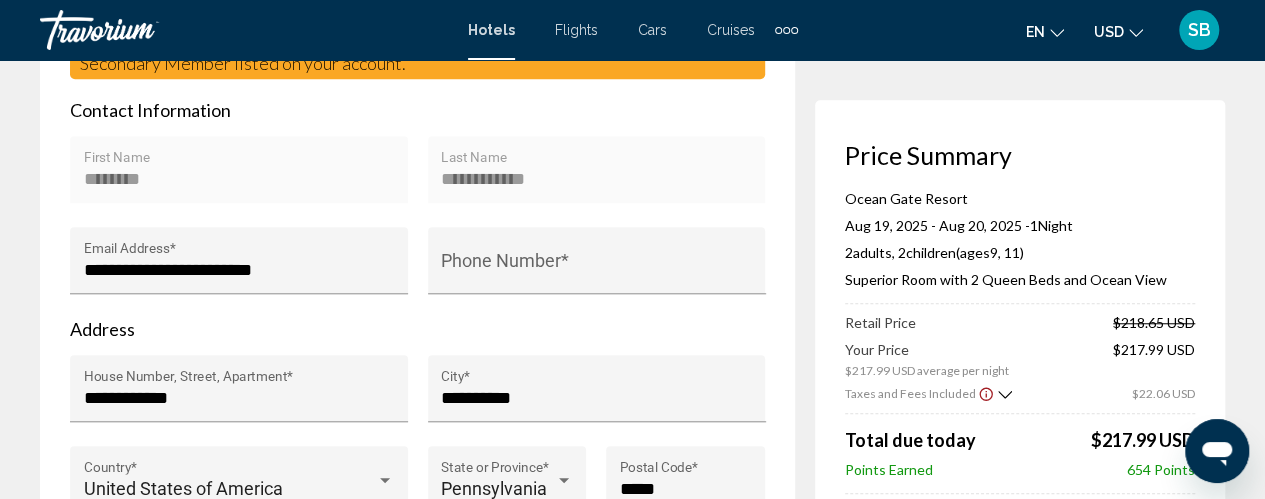 scroll, scrollTop: 718, scrollLeft: 0, axis: vertical 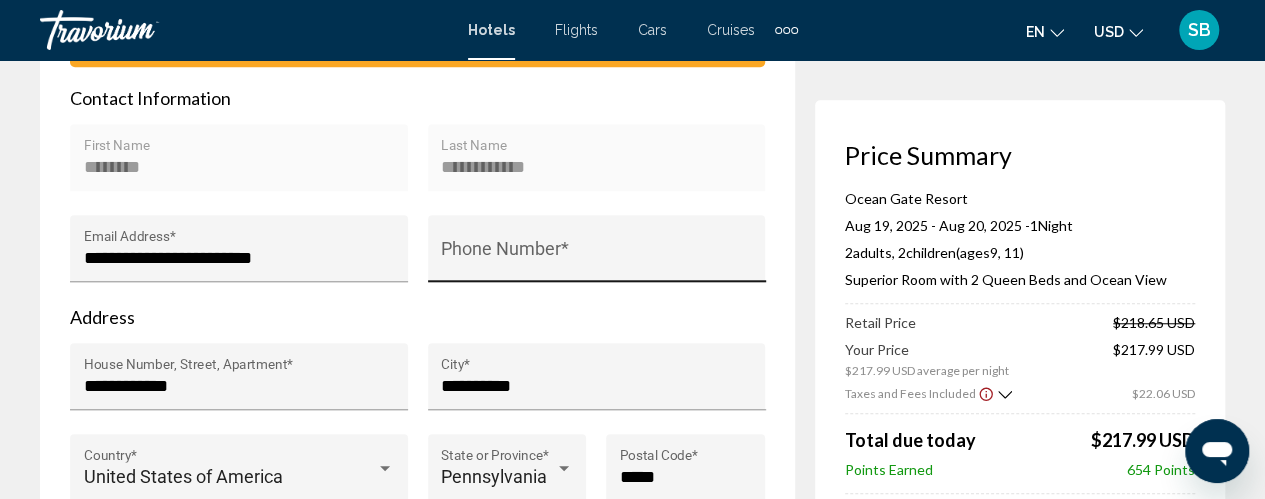 click on "Phone Number  *" at bounding box center (596, 258) 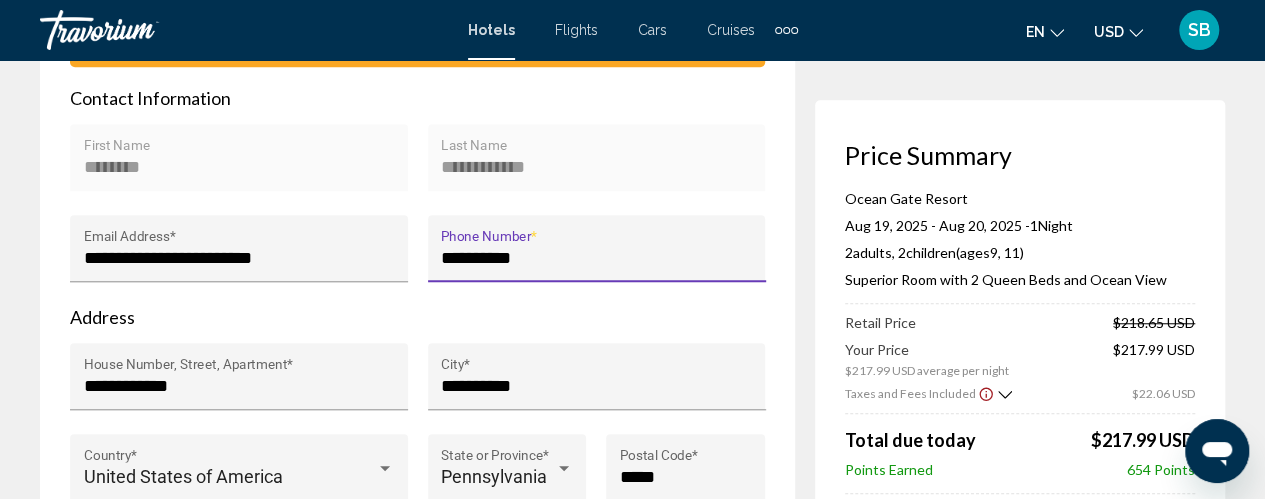 type on "**********" 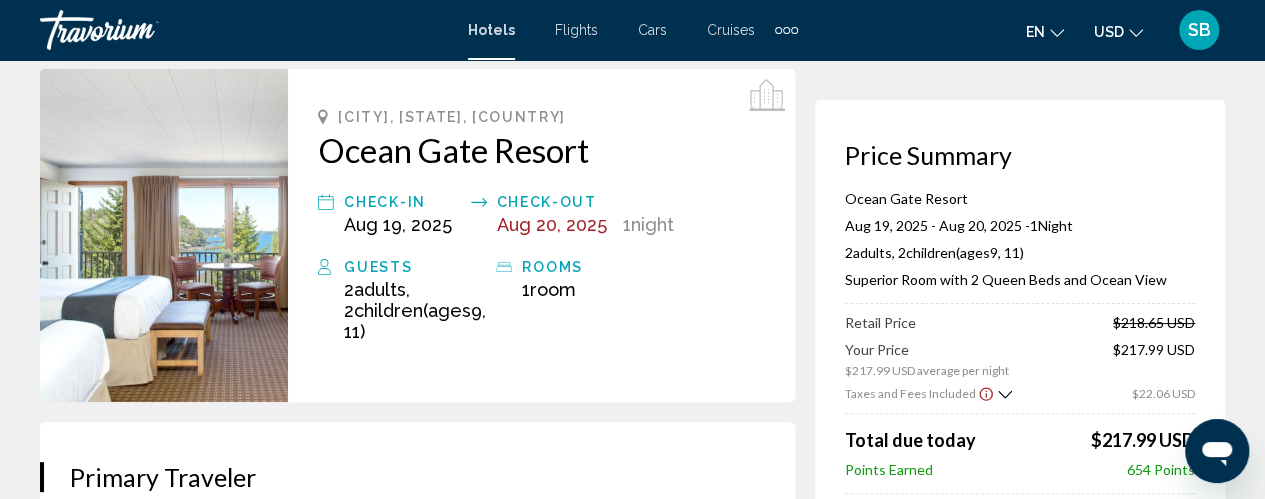 scroll, scrollTop: 82, scrollLeft: 0, axis: vertical 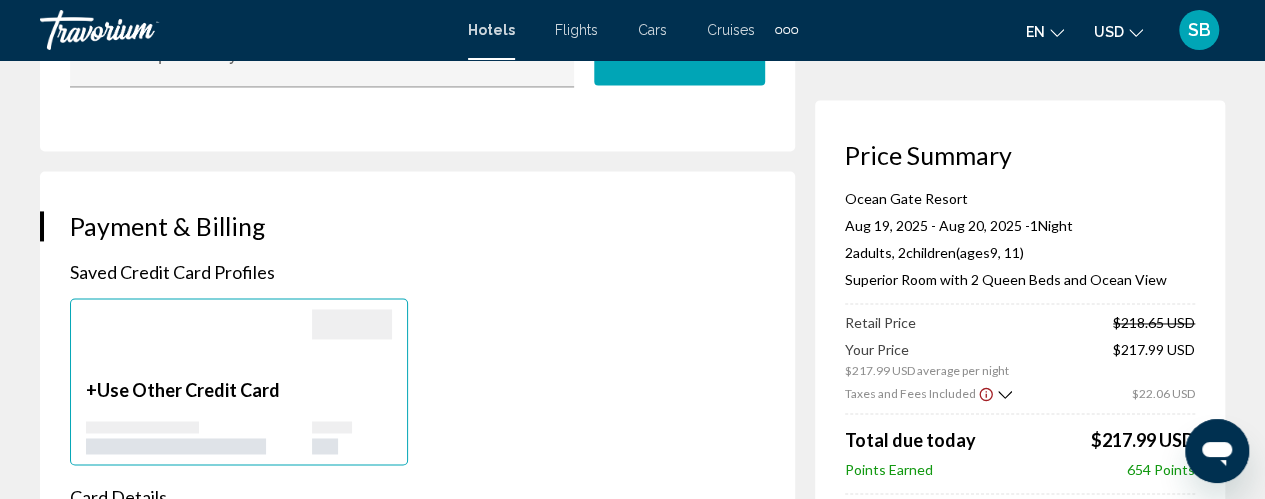 click on "$218.65 USD" at bounding box center (1154, 322) 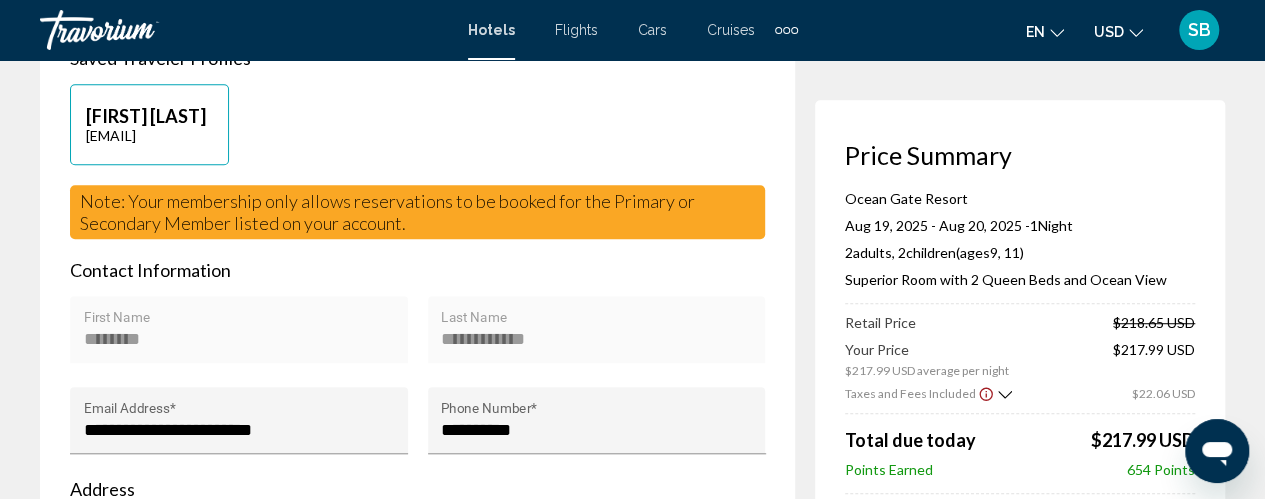 scroll, scrollTop: 0, scrollLeft: 0, axis: both 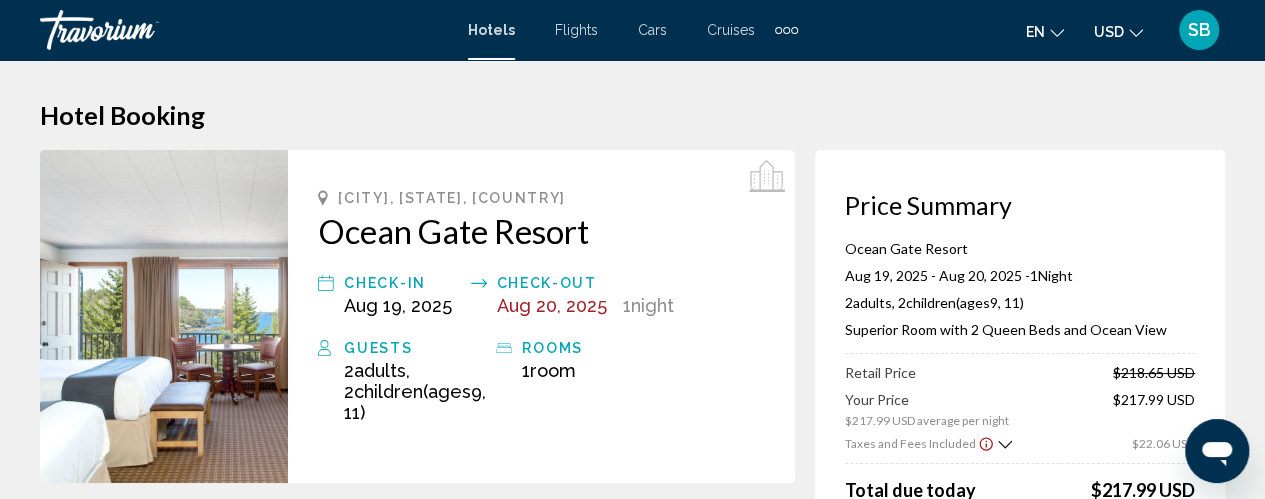 click on "Ocean Gate Resort" at bounding box center (541, 231) 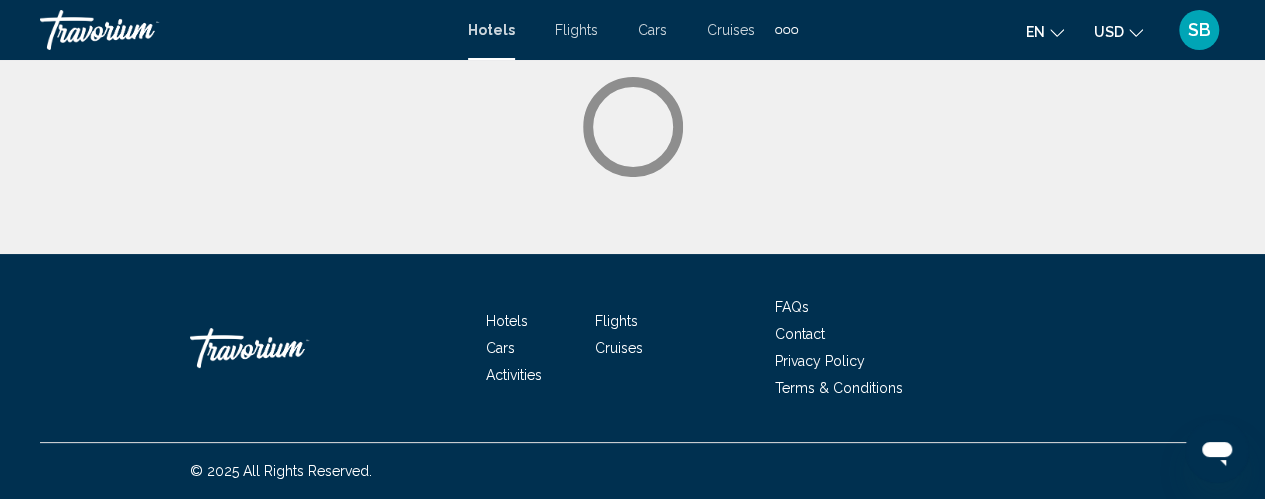 scroll, scrollTop: 0, scrollLeft: 0, axis: both 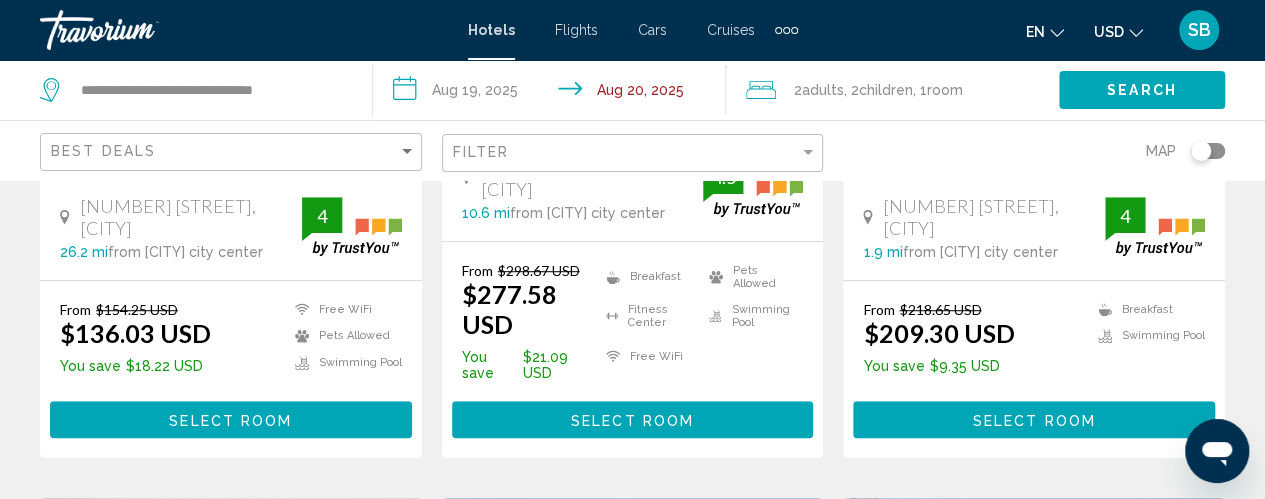 click on "Select Room" at bounding box center [1034, 419] 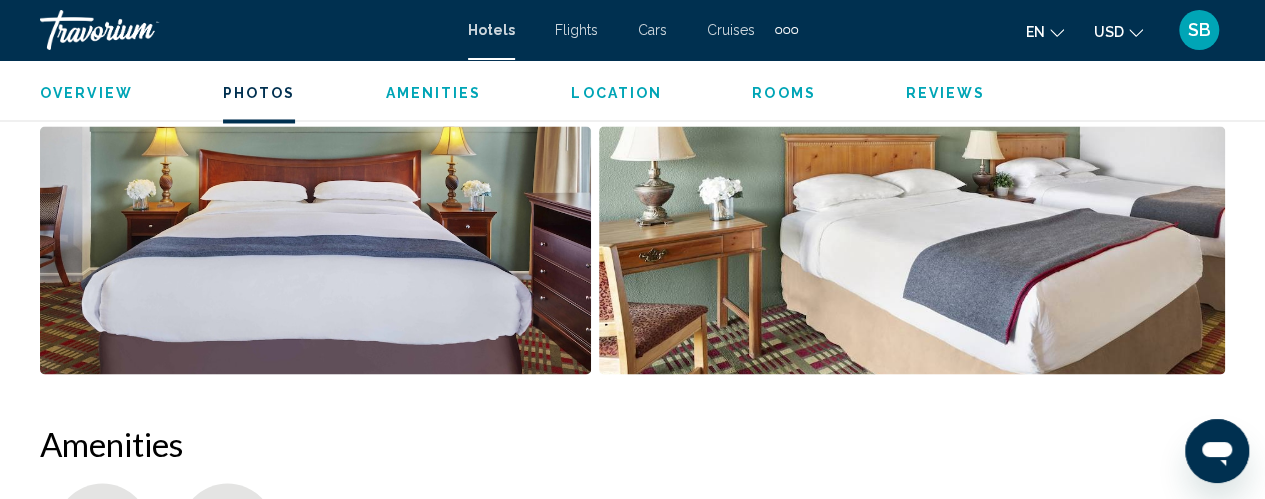 click on "Rooms" at bounding box center (784, 93) 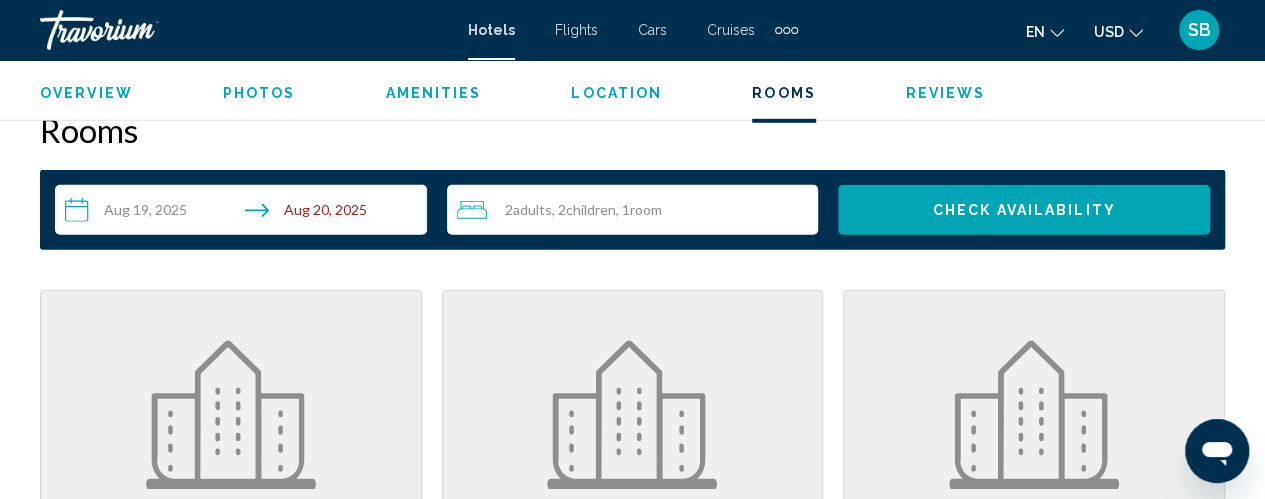 scroll, scrollTop: 2889, scrollLeft: 0, axis: vertical 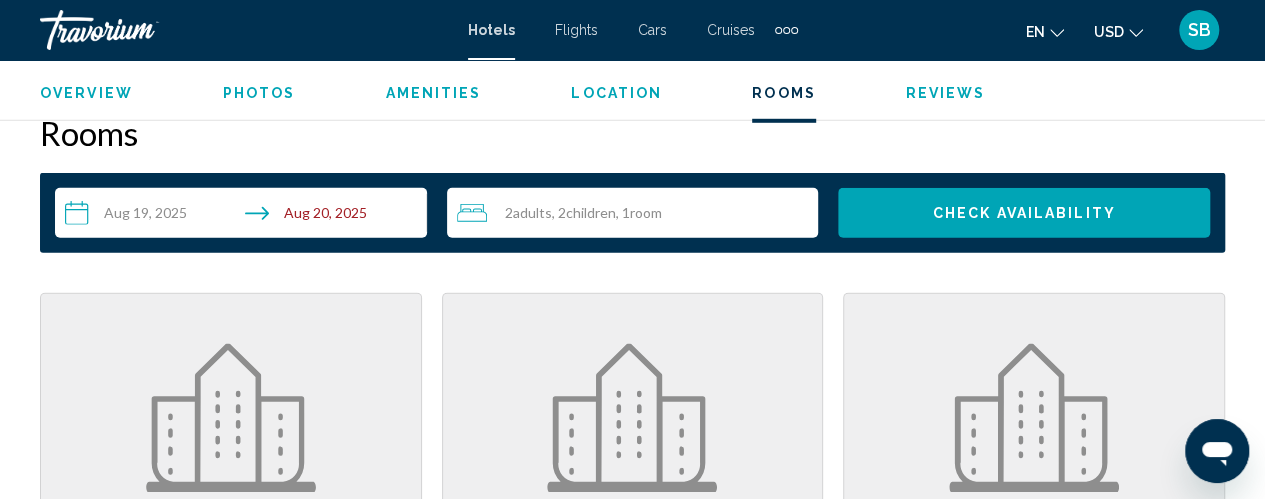 click on "Check Availability" at bounding box center (1024, 213) 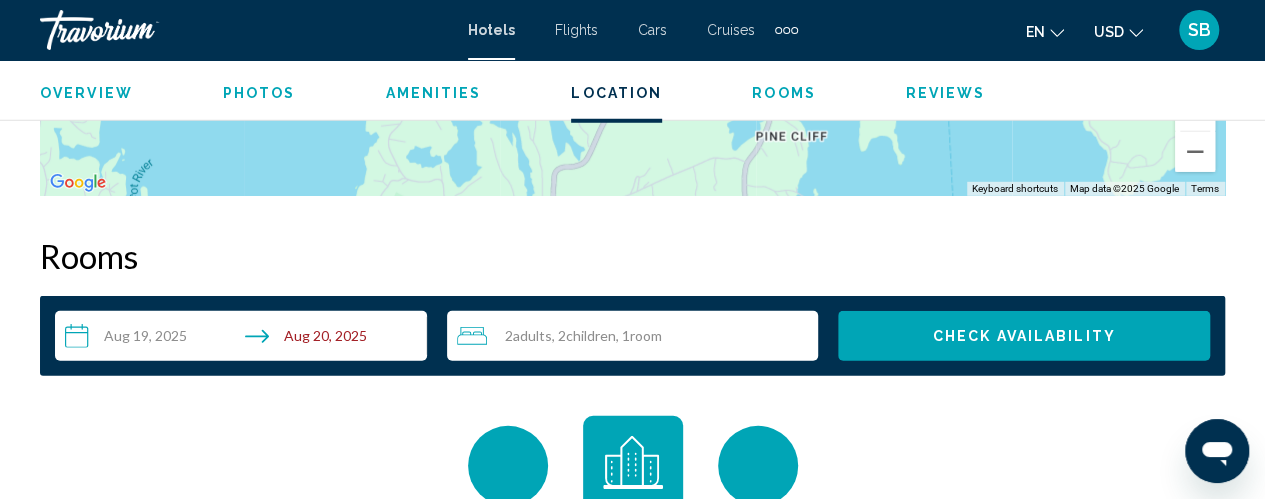 scroll, scrollTop: 2766, scrollLeft: 0, axis: vertical 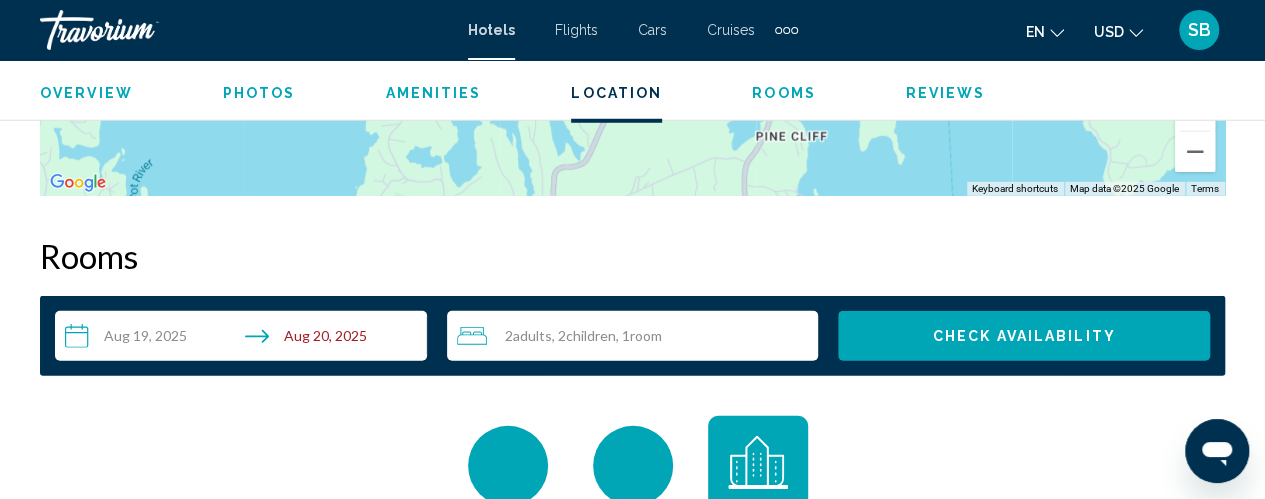 click on "Check Availability" at bounding box center (1024, 336) 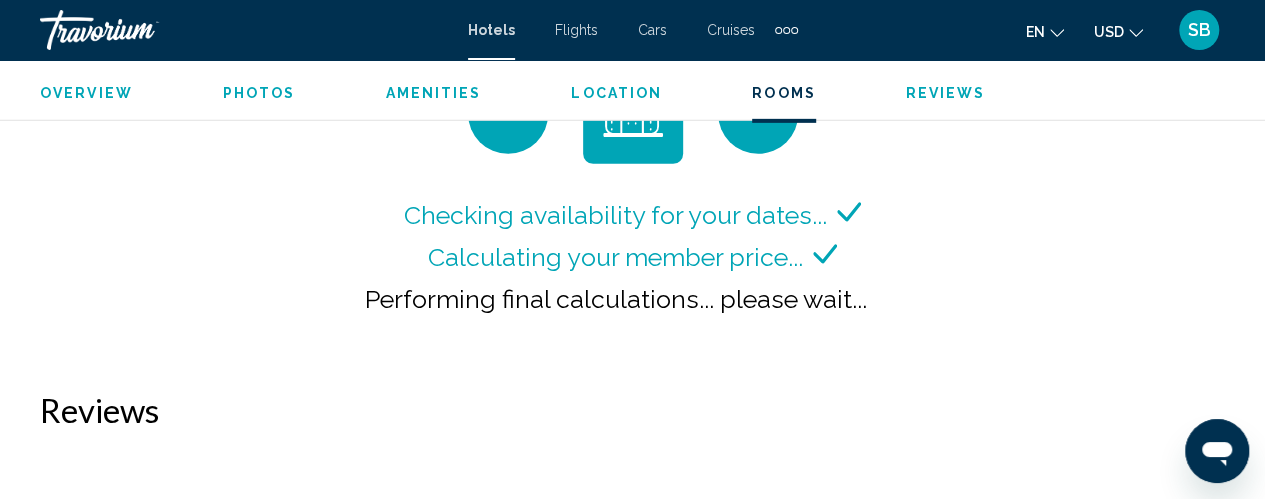 scroll, scrollTop: 3115, scrollLeft: 0, axis: vertical 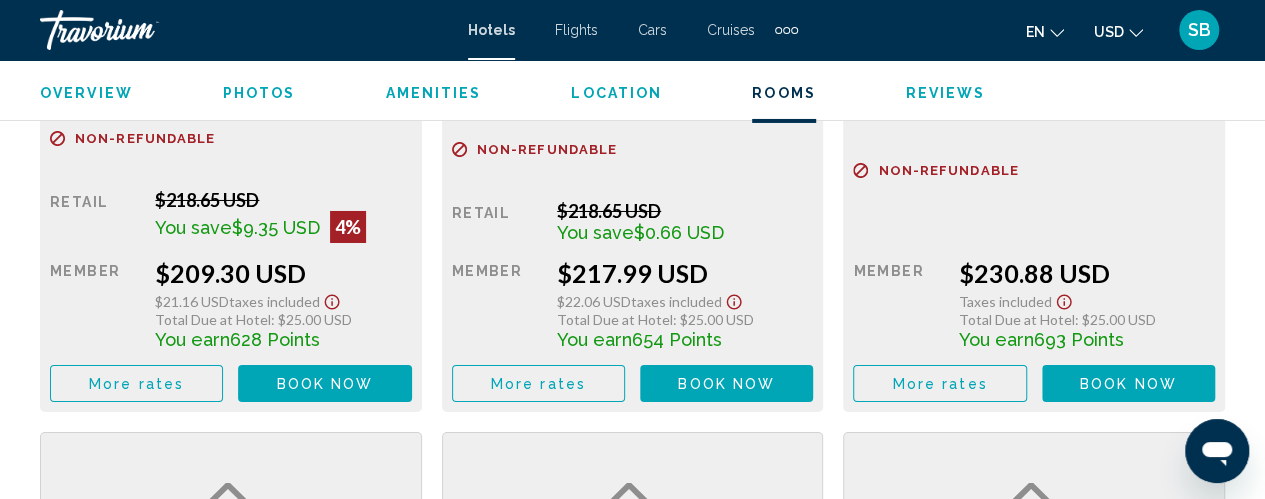 click on "Book now" at bounding box center (325, 384) 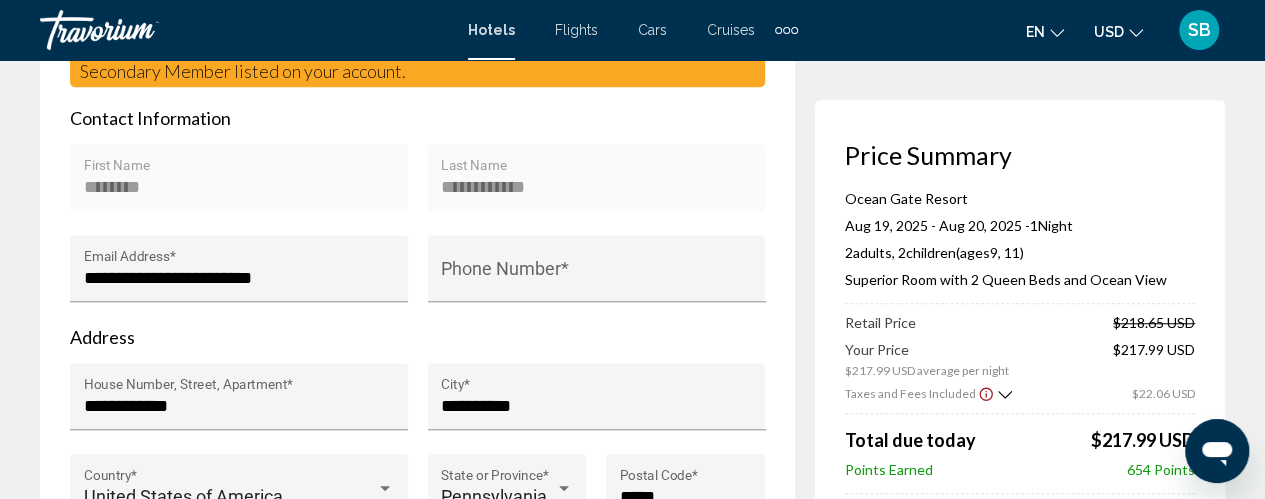 scroll, scrollTop: 704, scrollLeft: 0, axis: vertical 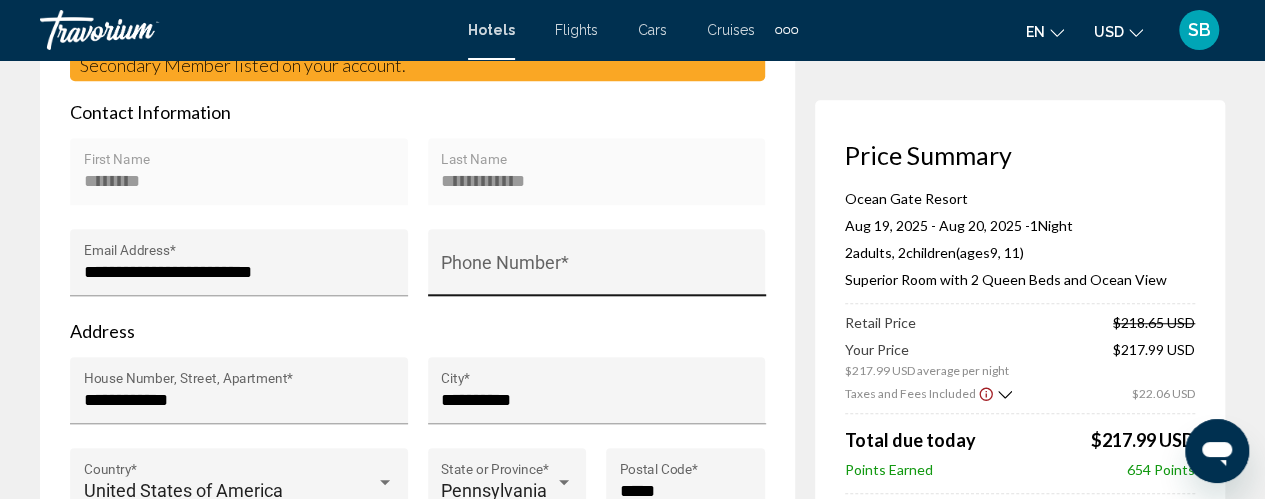 click on "Phone Number  *" at bounding box center [596, 272] 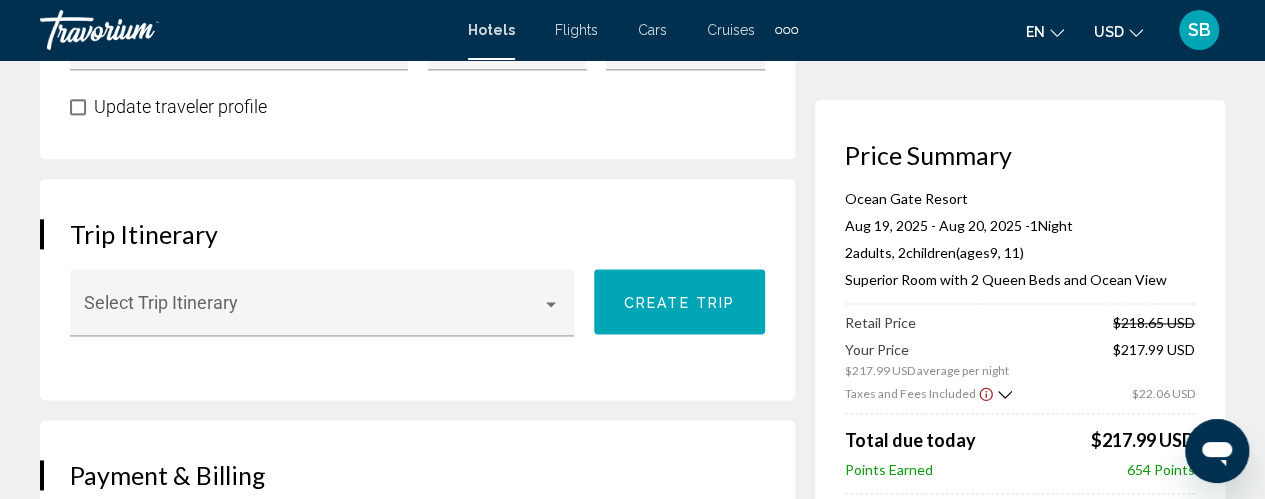 scroll, scrollTop: 1150, scrollLeft: 0, axis: vertical 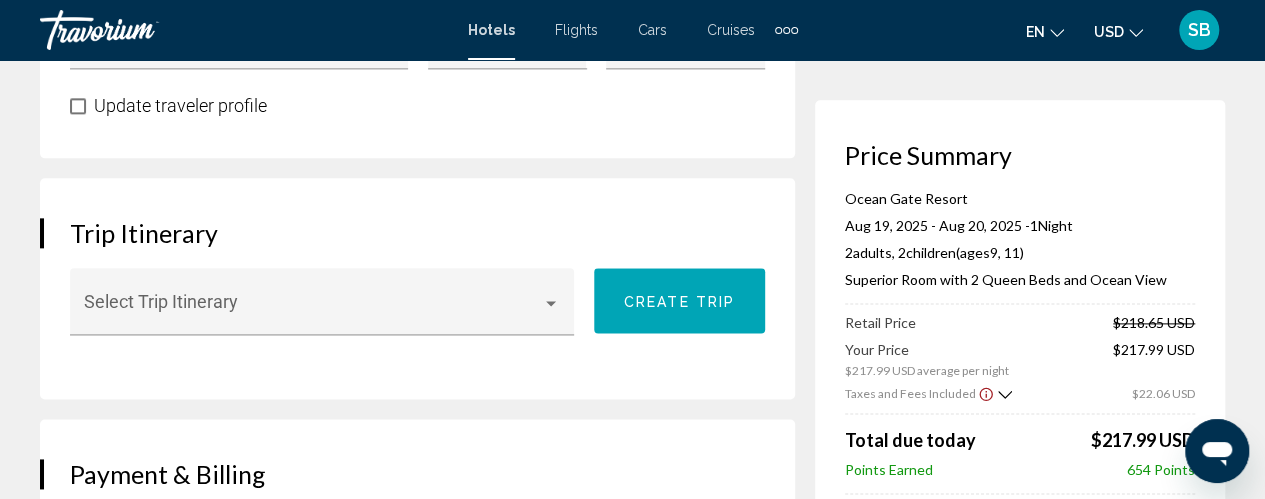 type on "**********" 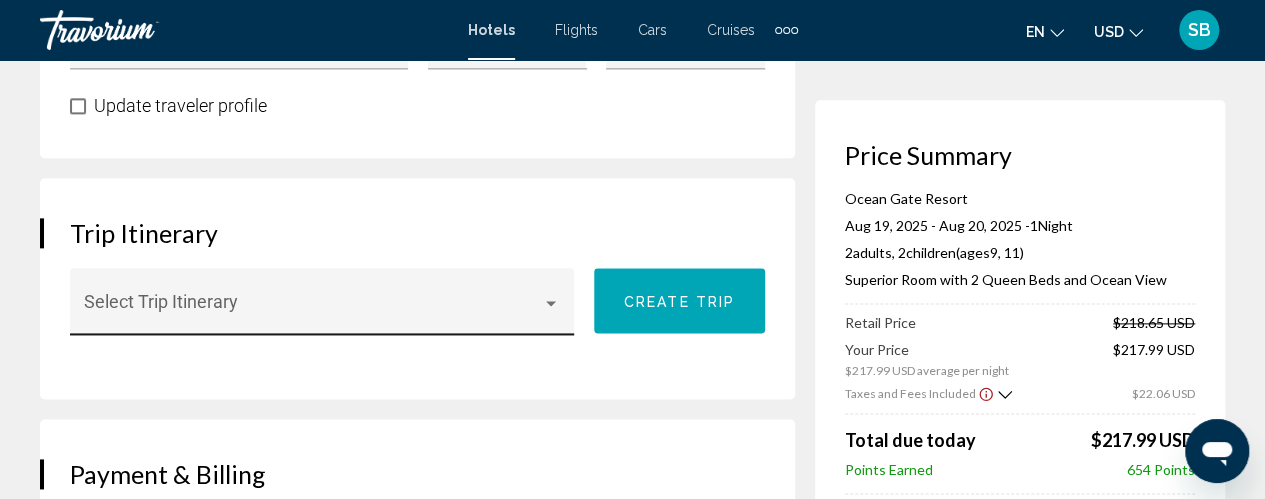 click at bounding box center [551, 303] 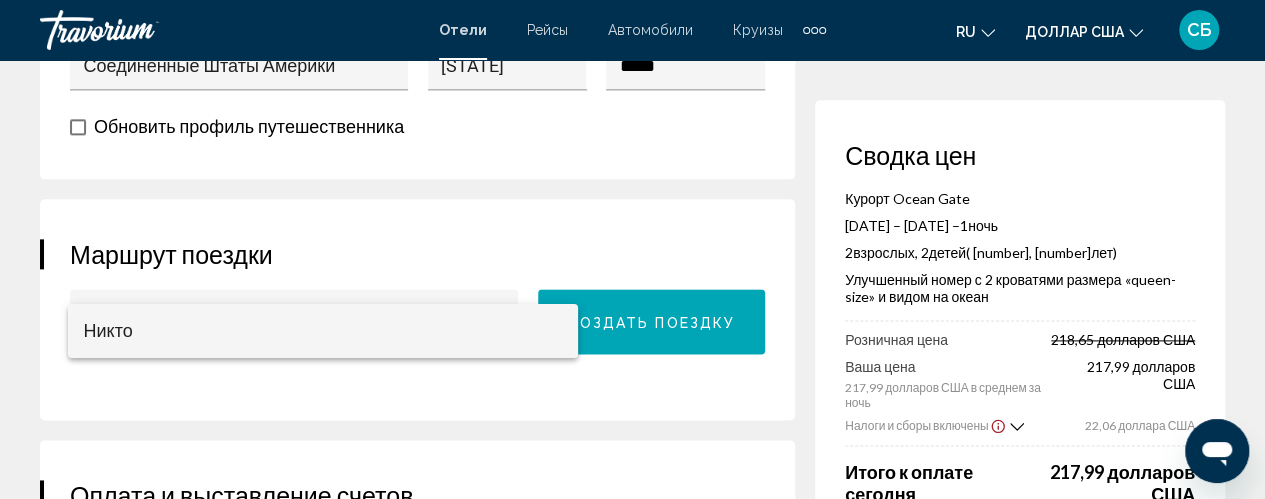 click at bounding box center (632, 249) 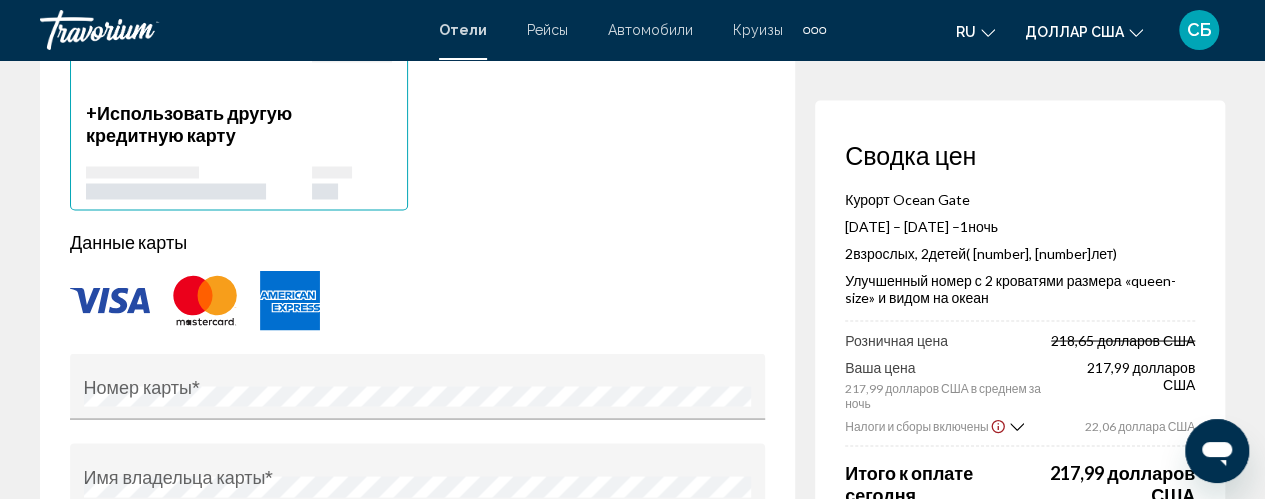 scroll, scrollTop: 1696, scrollLeft: 0, axis: vertical 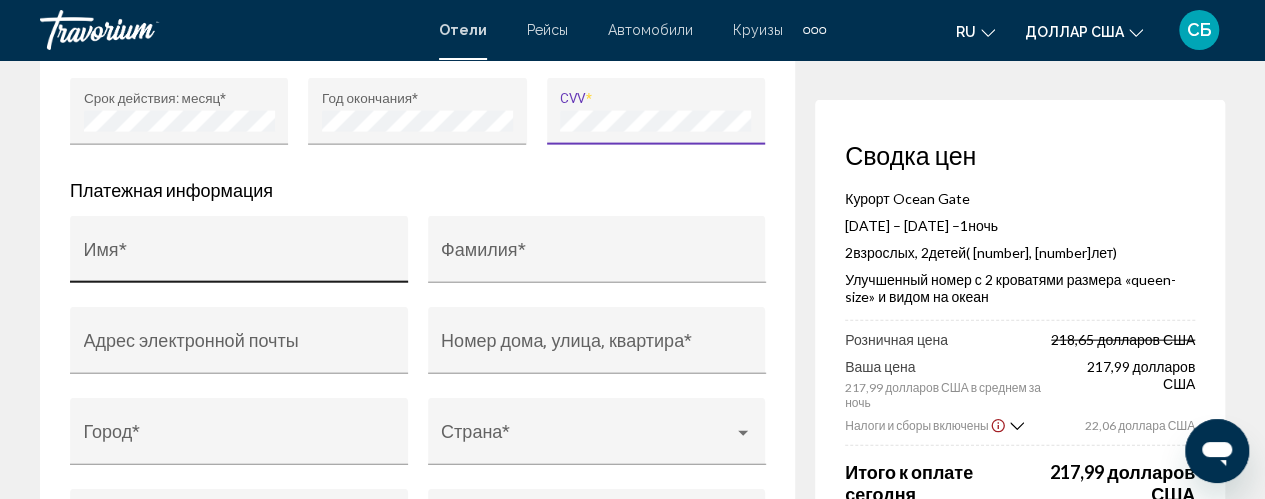 click on "Имя *" at bounding box center (239, 259) 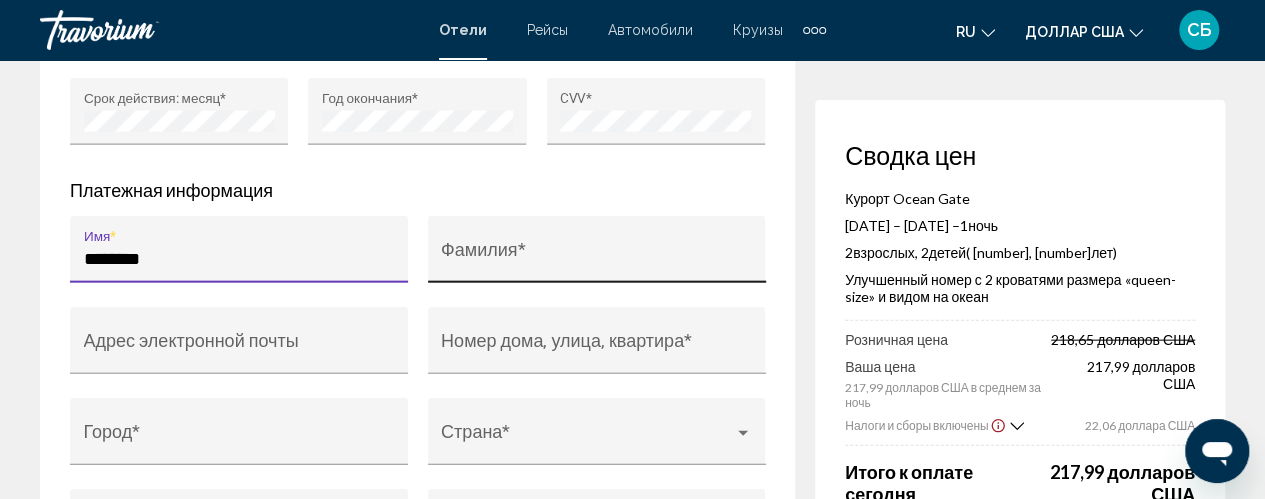 type on "********" 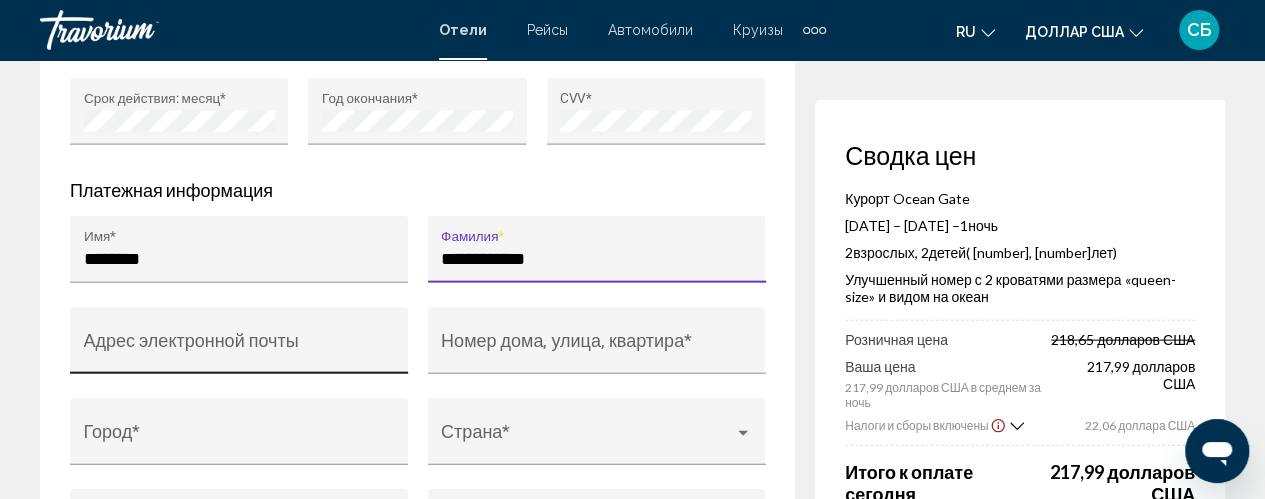 type on "**********" 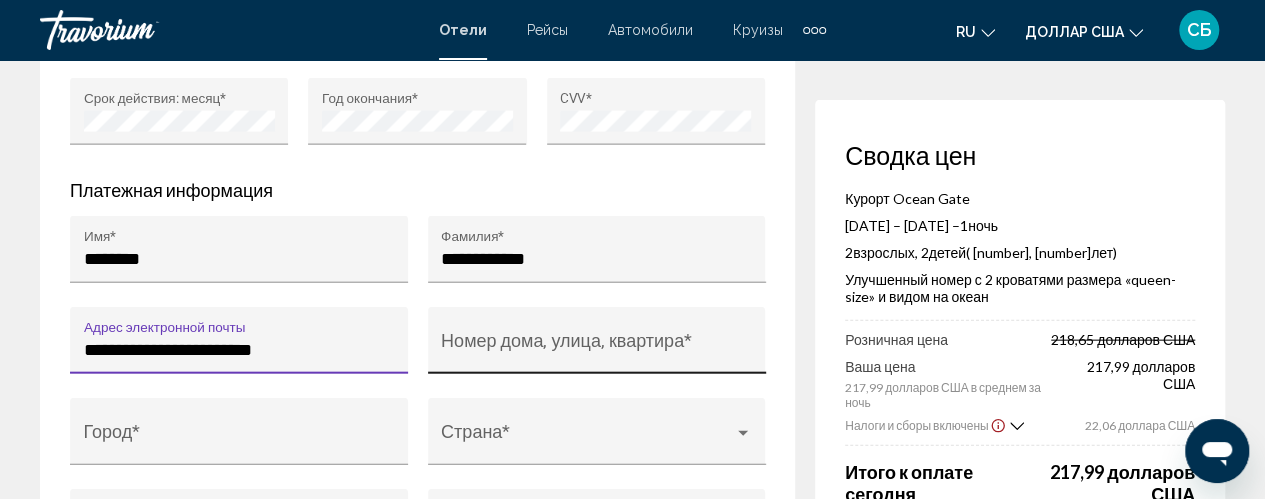 type on "**********" 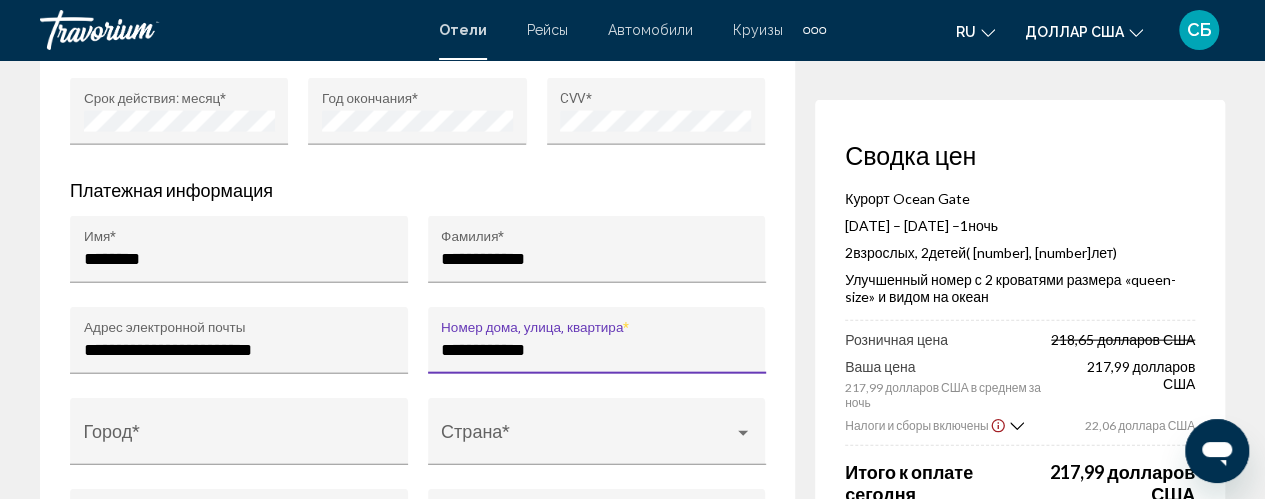 type on "**********" 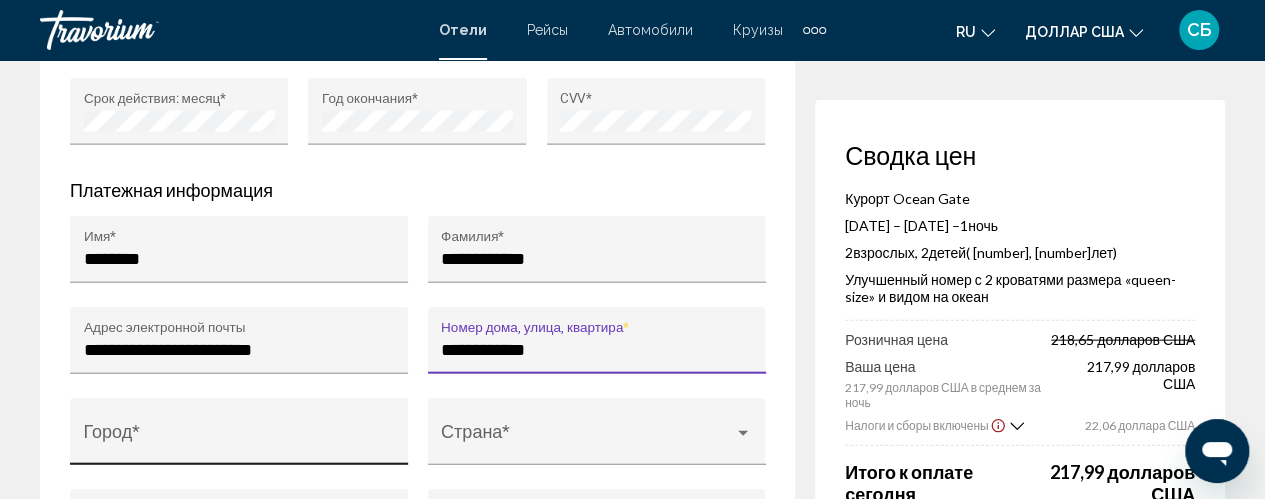 click on "Город *" at bounding box center [239, 441] 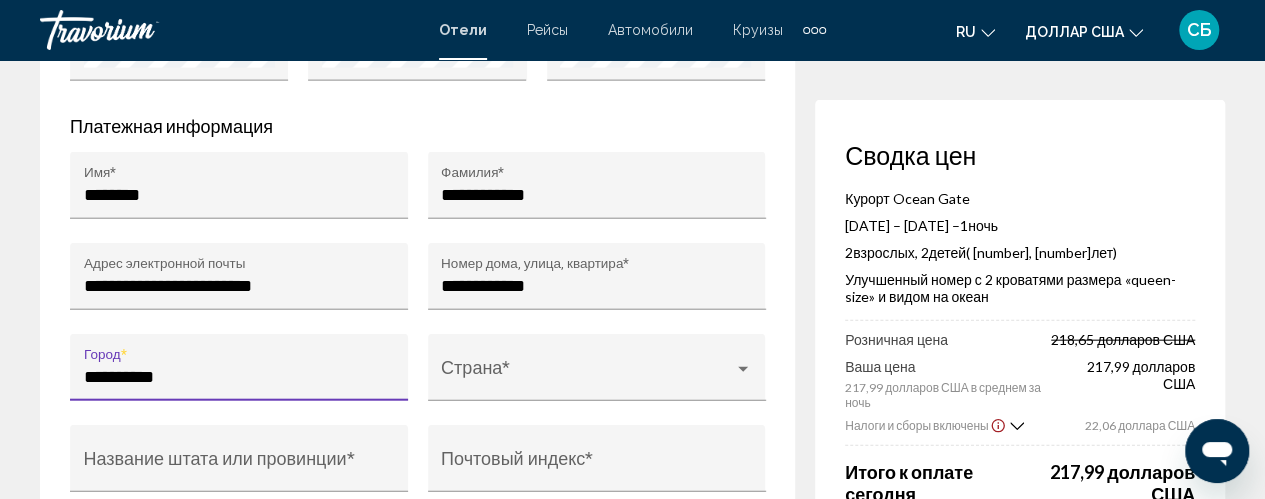 scroll, scrollTop: 2300, scrollLeft: 0, axis: vertical 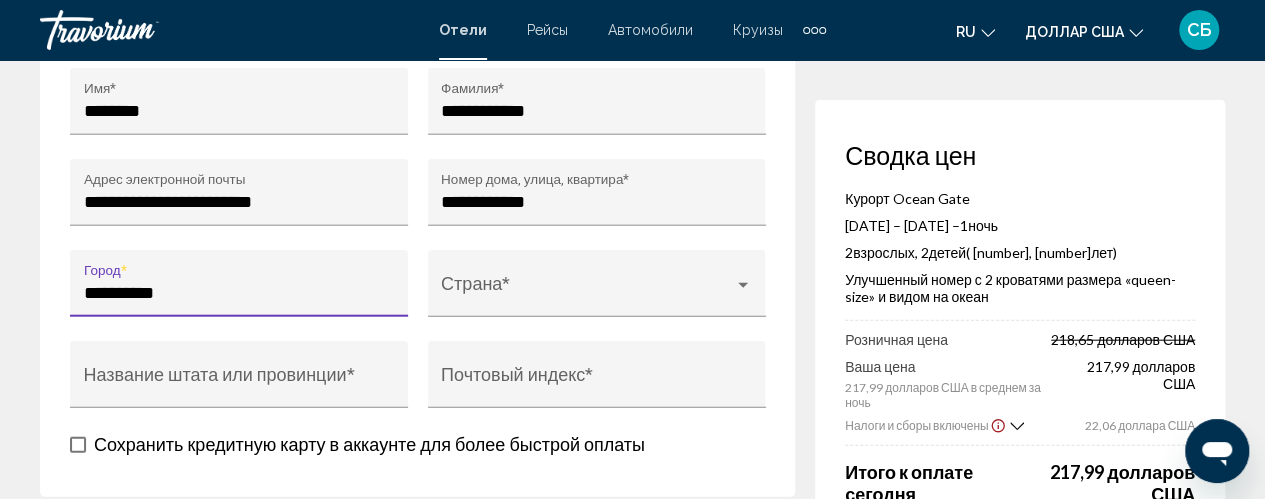 type on "**********" 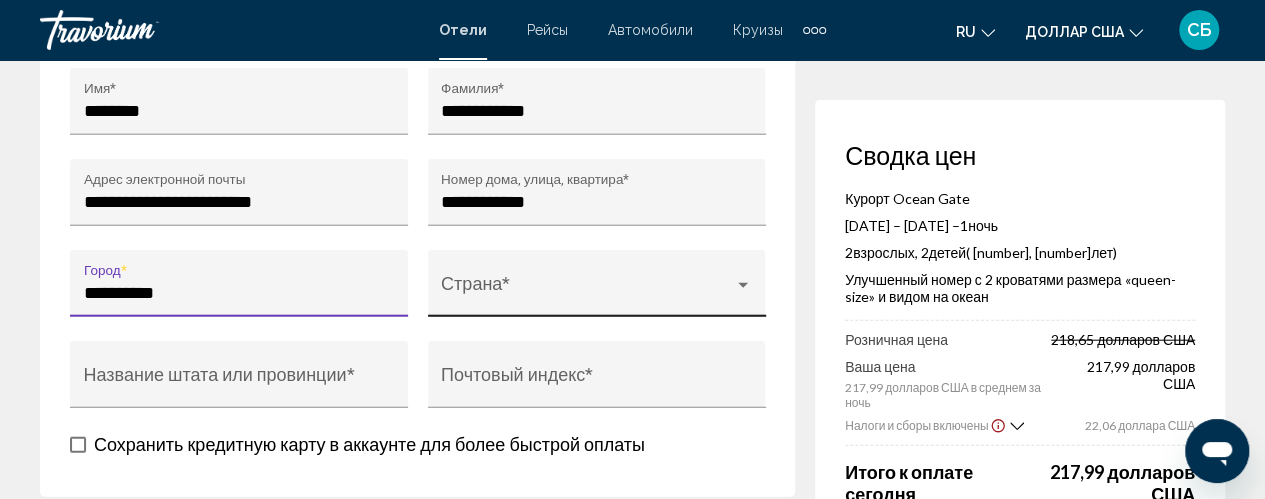 click at bounding box center [587, 293] 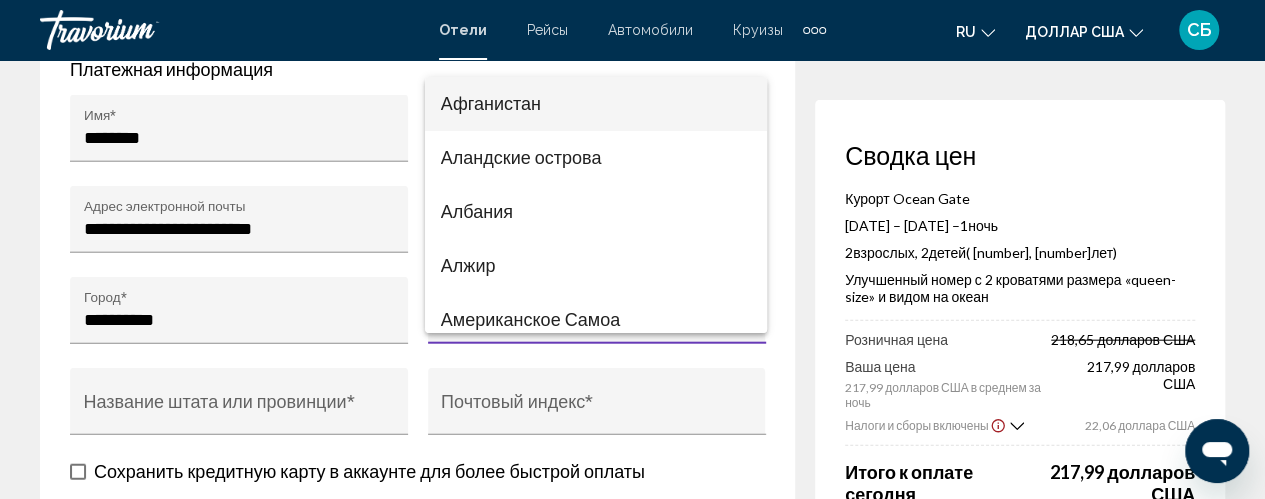 scroll, scrollTop: 2288, scrollLeft: 0, axis: vertical 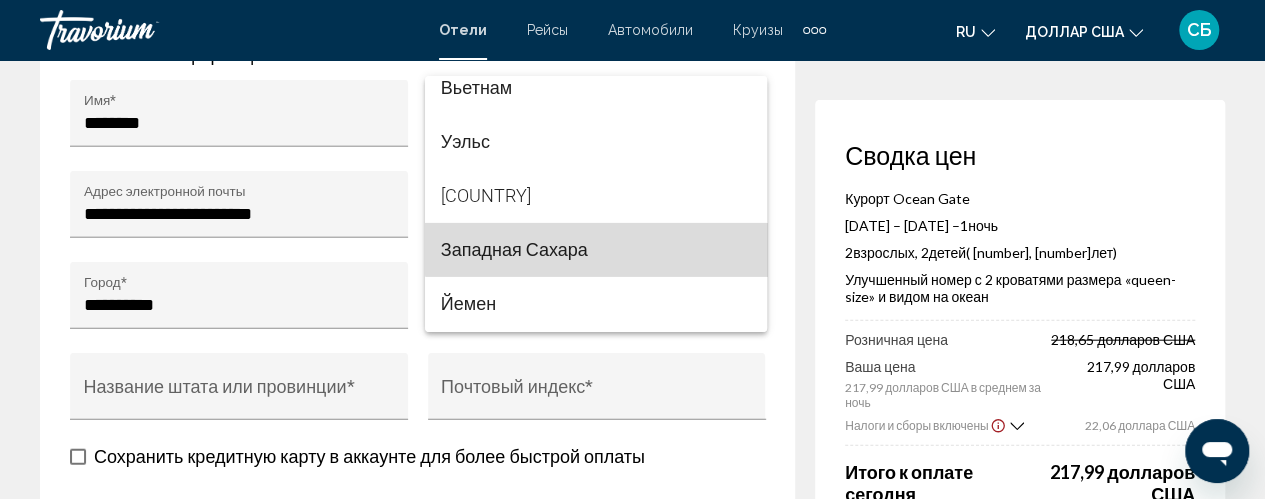 click on "Западная Сахара" at bounding box center (596, 250) 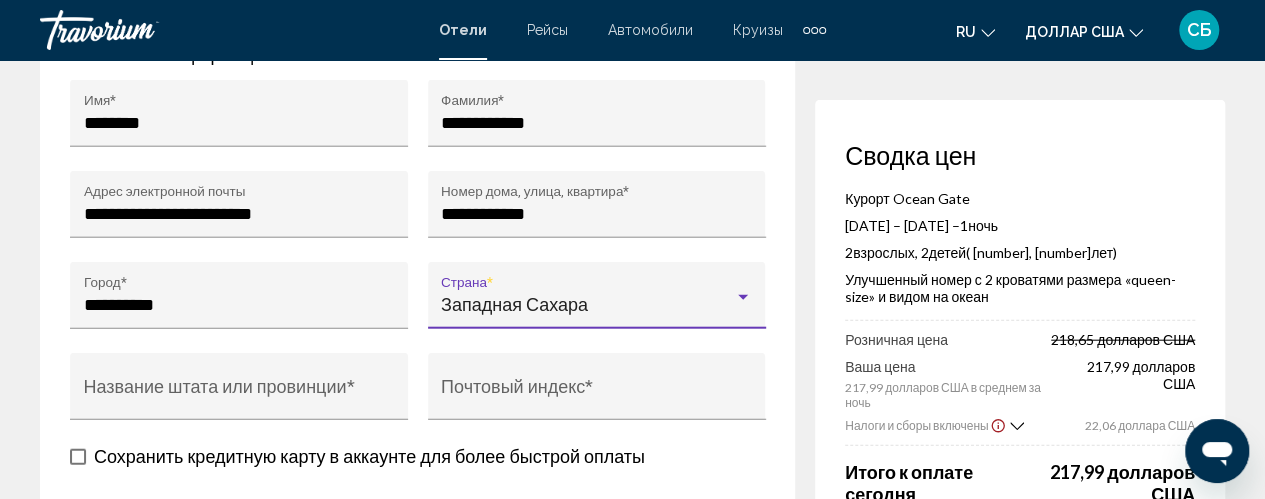 click on "Западная Сахара" at bounding box center (587, 305) 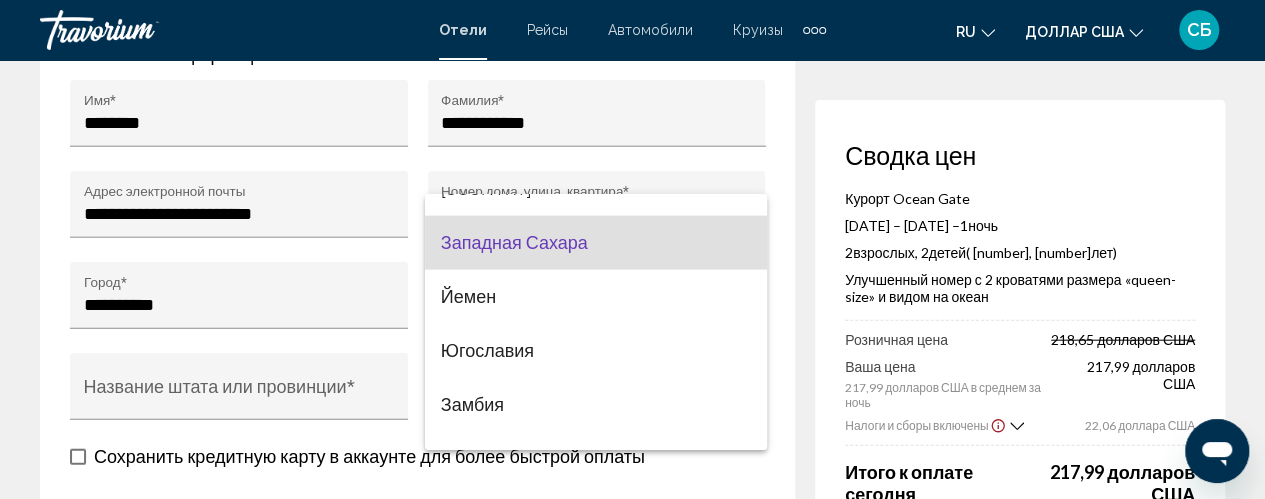 scroll, scrollTop: 13676, scrollLeft: 0, axis: vertical 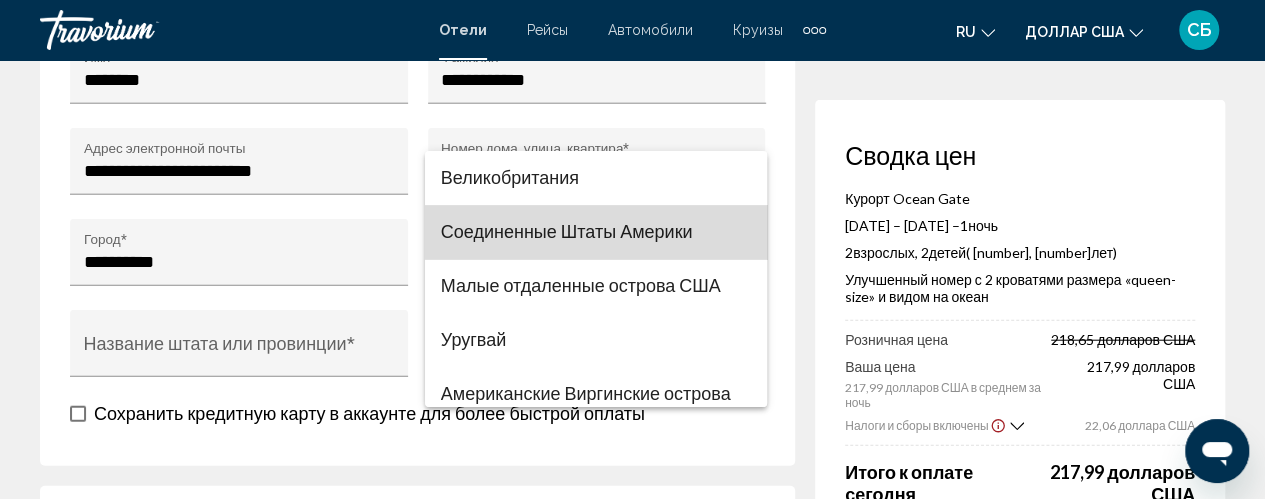 click on "Соединенные Штаты Америки" at bounding box center (567, 231) 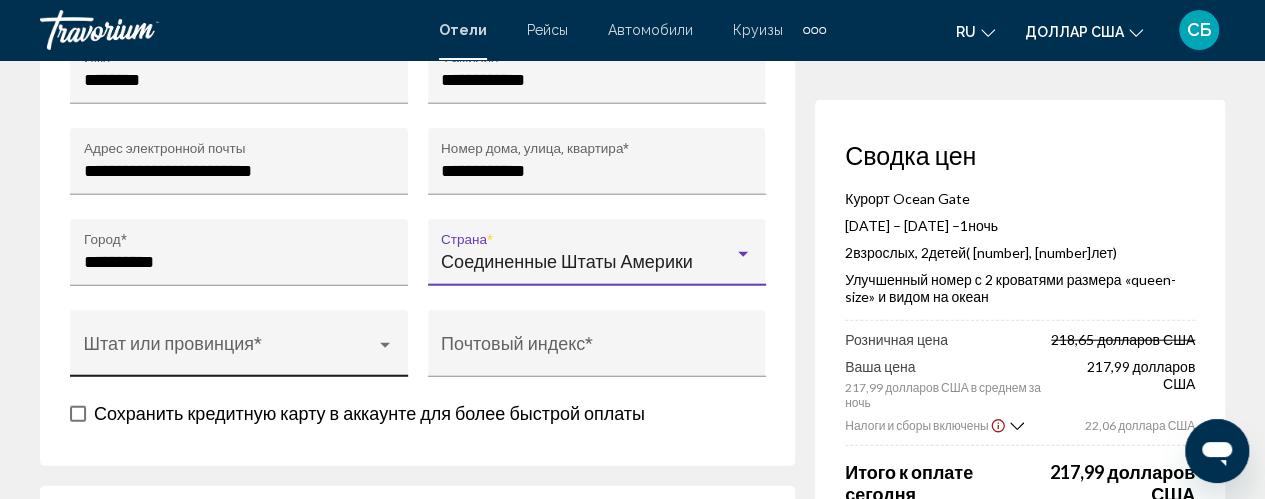 click at bounding box center (230, 353) 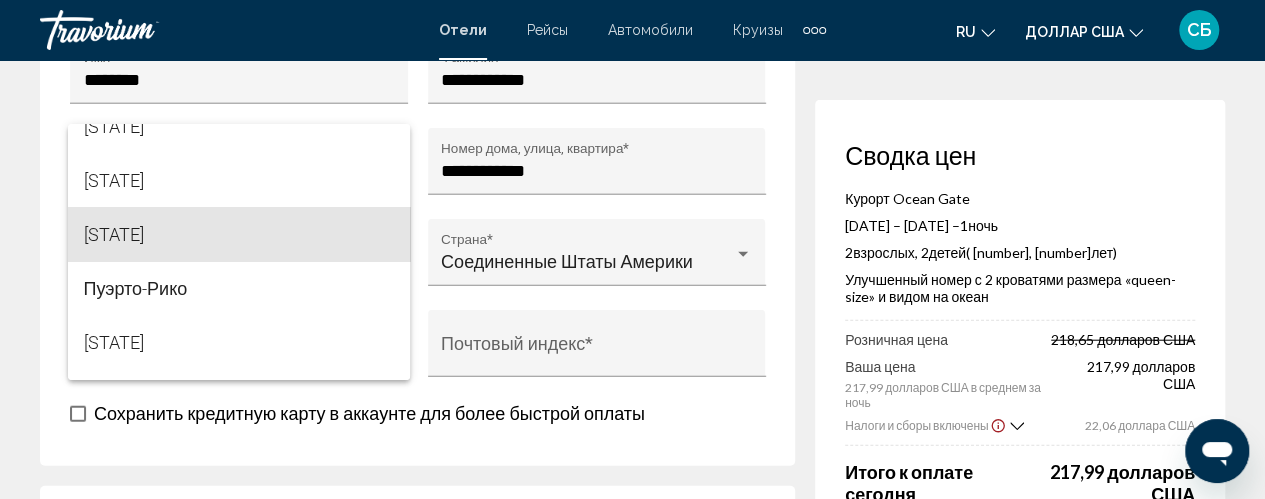 scroll, scrollTop: 2008, scrollLeft: 0, axis: vertical 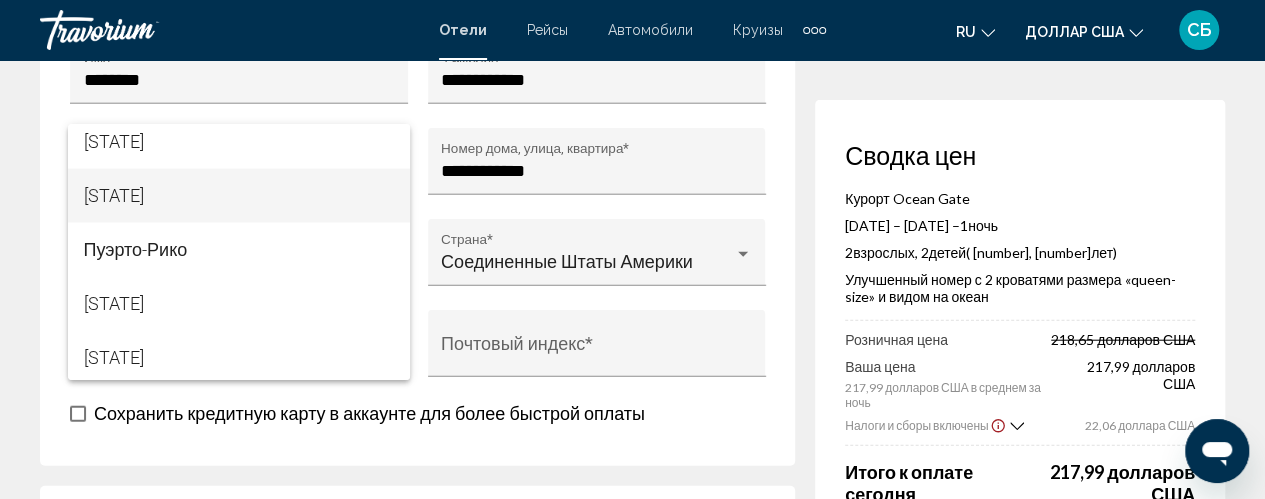 click on "Пенсильвания" at bounding box center (239, 195) 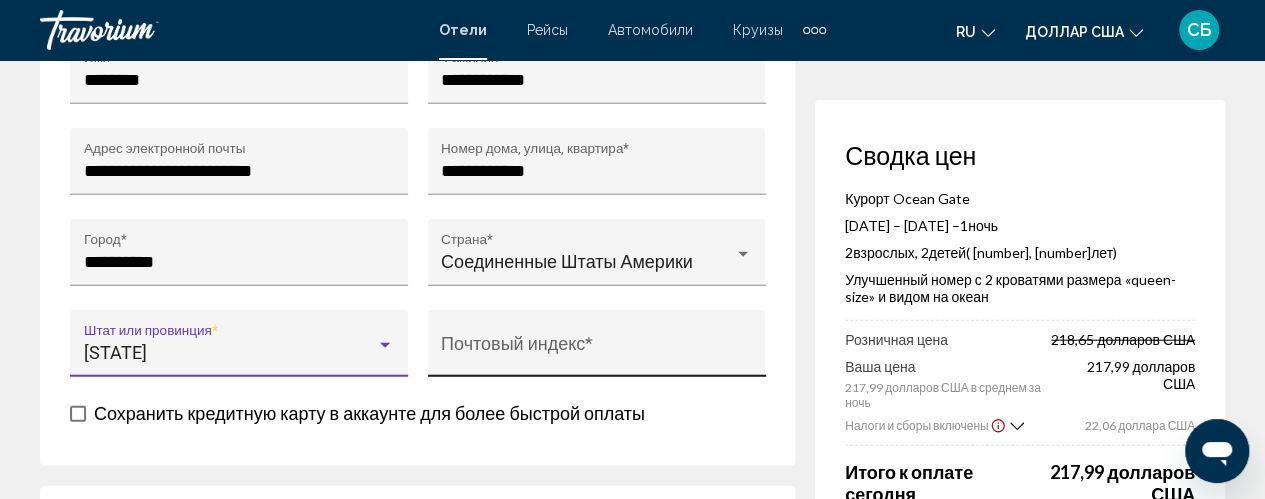 click on "Почтовый индекс *" at bounding box center (596, 353) 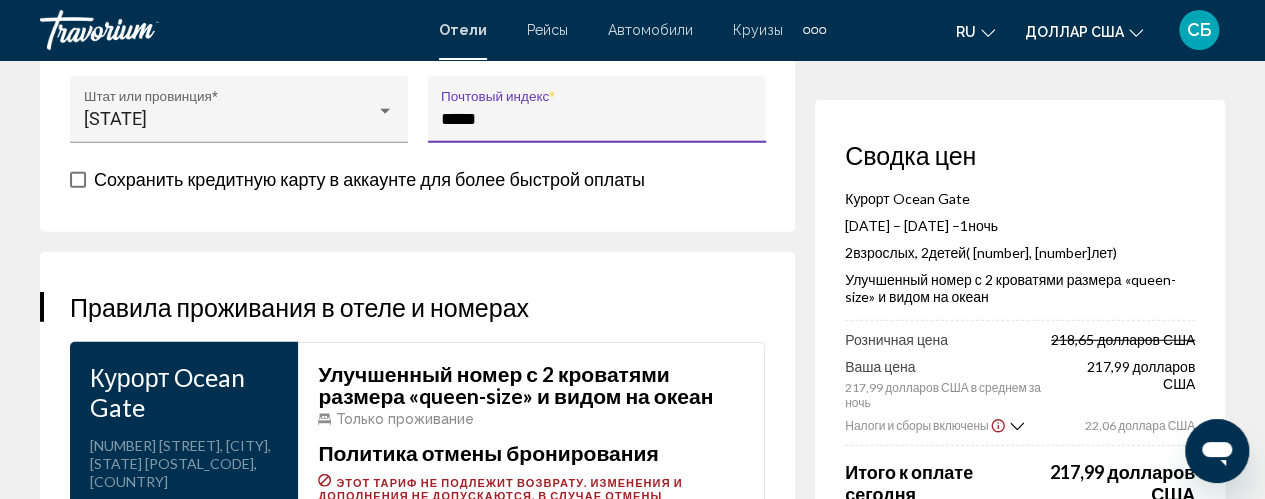 scroll, scrollTop: 2566, scrollLeft: 0, axis: vertical 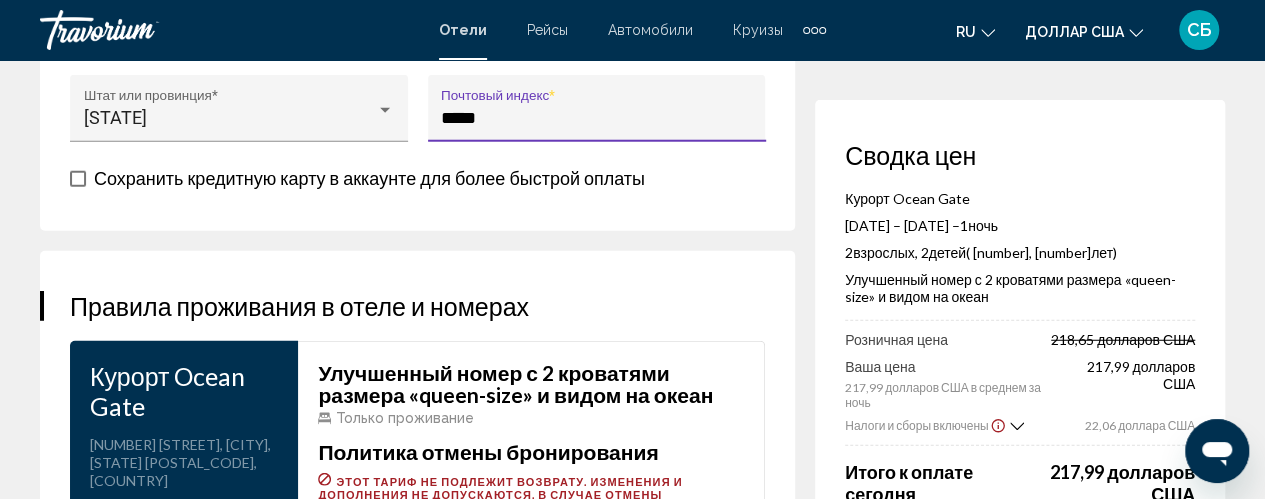 type on "*****" 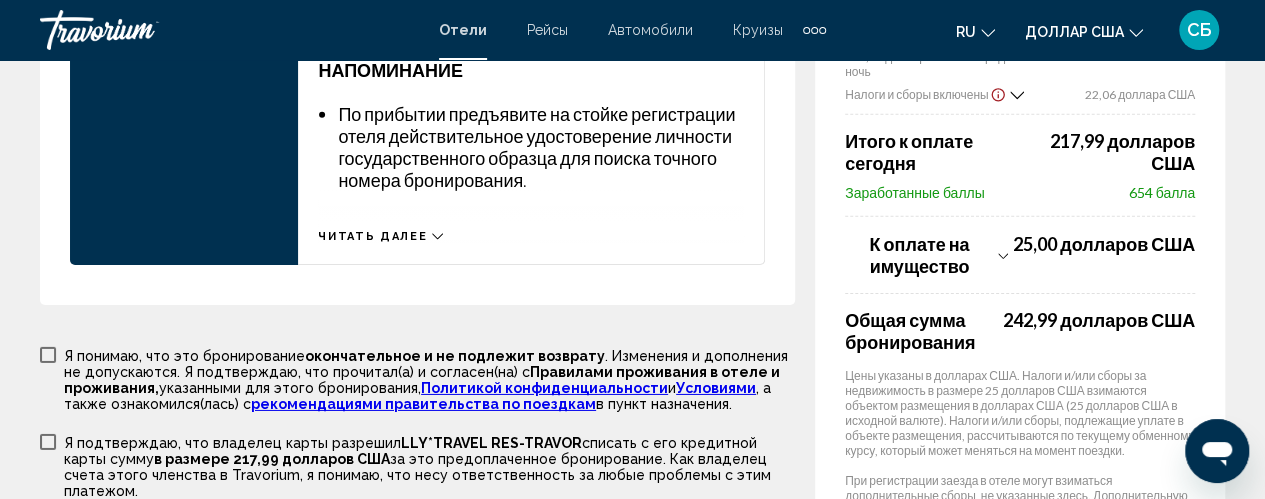 scroll, scrollTop: 3070, scrollLeft: 0, axis: vertical 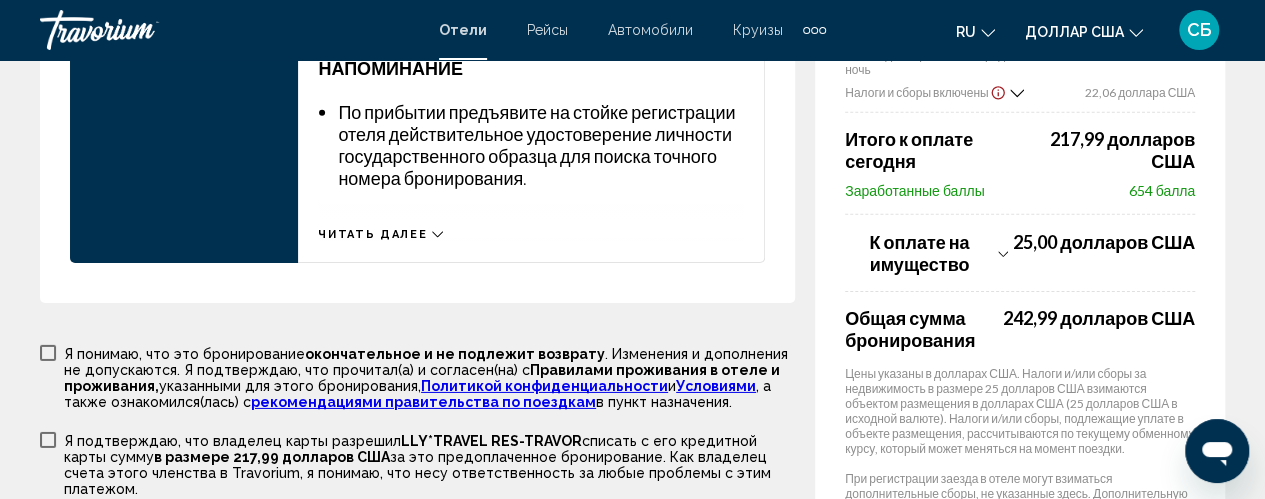 click at bounding box center [48, 353] 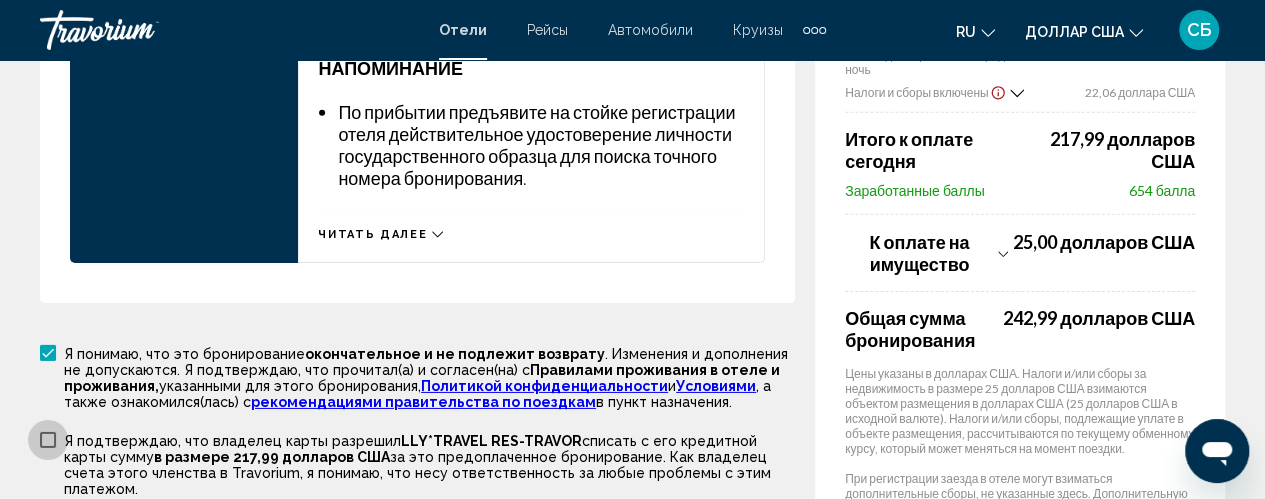click at bounding box center (48, 440) 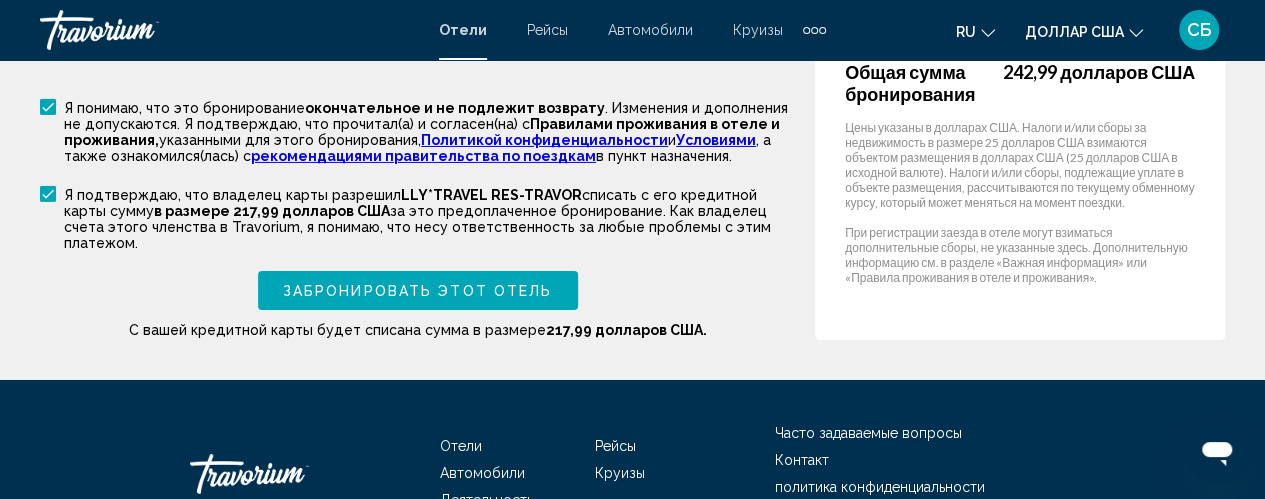 scroll, scrollTop: 3317, scrollLeft: 0, axis: vertical 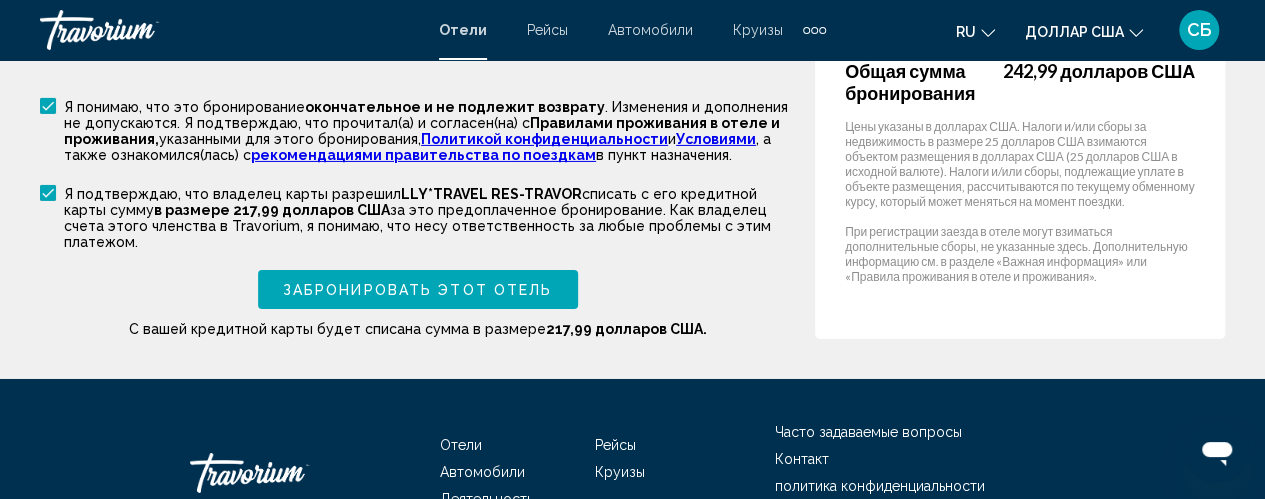 click on "Забронировать этот отель" at bounding box center (417, 291) 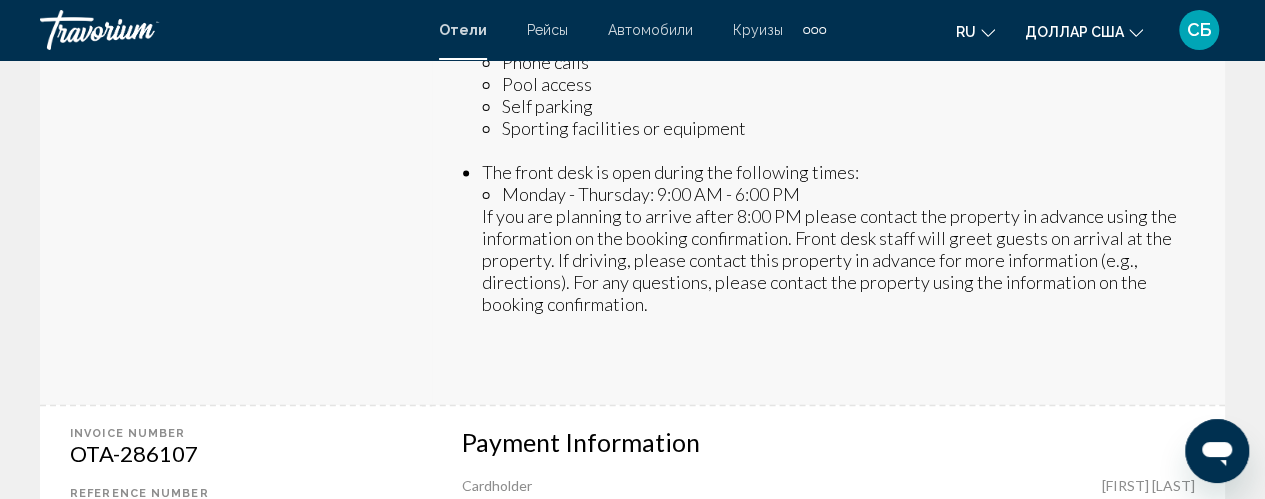scroll, scrollTop: 1392, scrollLeft: 0, axis: vertical 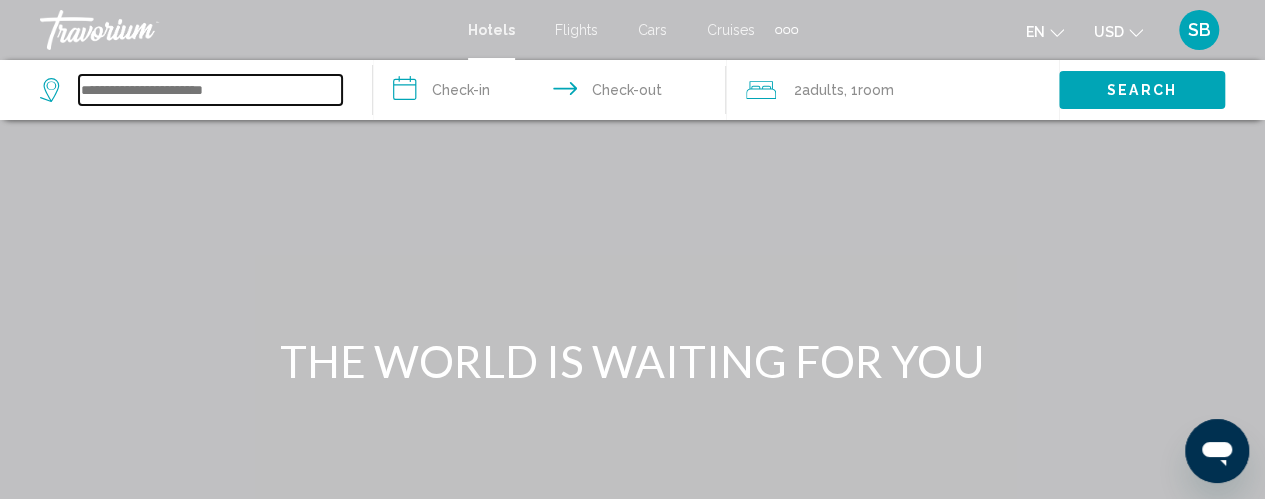 click at bounding box center (210, 90) 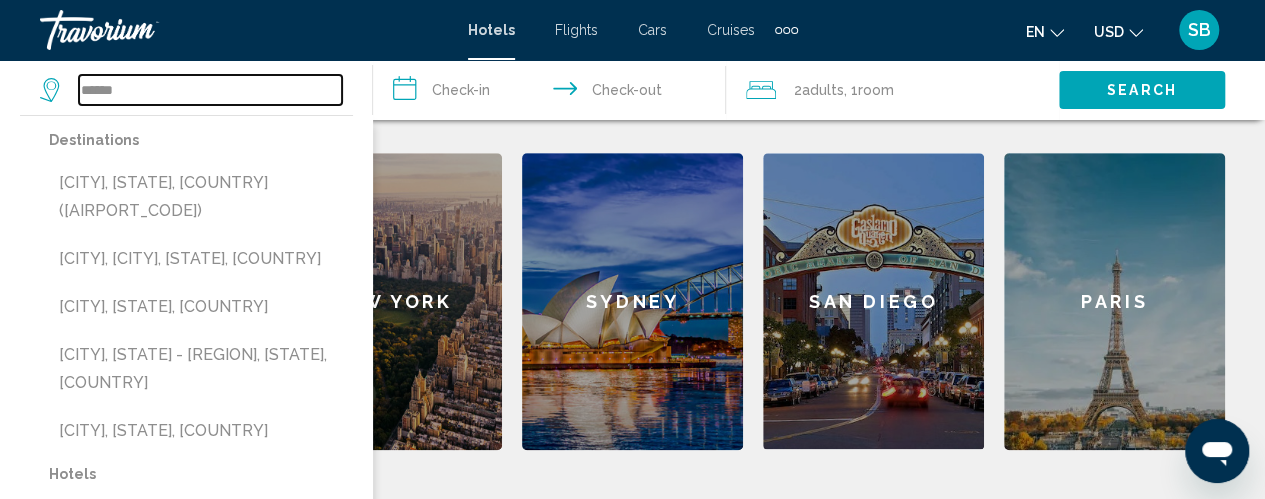 scroll, scrollTop: 814, scrollLeft: 0, axis: vertical 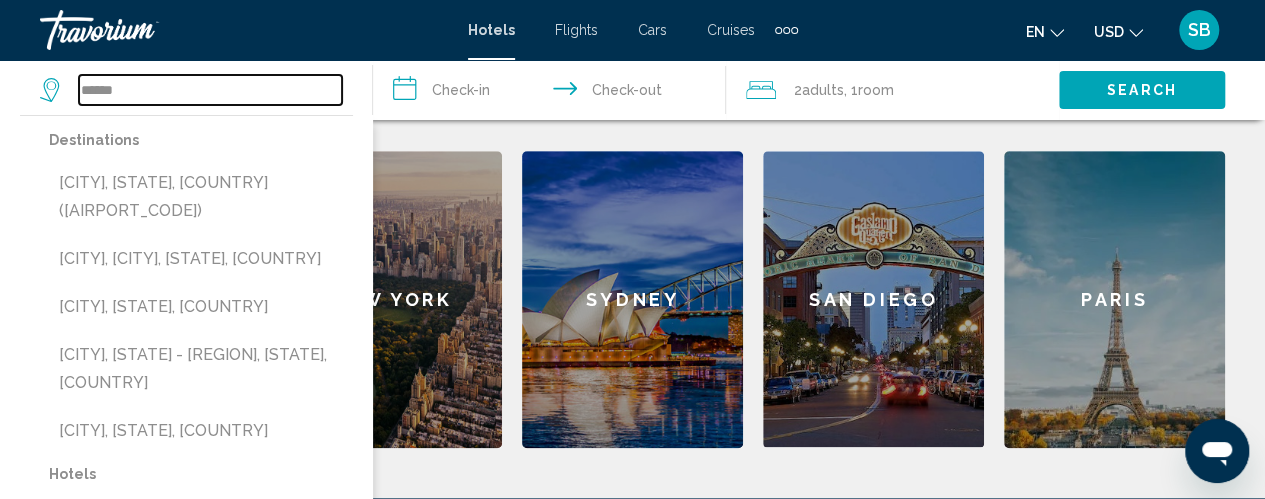 click on "******" at bounding box center [210, 90] 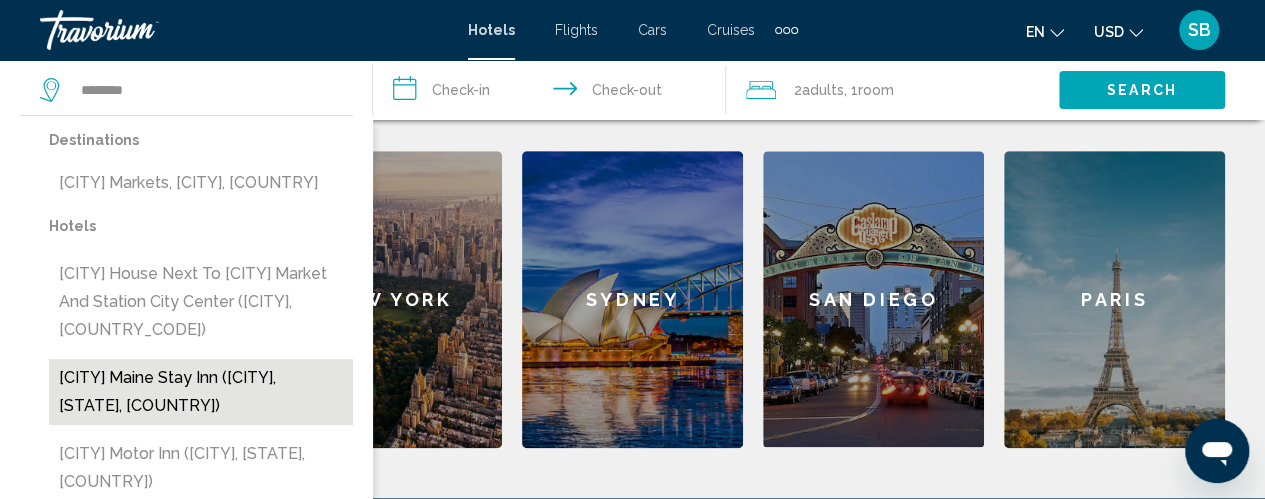 click on "[CITY] Maine Stay Inn ([CITY], [STATE], [COUNTRY])" at bounding box center [201, 392] 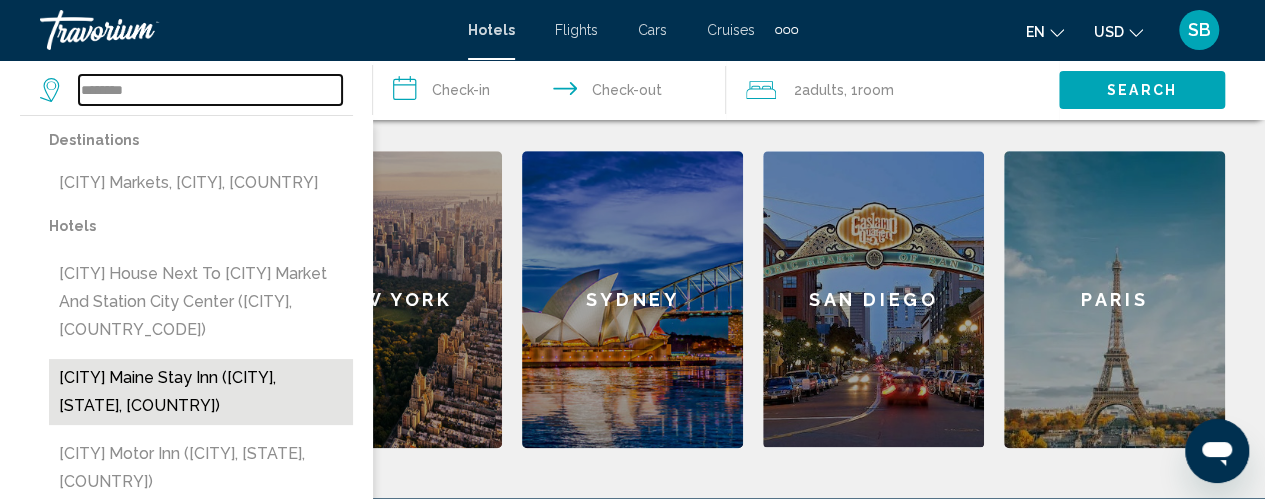 type on "**********" 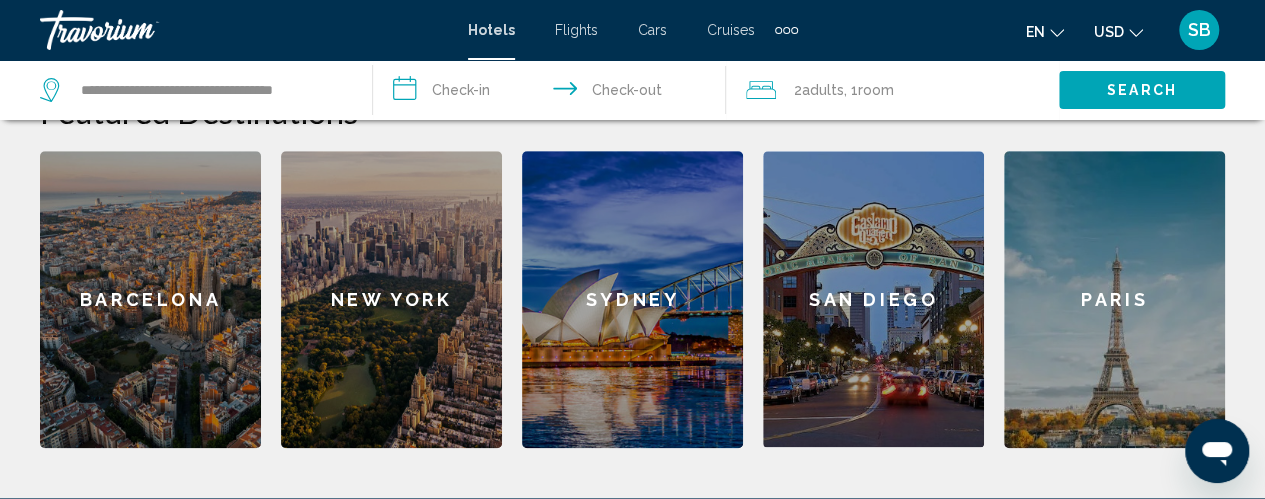 click on "**********" at bounding box center (553, 93) 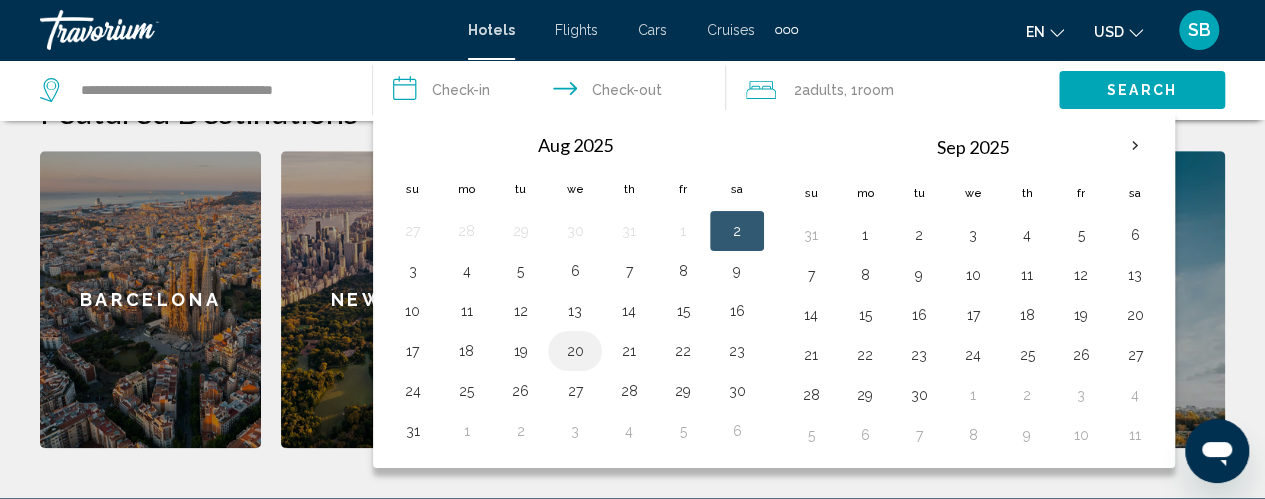 click on "20" at bounding box center (575, 351) 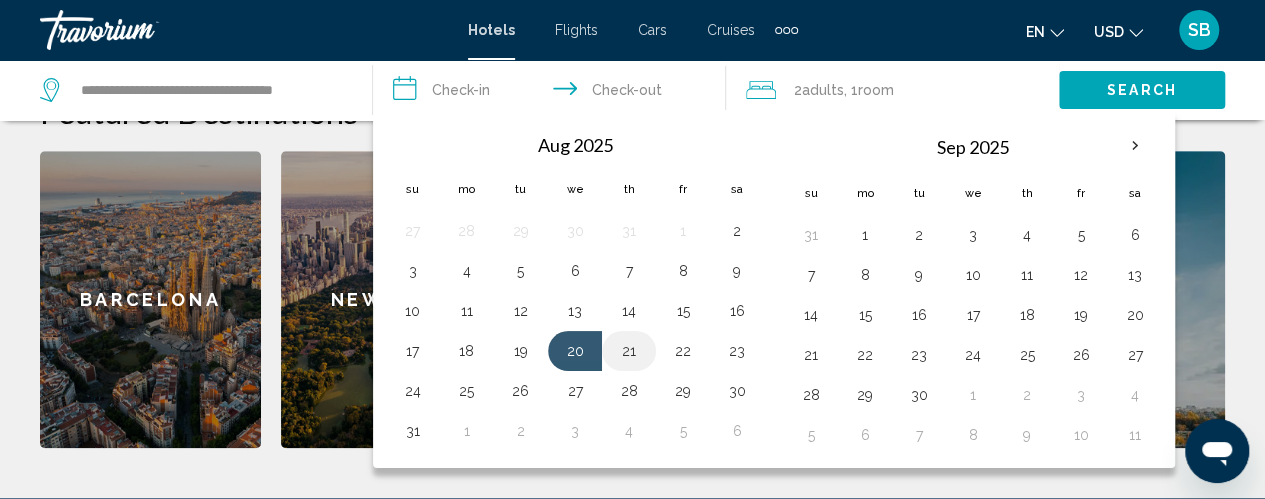 click on "21" at bounding box center [629, 351] 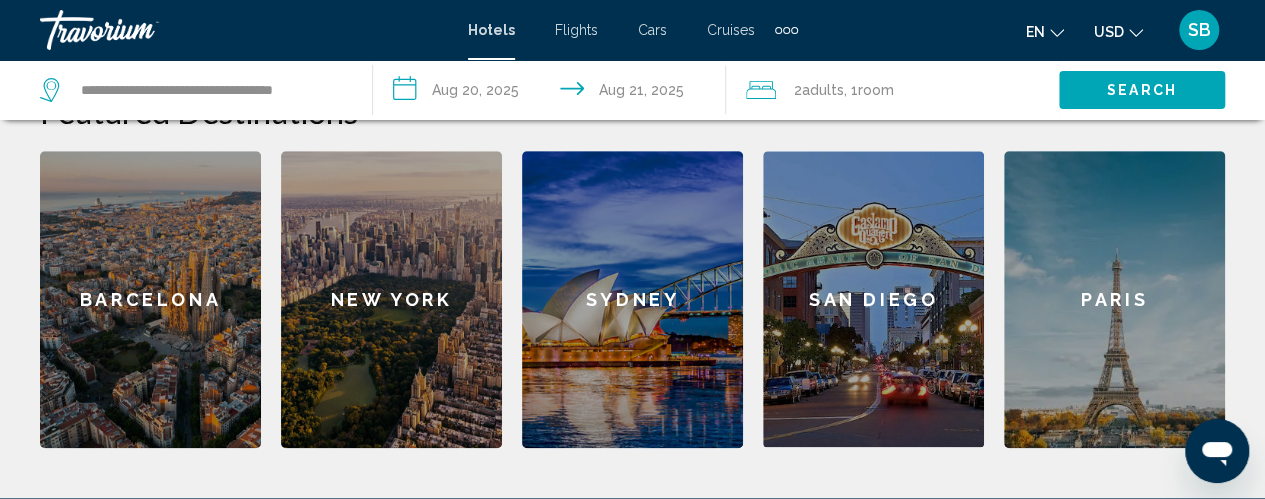 click on "Adults" 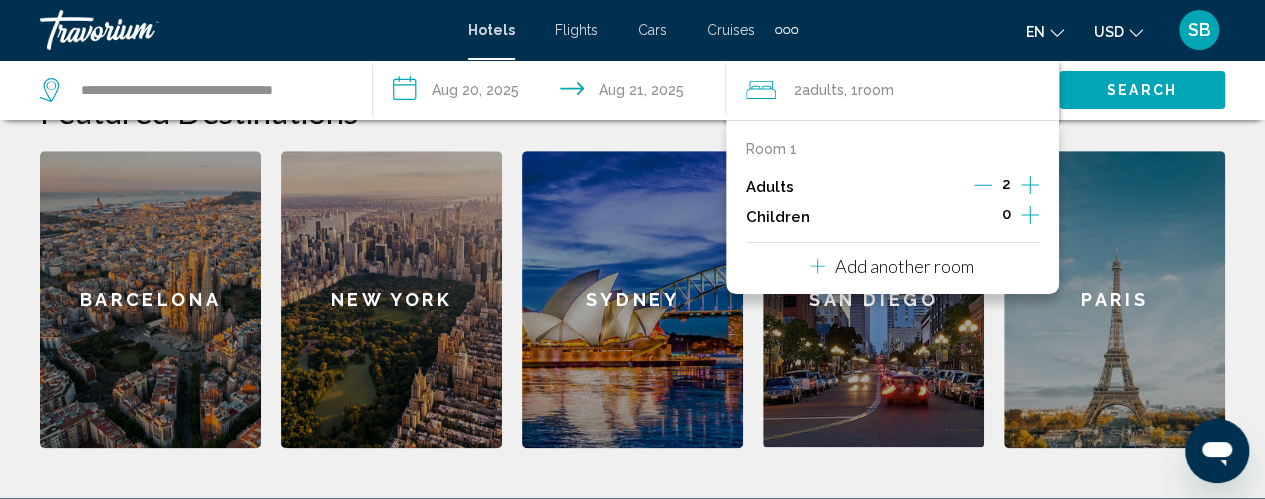 click 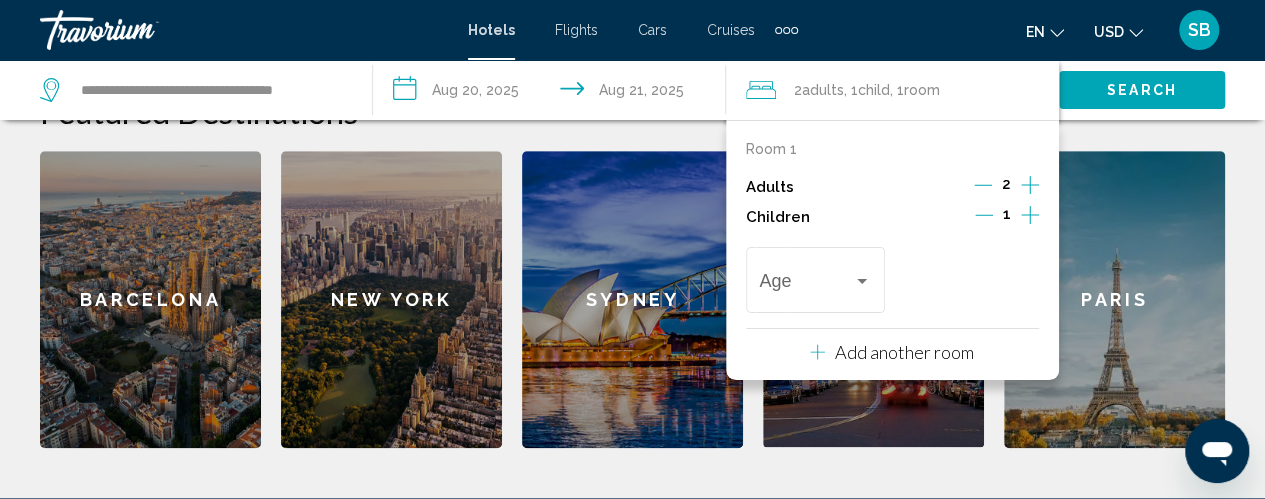 click 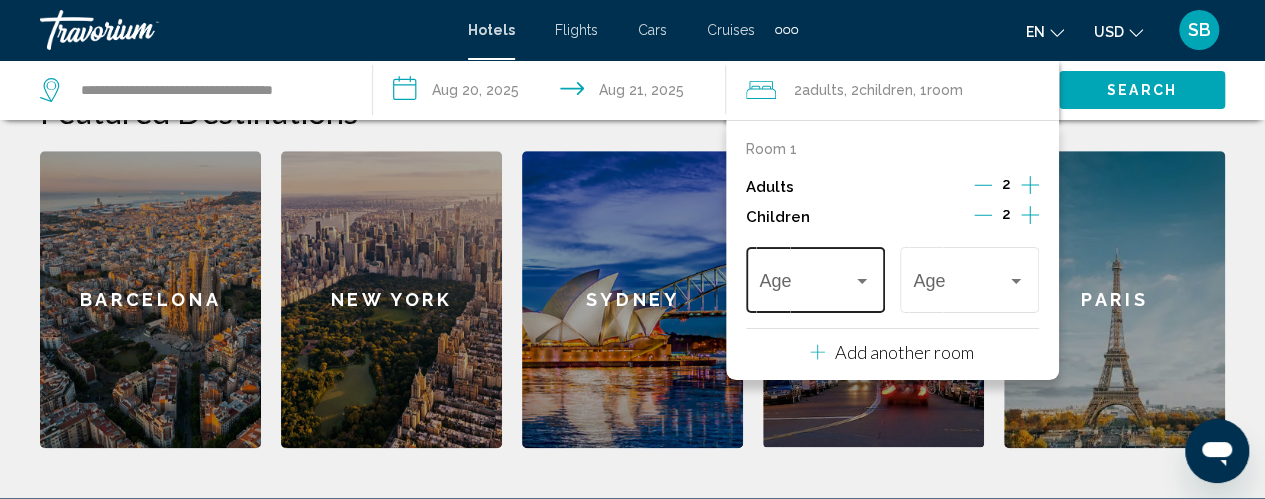 click at bounding box center (806, 285) 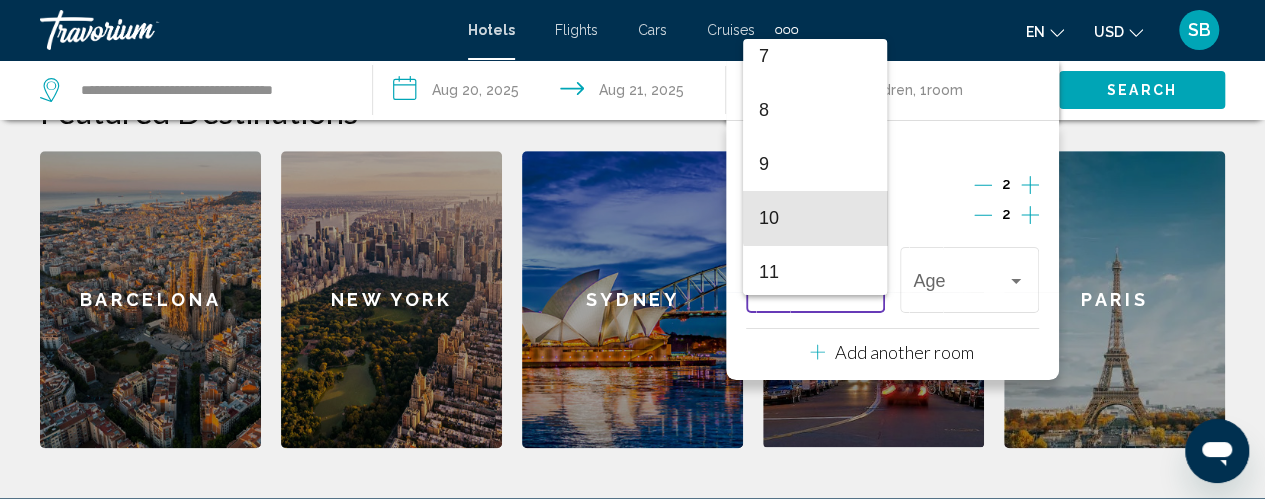 scroll, scrollTop: 411, scrollLeft: 0, axis: vertical 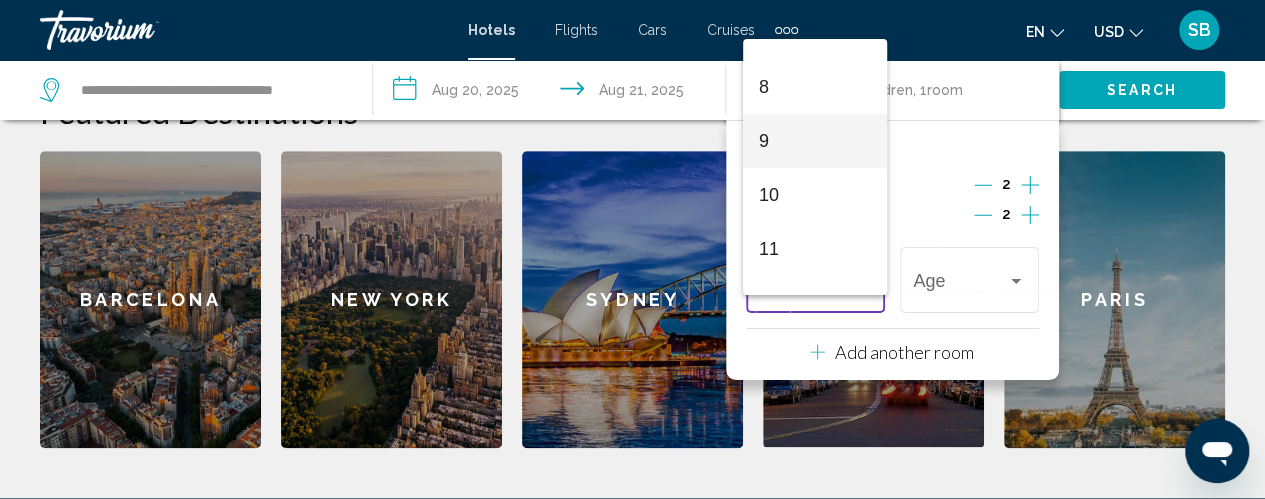click on "9" at bounding box center [815, 141] 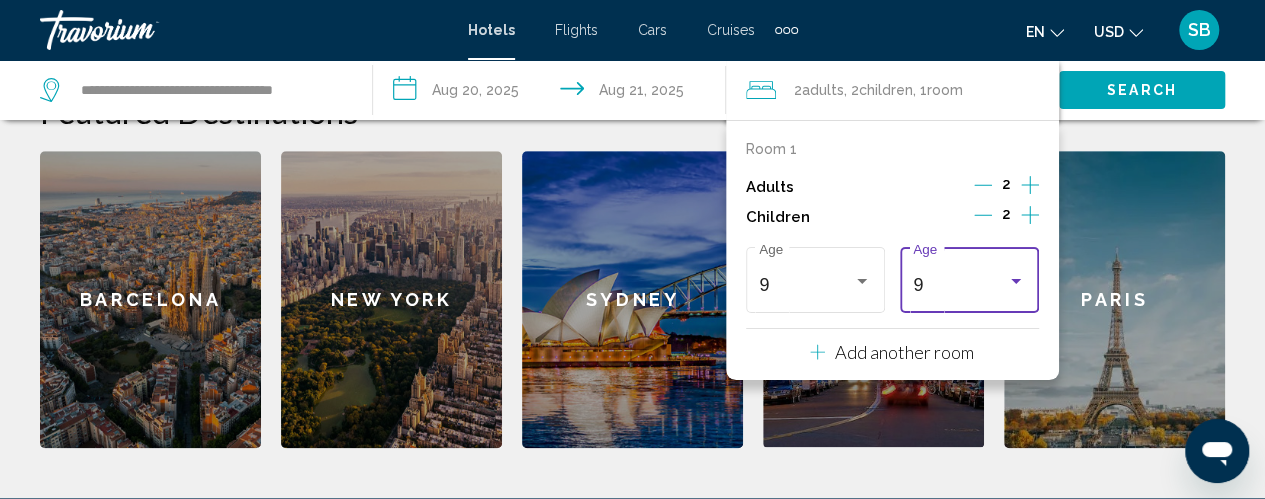 click on "9" at bounding box center (960, 285) 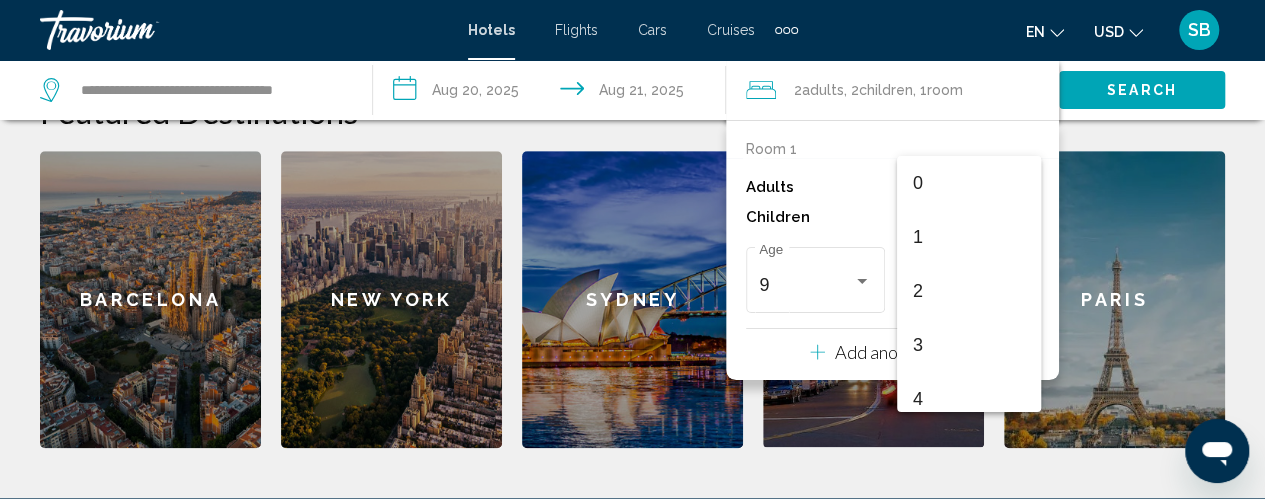 scroll, scrollTop: 385, scrollLeft: 0, axis: vertical 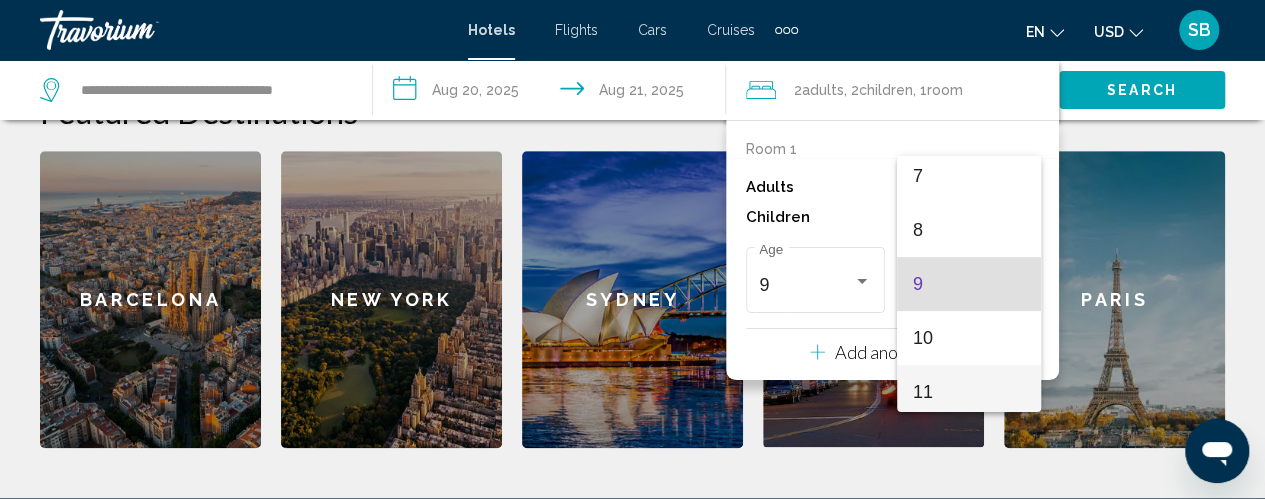 click on "11" at bounding box center [969, 392] 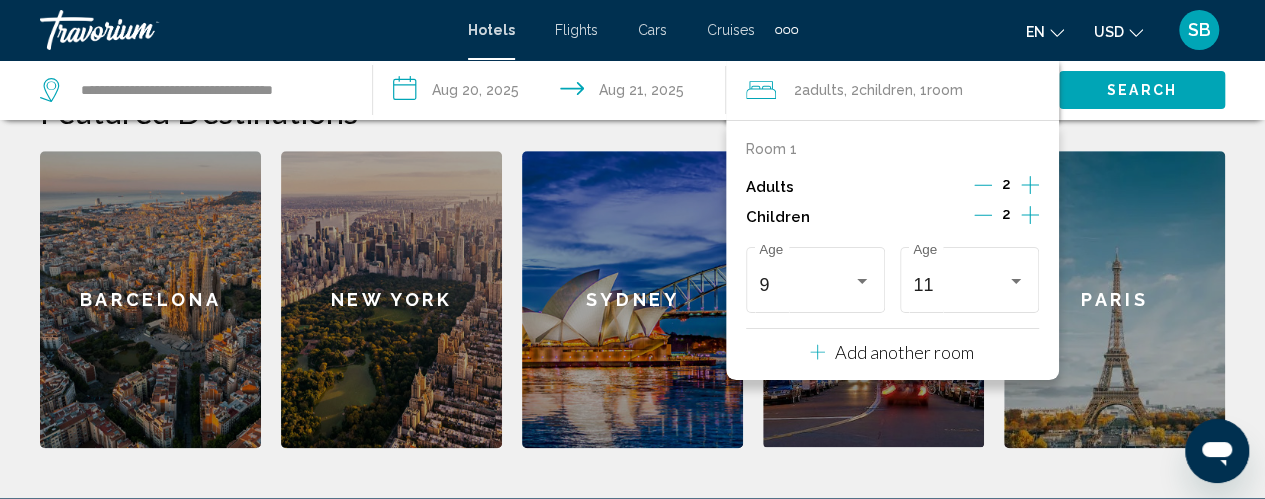 click on "Paris" 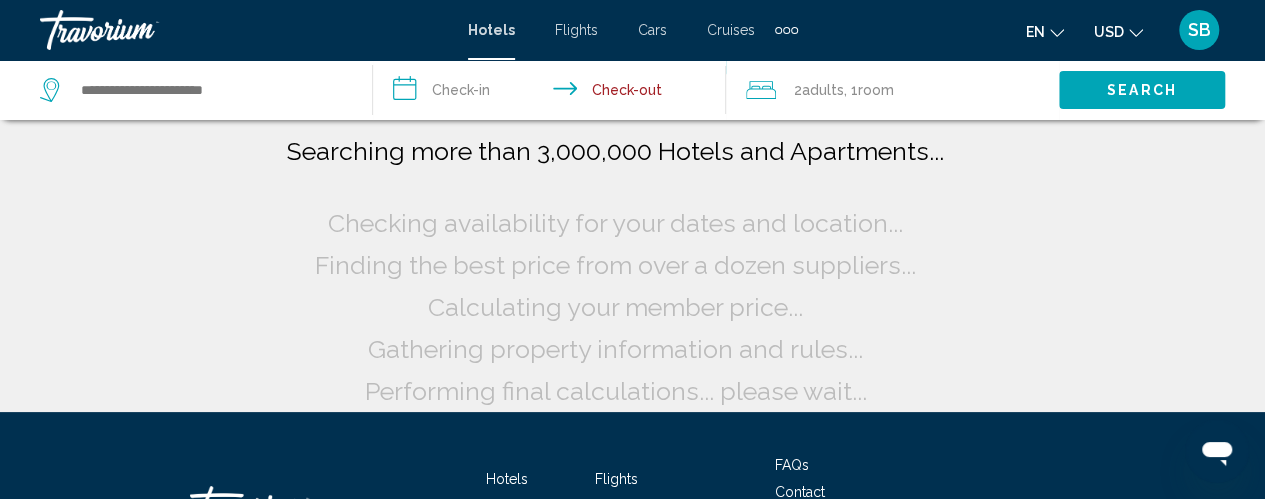 click on "Search" 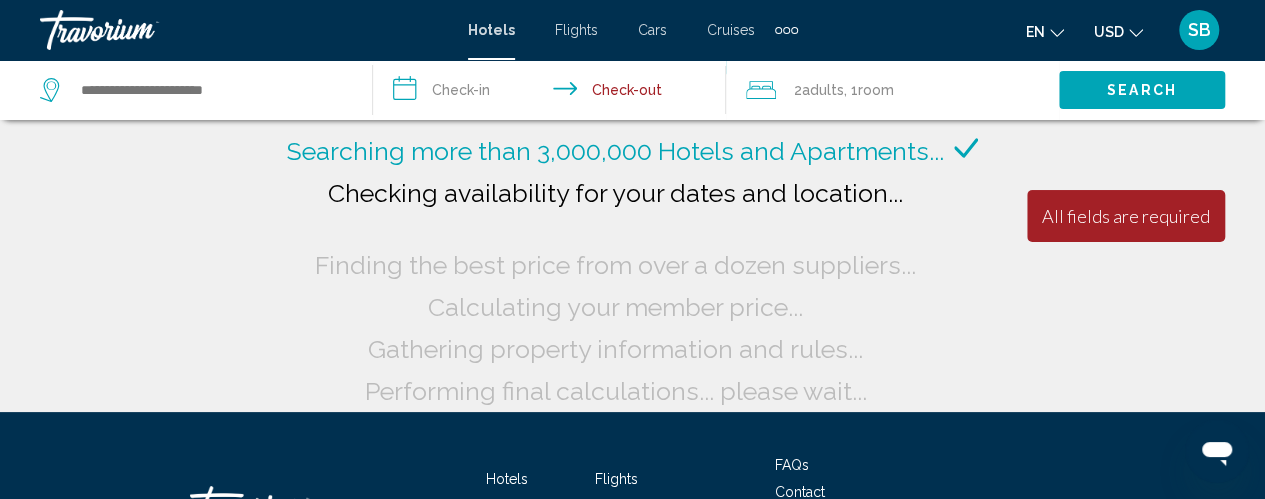 click on "Search" 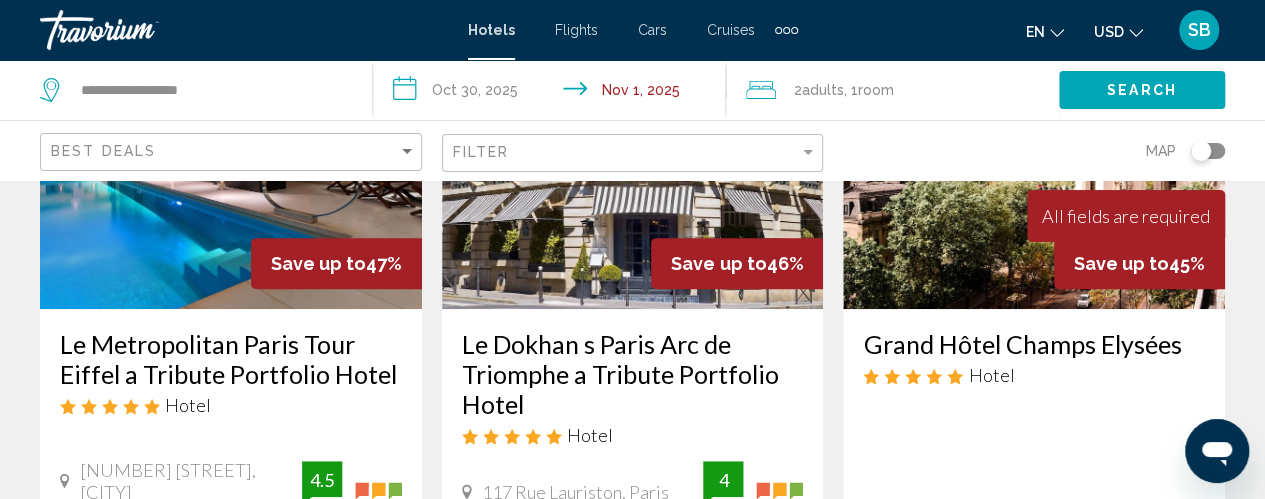 scroll, scrollTop: 260, scrollLeft: 0, axis: vertical 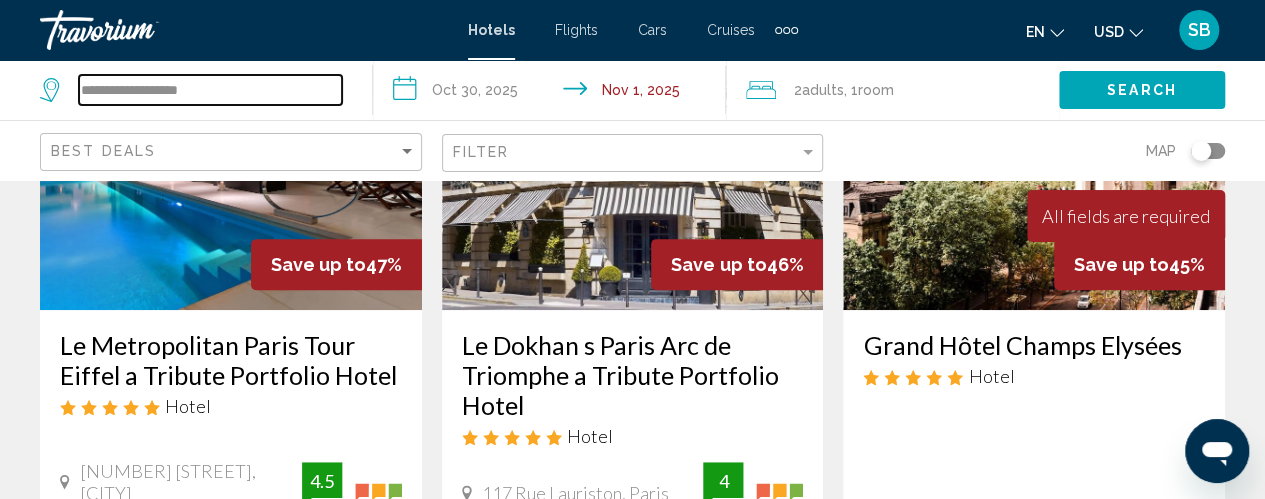 click on "**********" at bounding box center (210, 90) 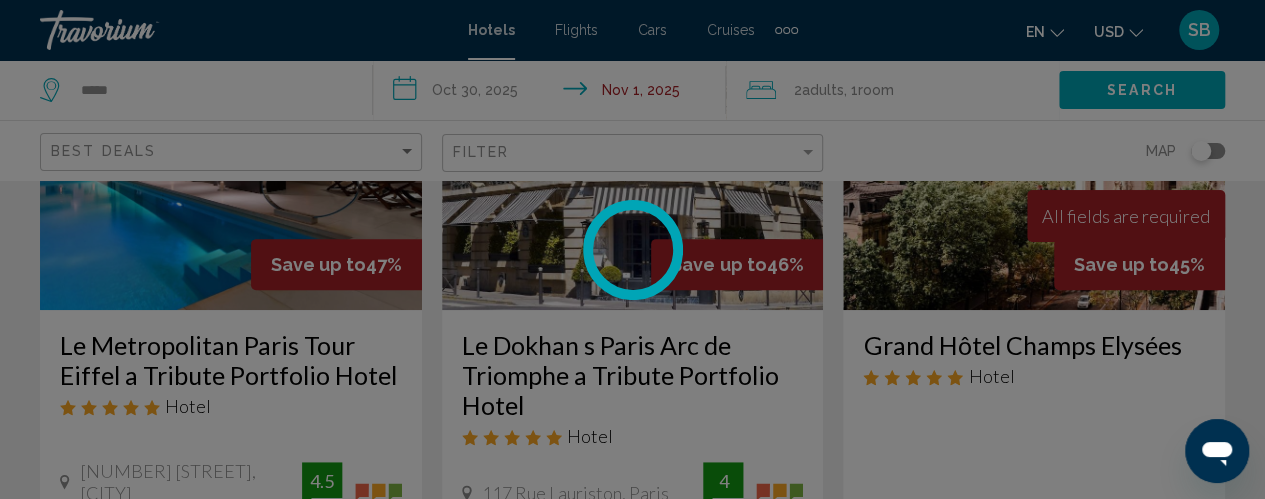 click at bounding box center (632, 249) 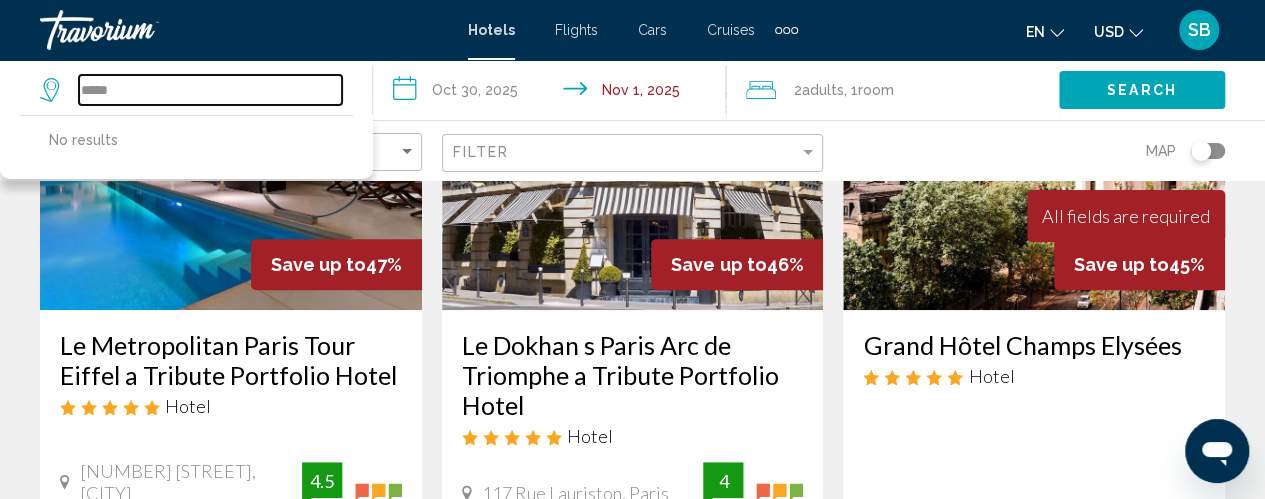 click on "*****" at bounding box center (210, 90) 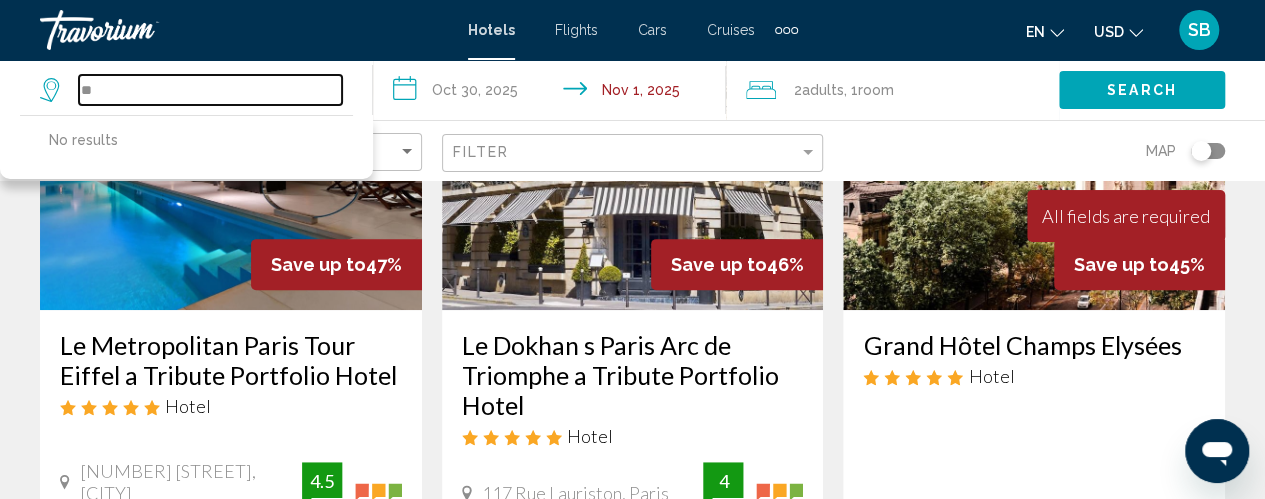 type on "*" 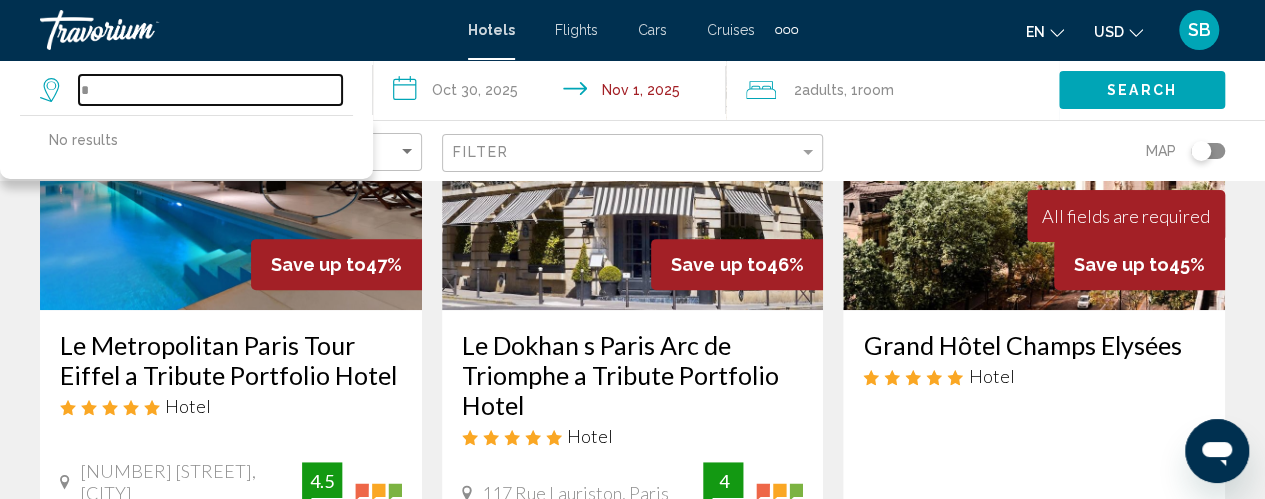 click on "*" at bounding box center [210, 90] 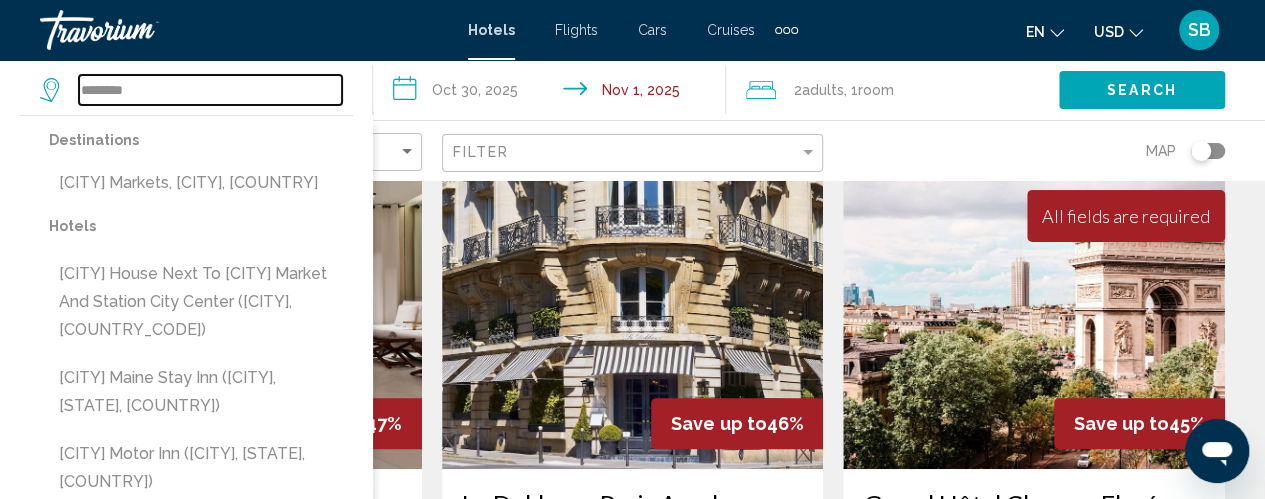 scroll, scrollTop: 94, scrollLeft: 0, axis: vertical 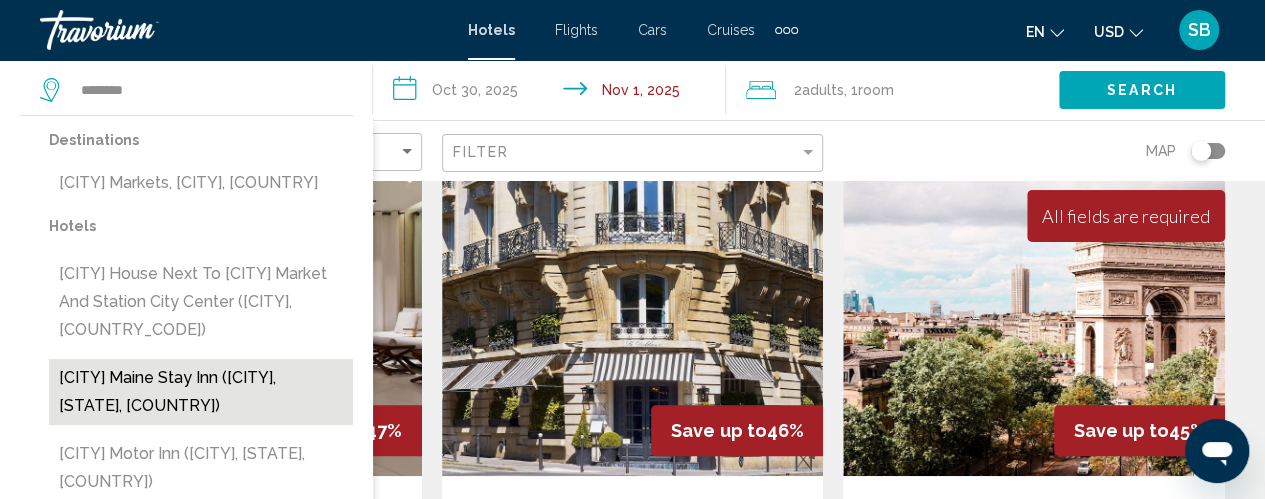 click on "[CITY] Maine Stay Inn ([CITY], [STATE], [COUNTRY])" at bounding box center (201, 392) 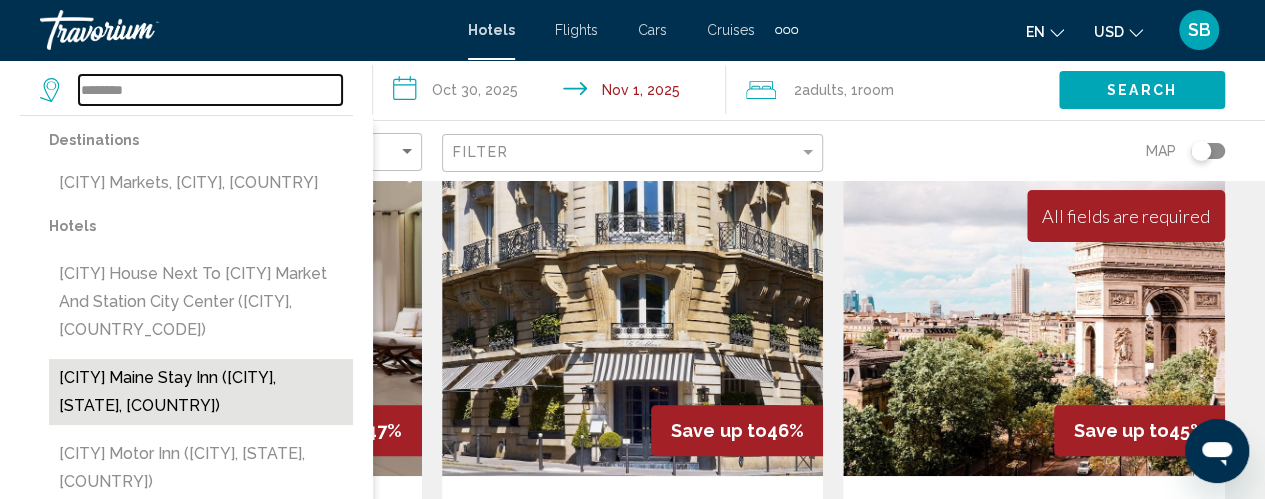 type on "**********" 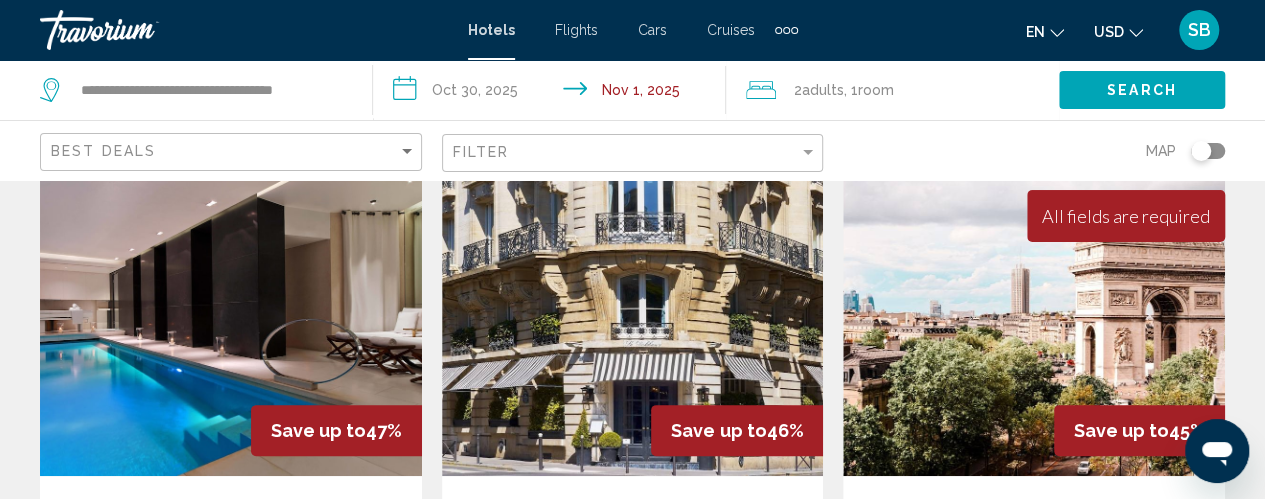 click on "**********" at bounding box center (553, 93) 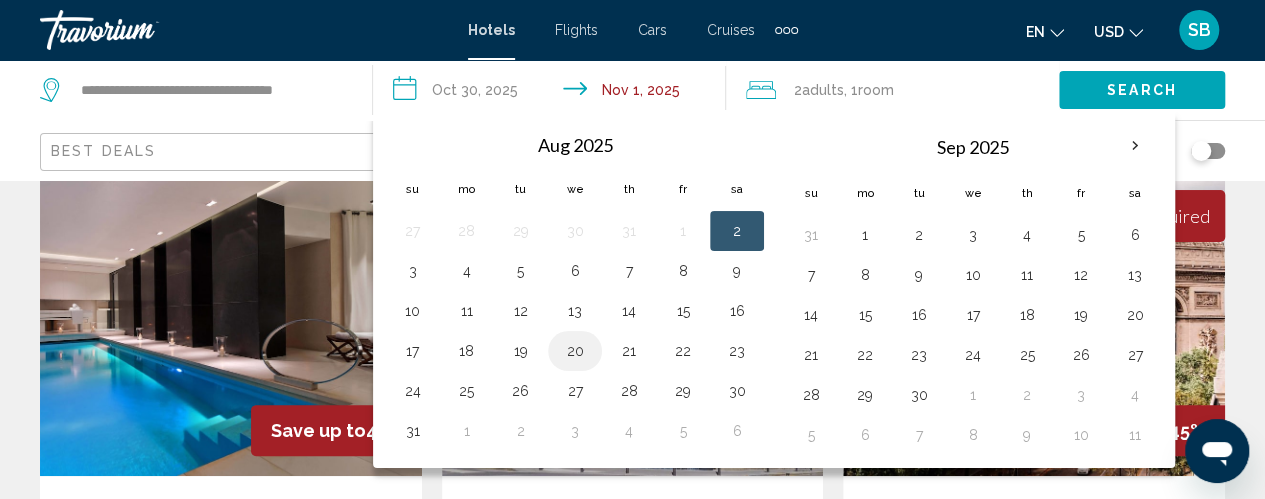 click on "20" at bounding box center (575, 351) 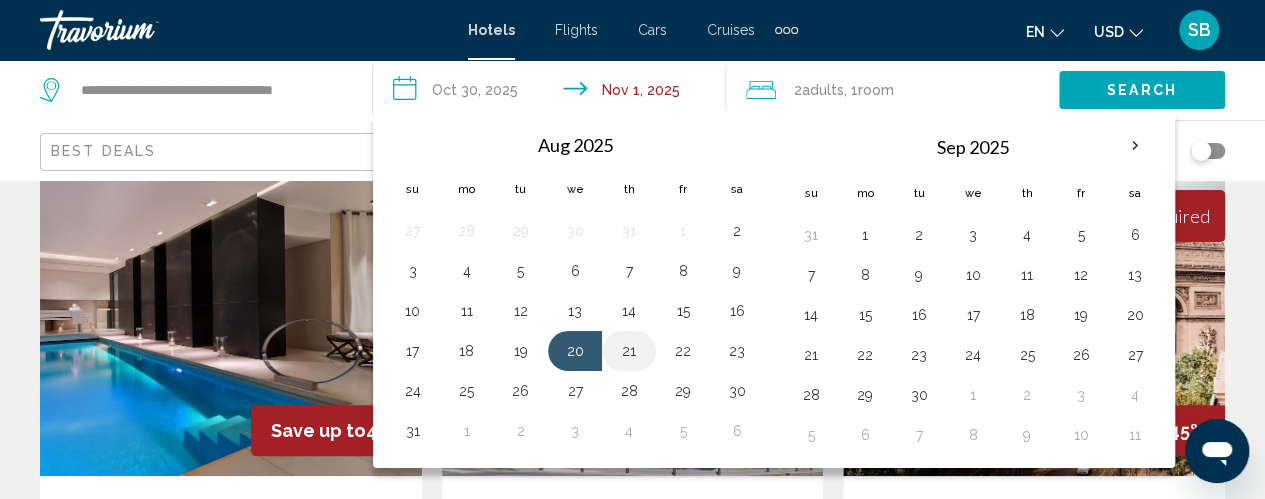 click on "21" at bounding box center [629, 351] 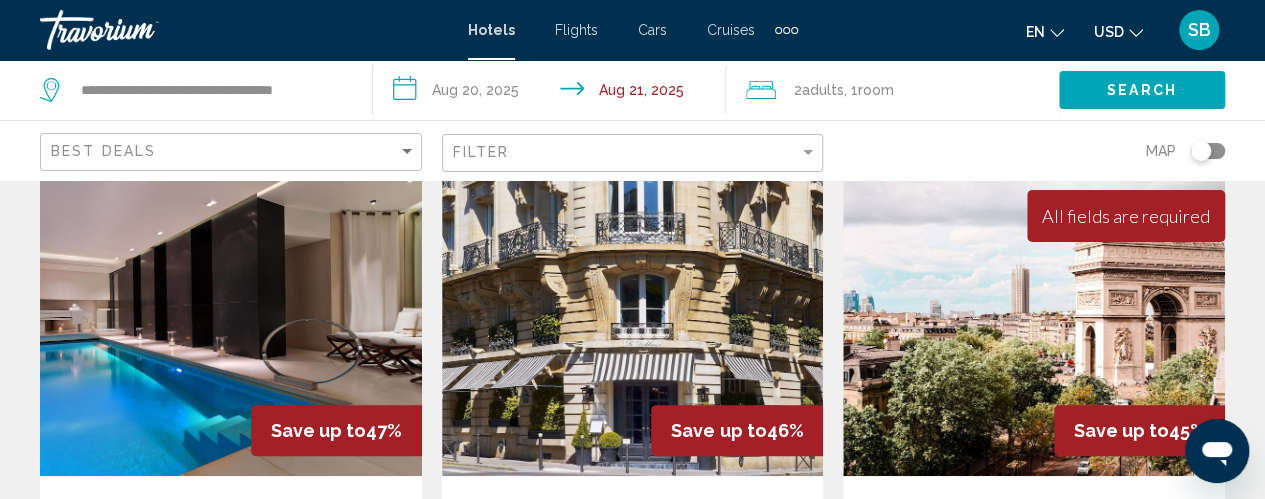 click on "2  Adult Adults , 1  Room rooms" 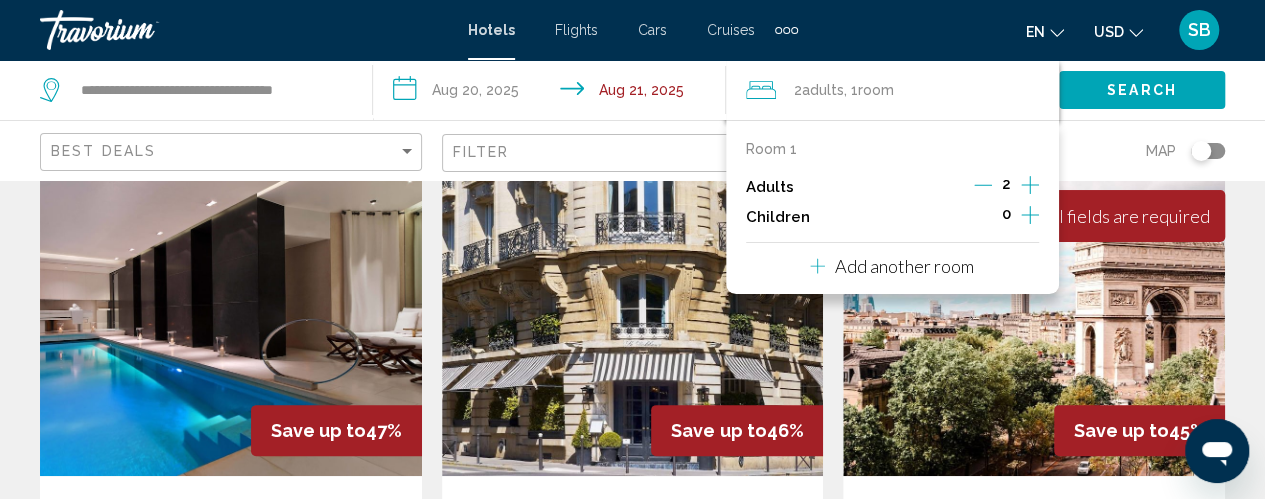 click 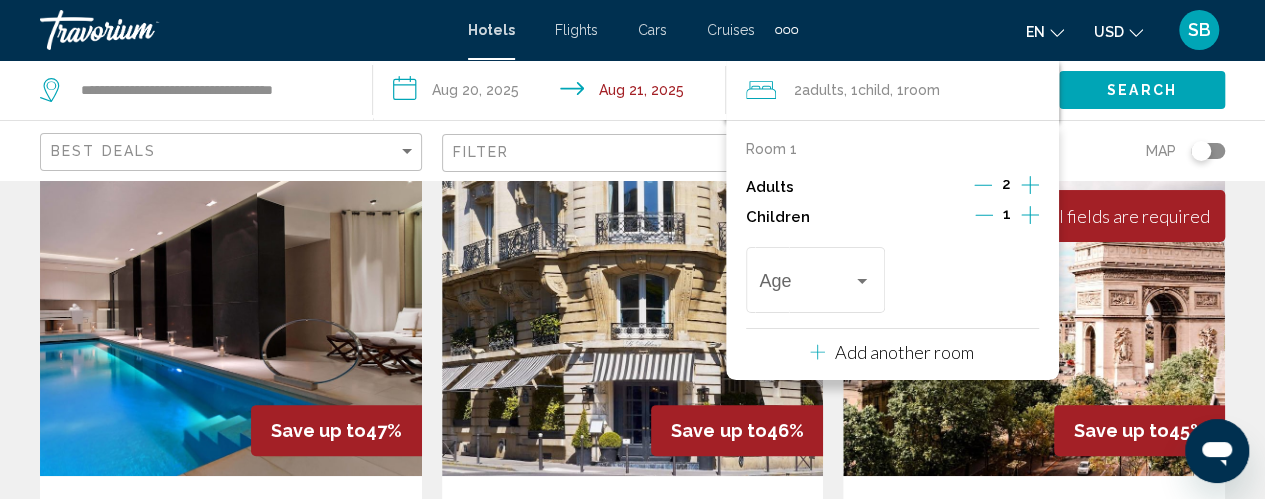 click 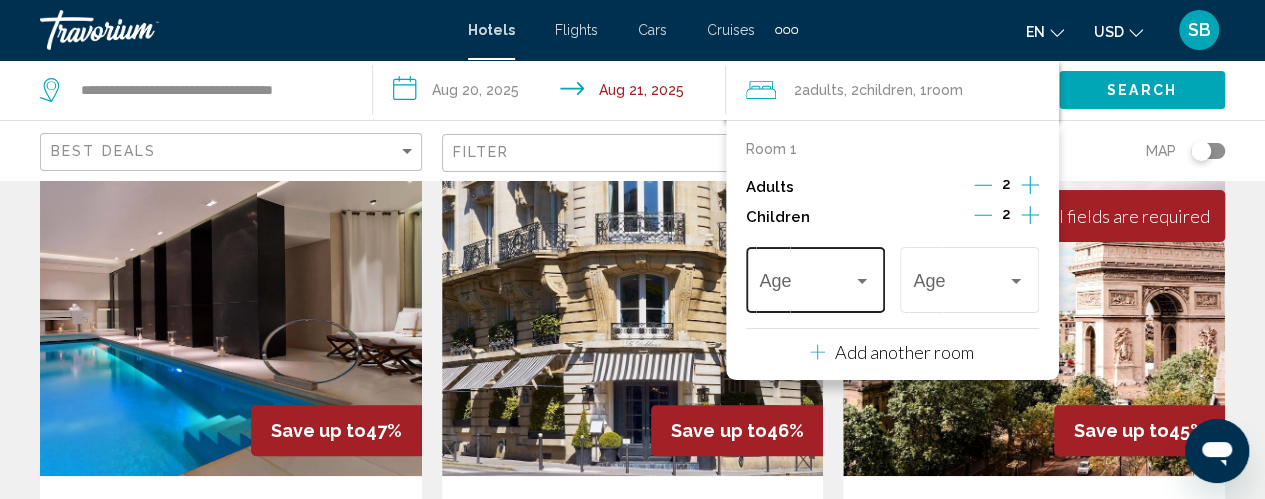 click at bounding box center [806, 285] 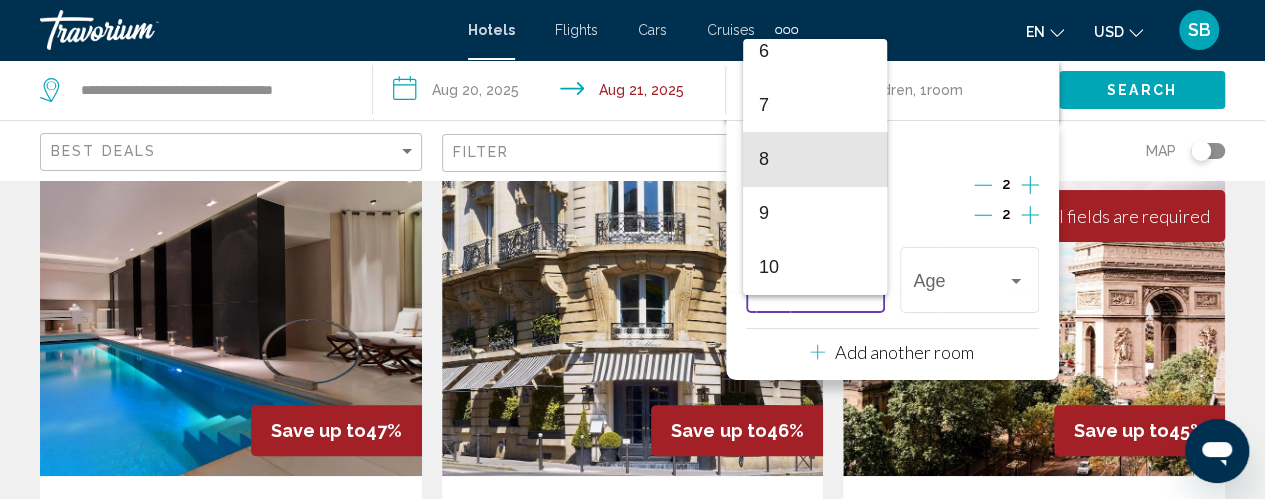 scroll, scrollTop: 340, scrollLeft: 0, axis: vertical 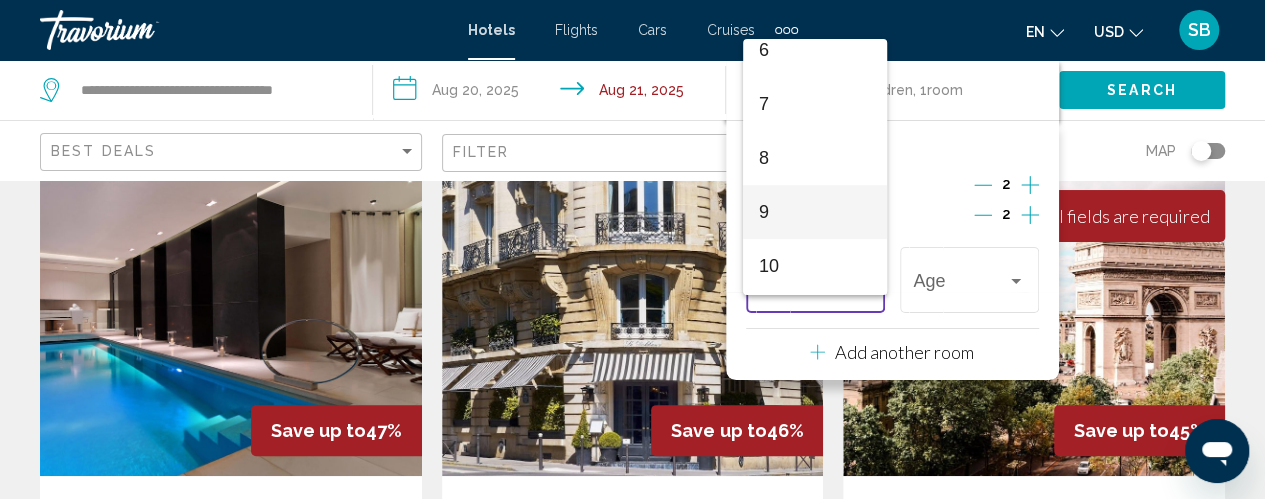click on "9" at bounding box center [815, 212] 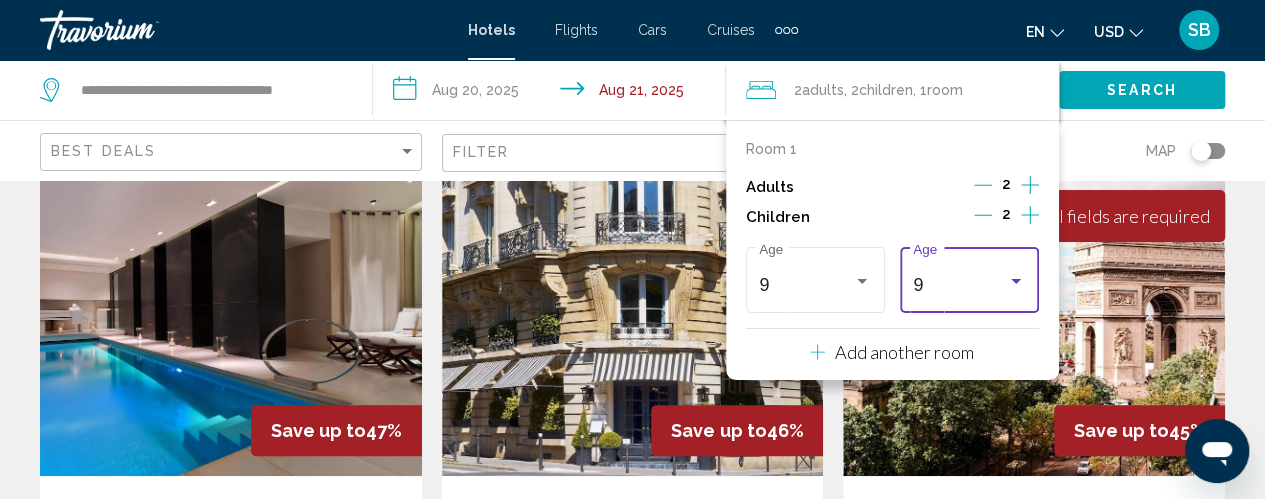 click on "9" at bounding box center (960, 285) 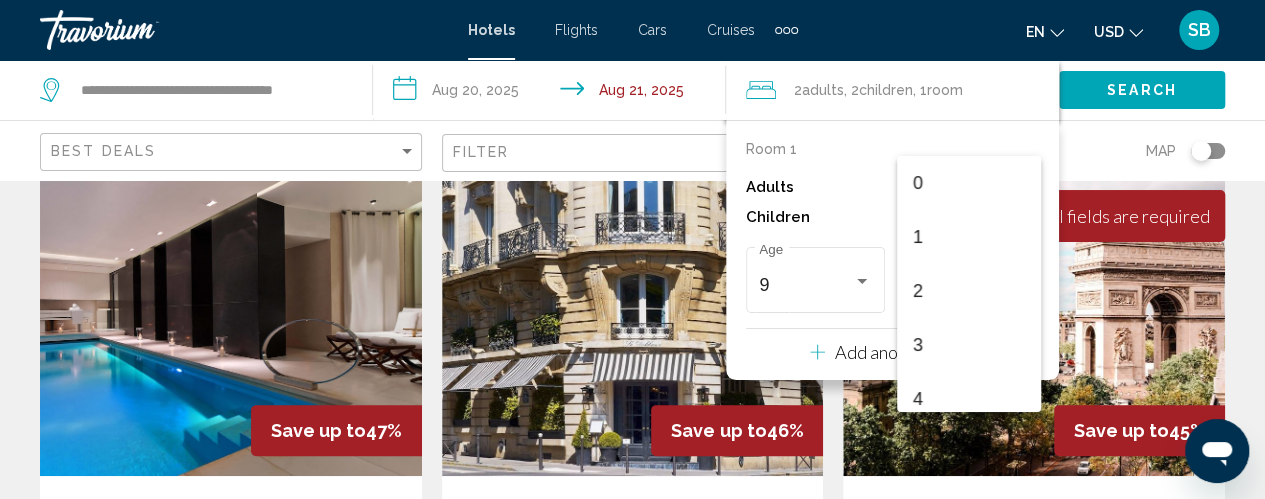 scroll, scrollTop: 385, scrollLeft: 0, axis: vertical 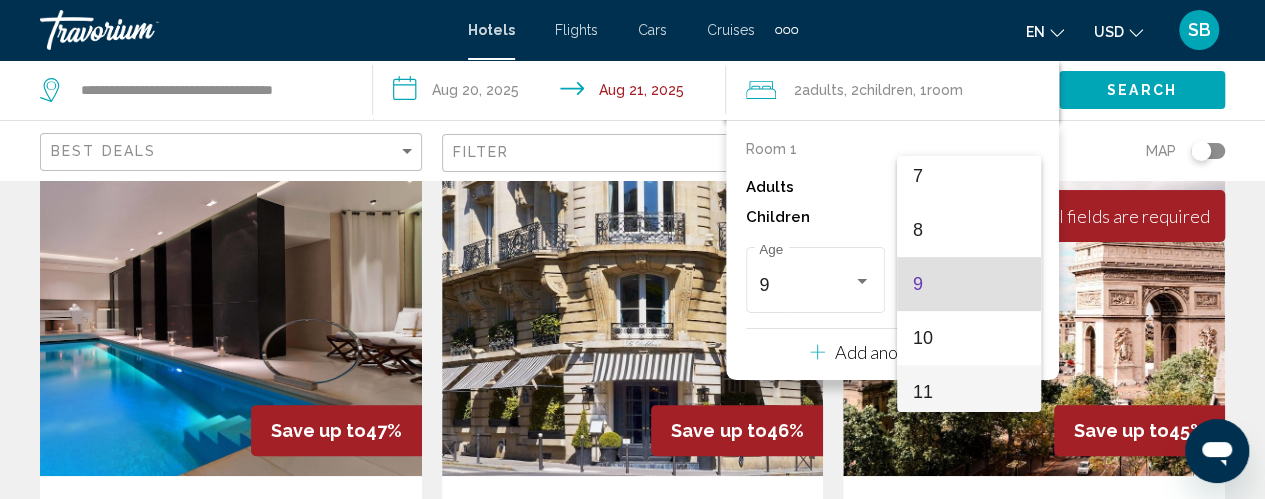 click on "11" at bounding box center [969, 392] 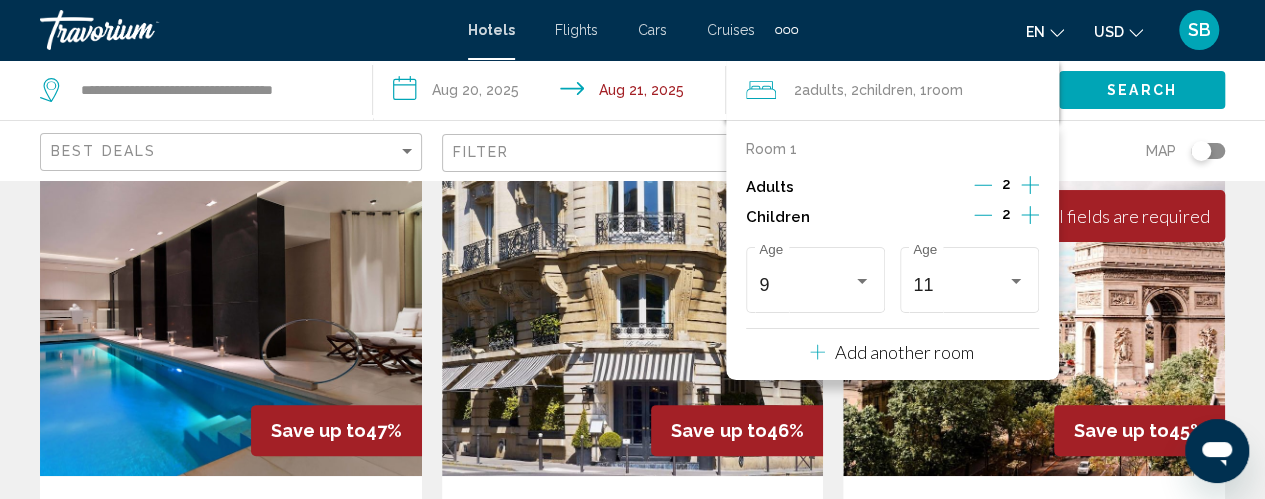click on "Map" 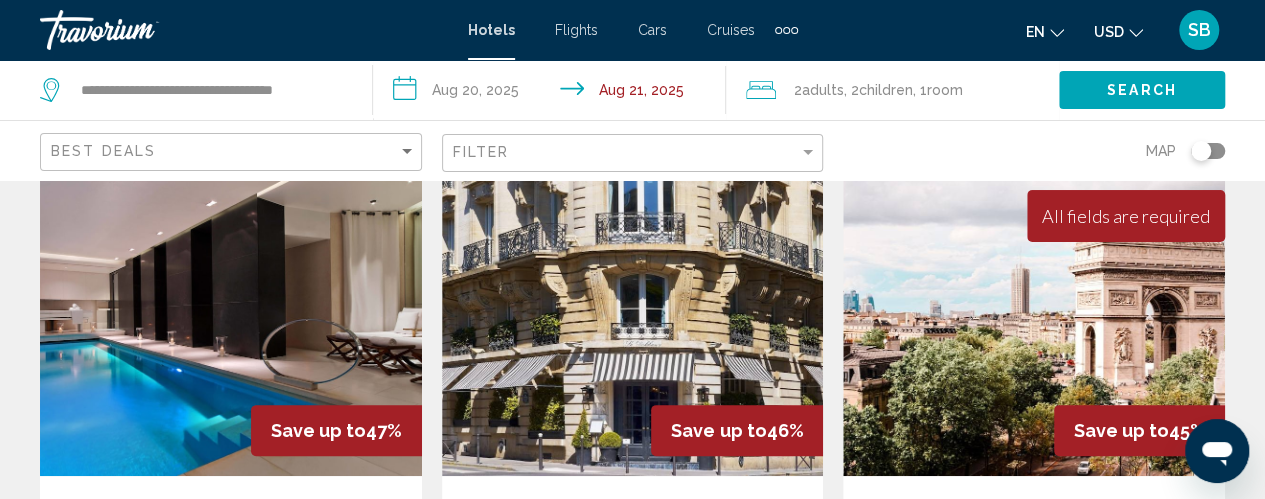 click on "Search" 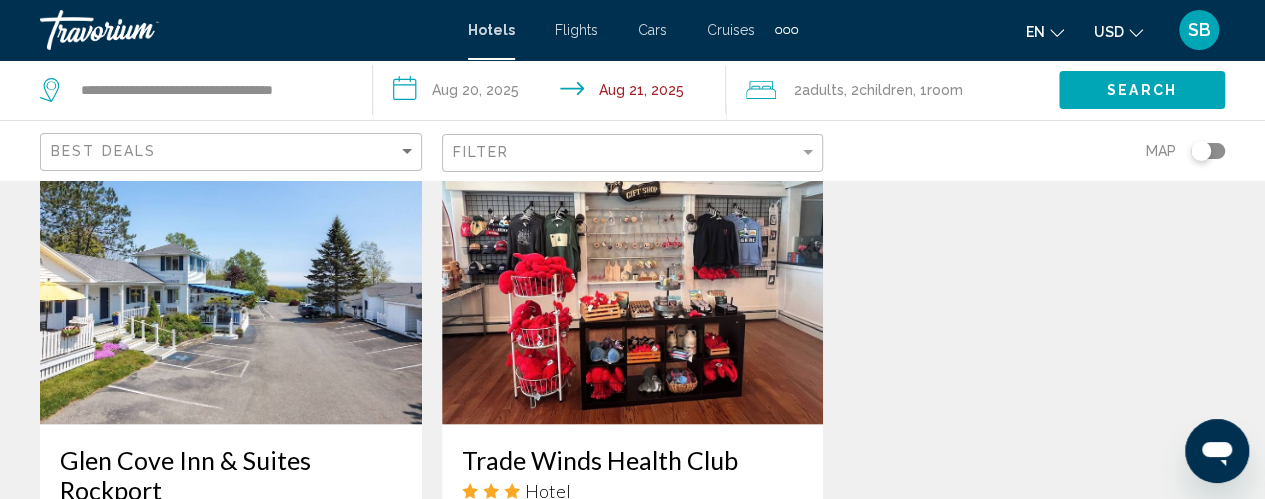 scroll, scrollTop: 1628, scrollLeft: 0, axis: vertical 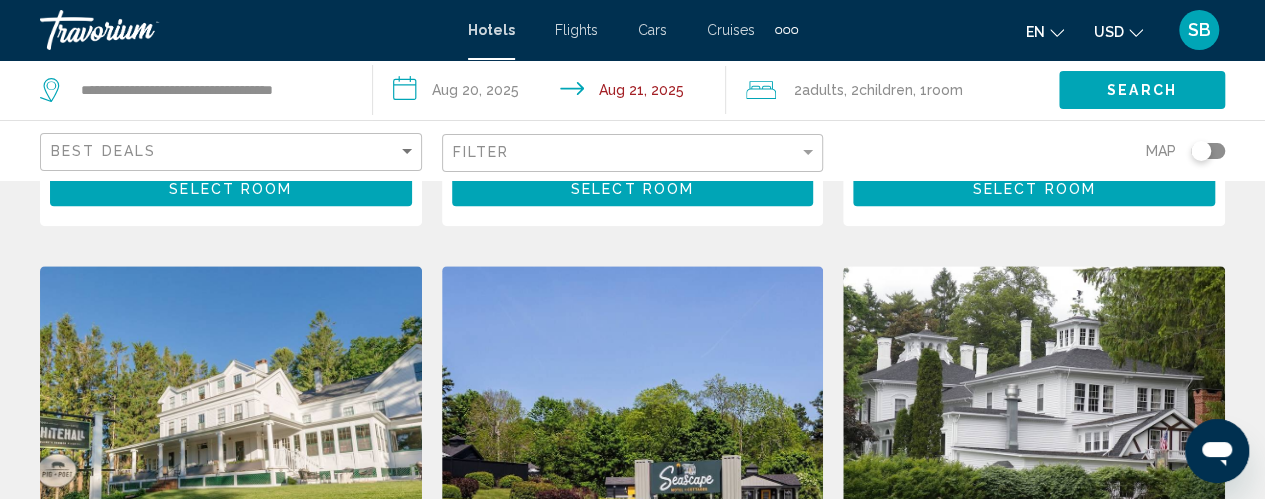 click at bounding box center (1034, 426) 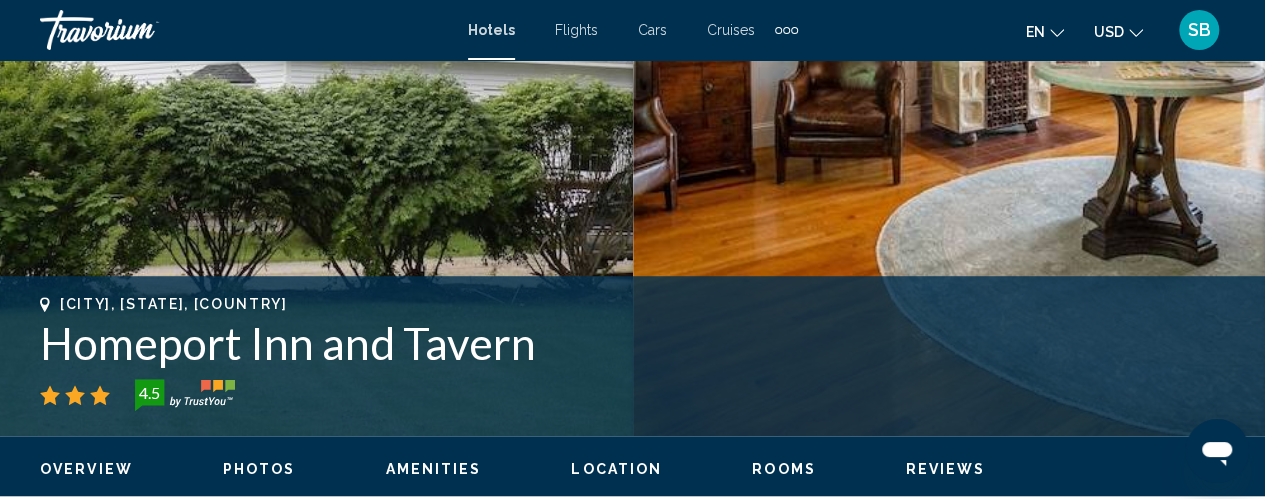 scroll, scrollTop: 568, scrollLeft: 0, axis: vertical 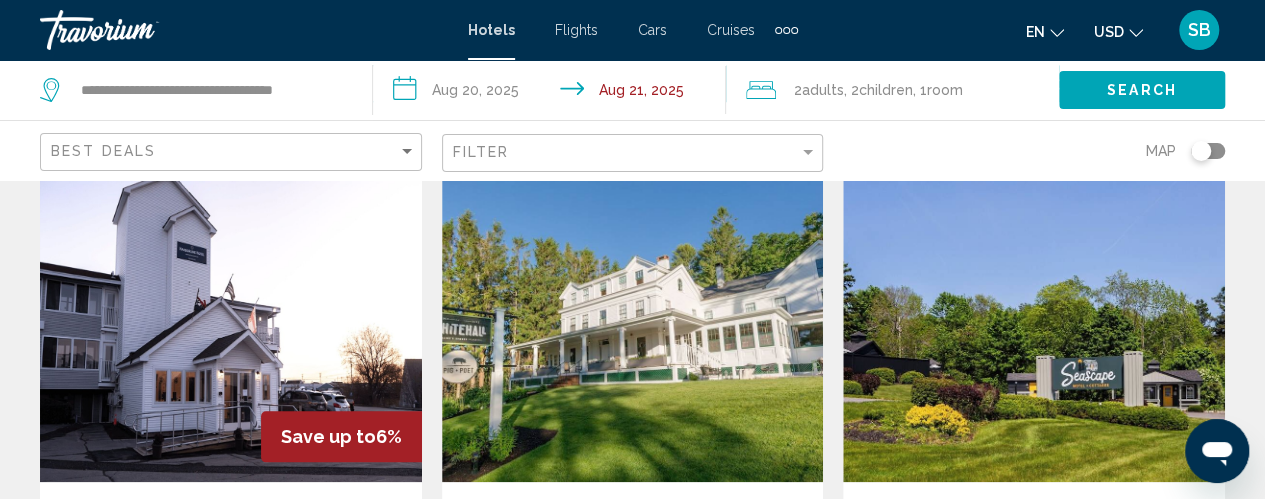 click at bounding box center [231, 322] 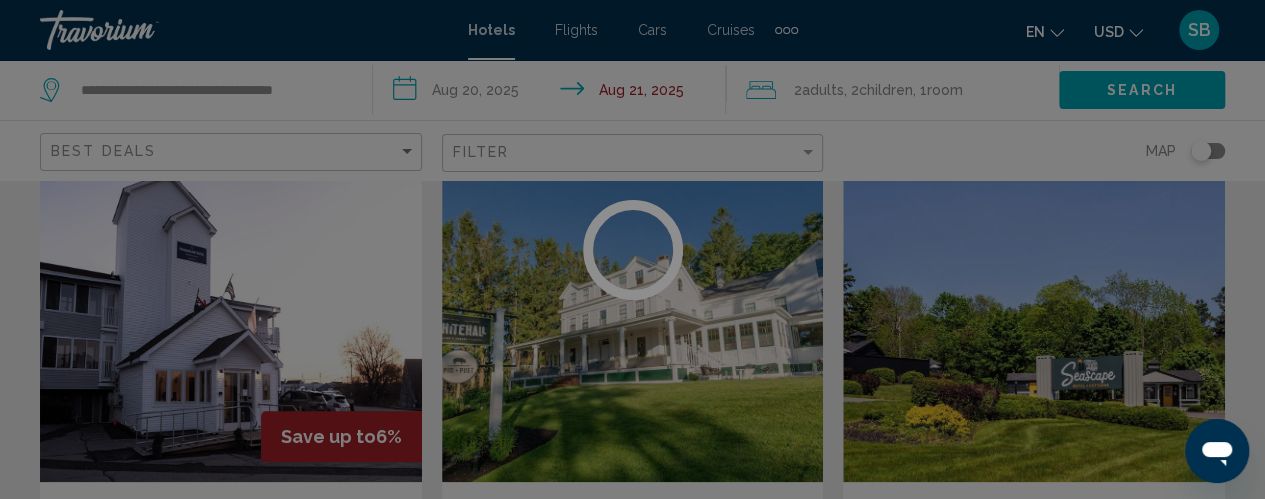 scroll, scrollTop: 285, scrollLeft: 0, axis: vertical 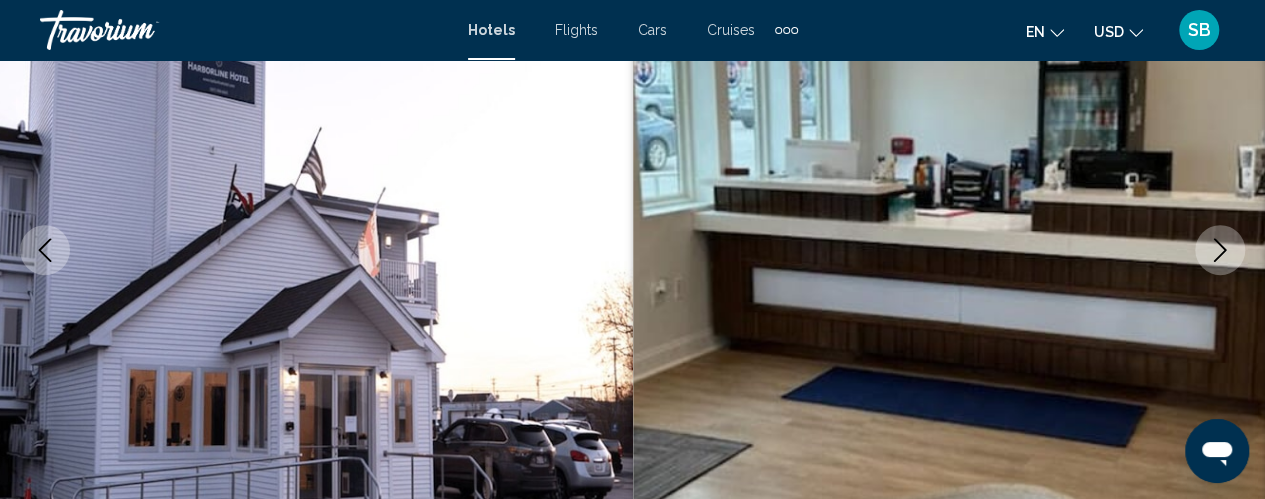 click 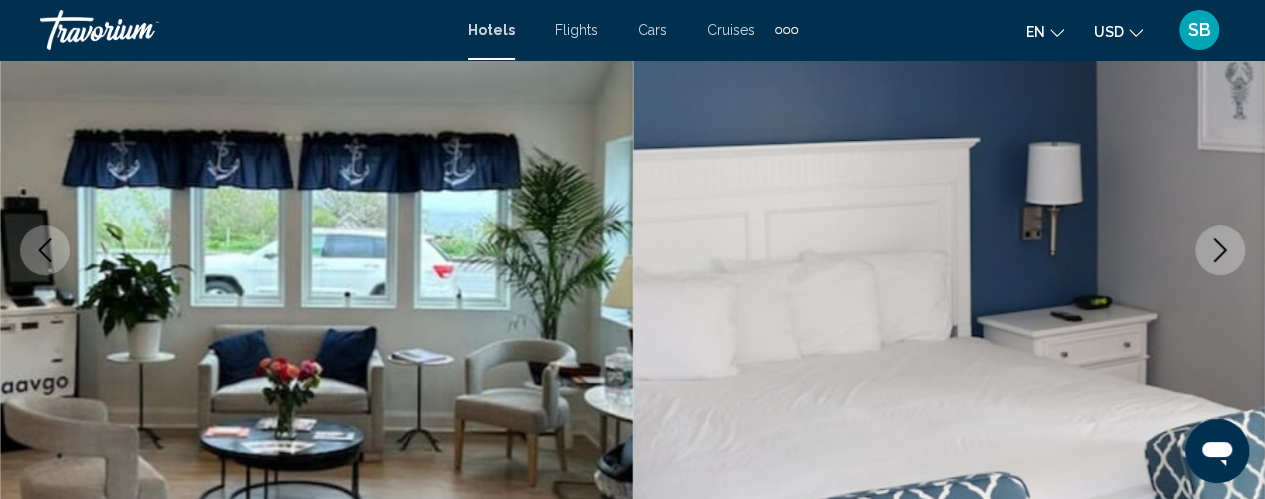 click 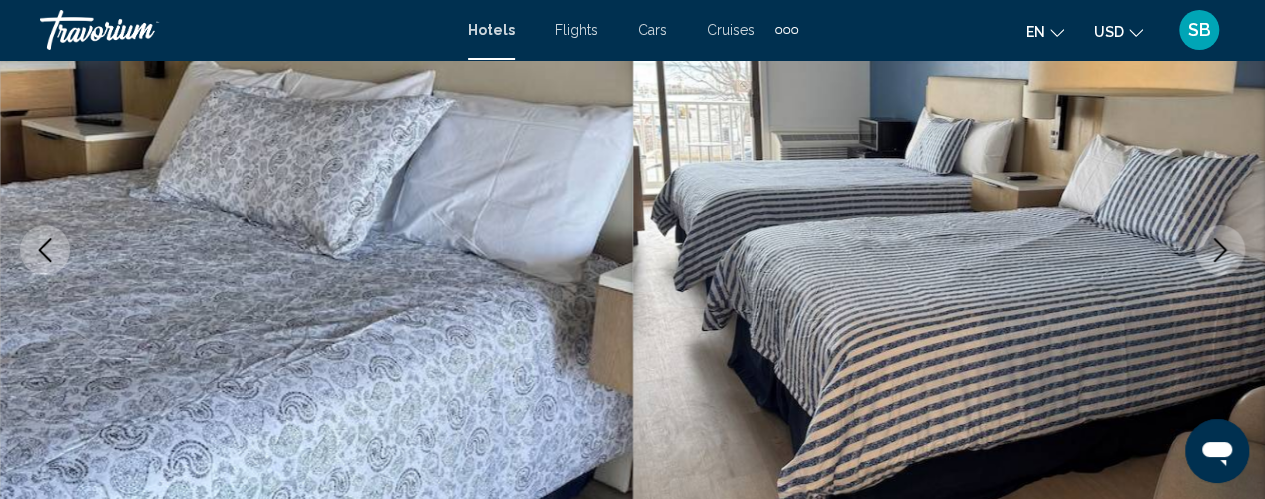 click 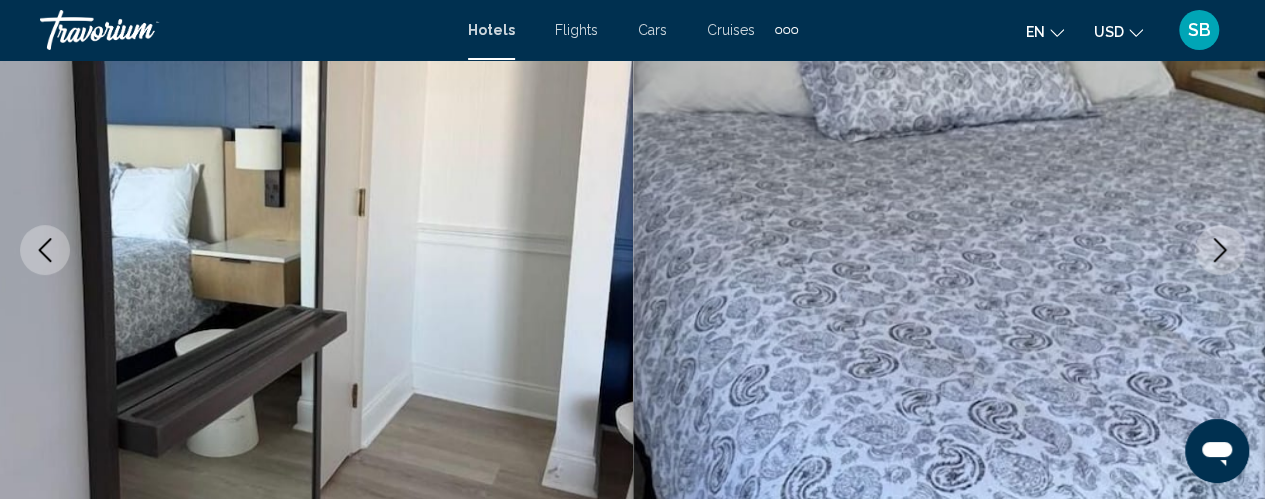 click 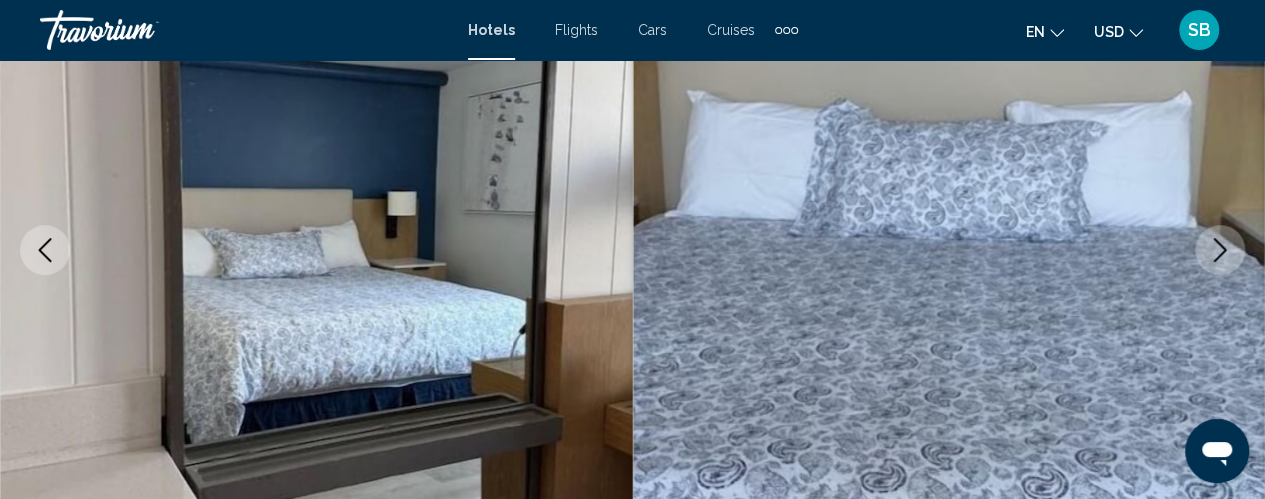 click 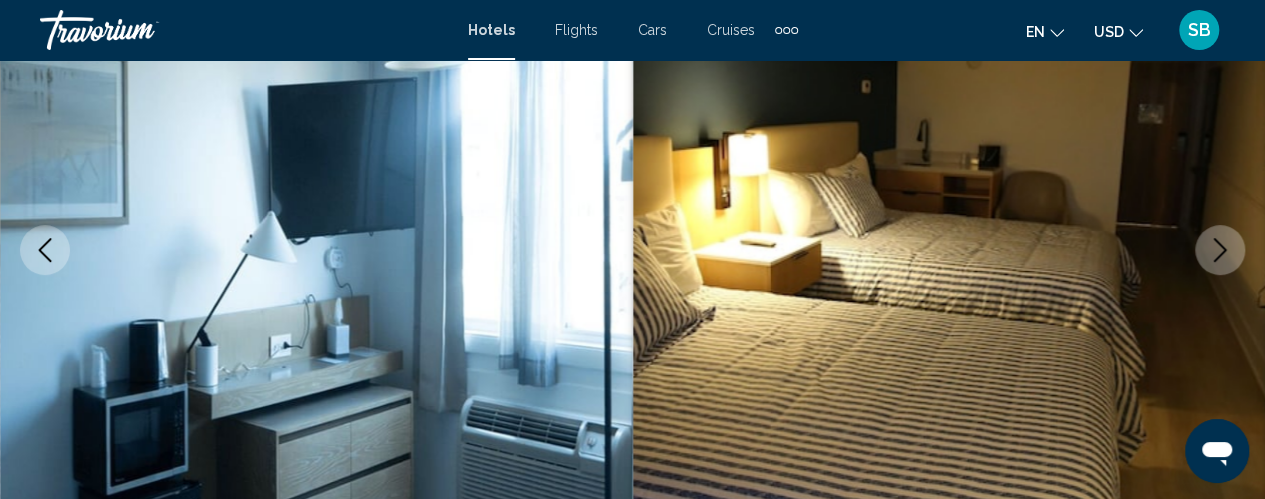 click at bounding box center [949, 250] 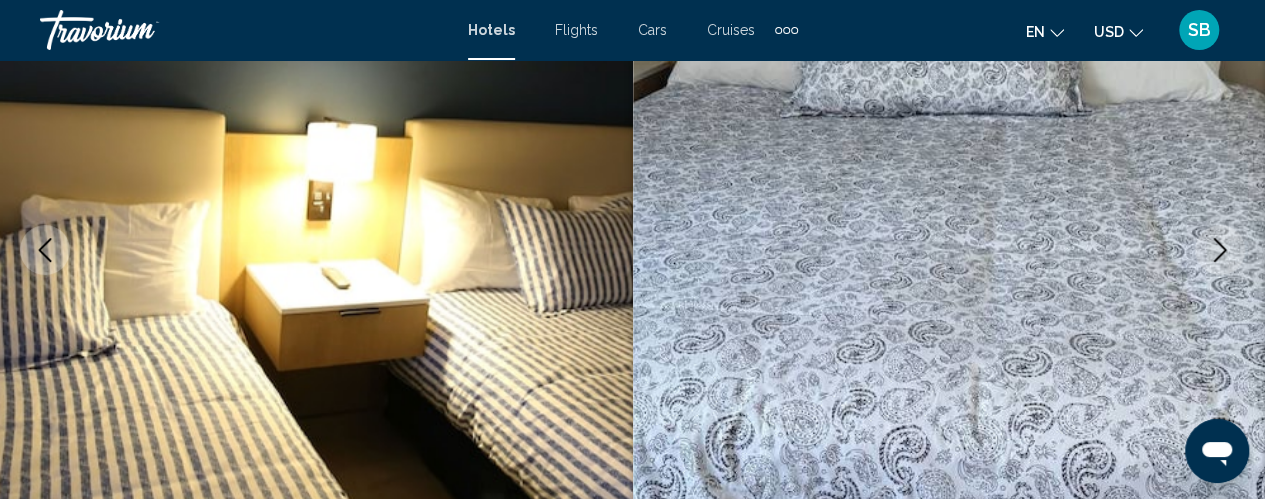 click 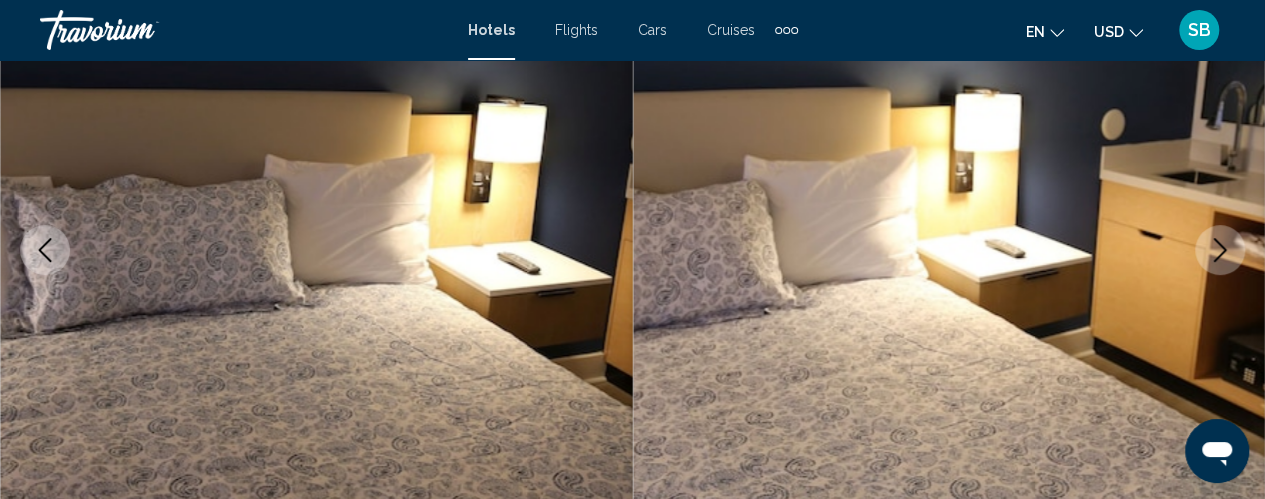 click 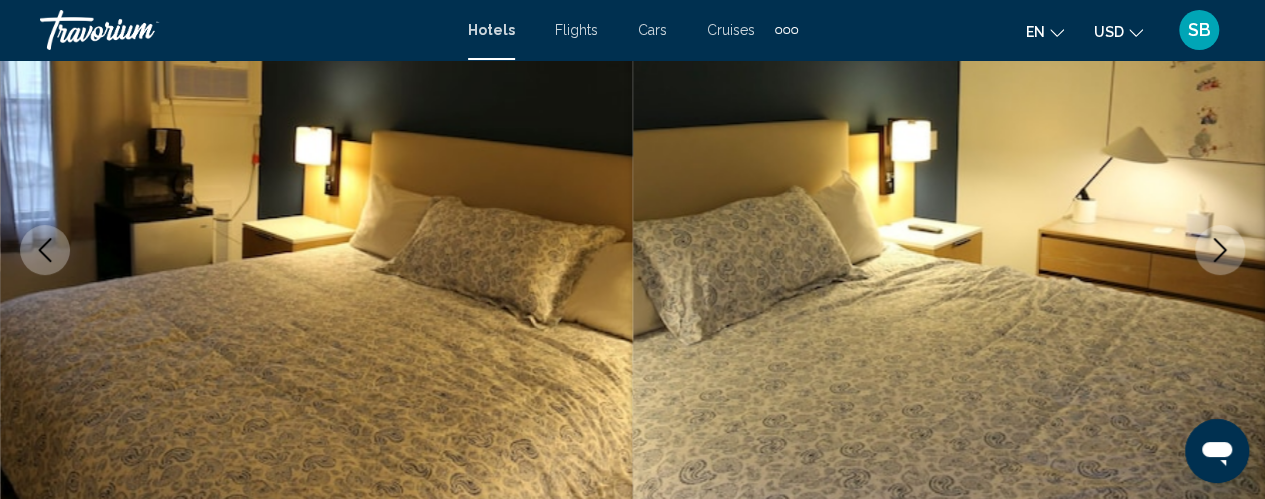 click 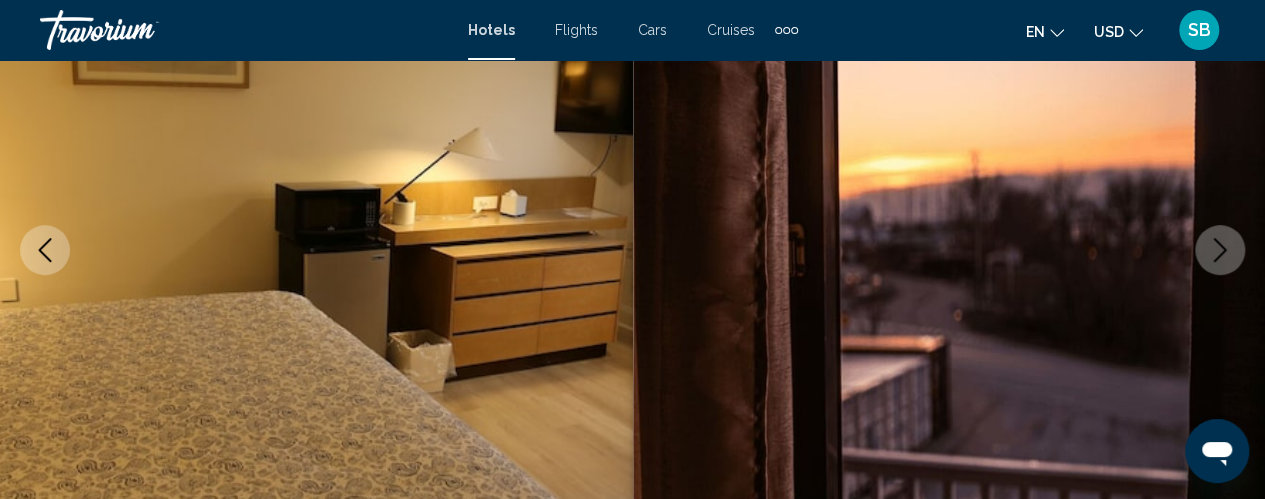 click 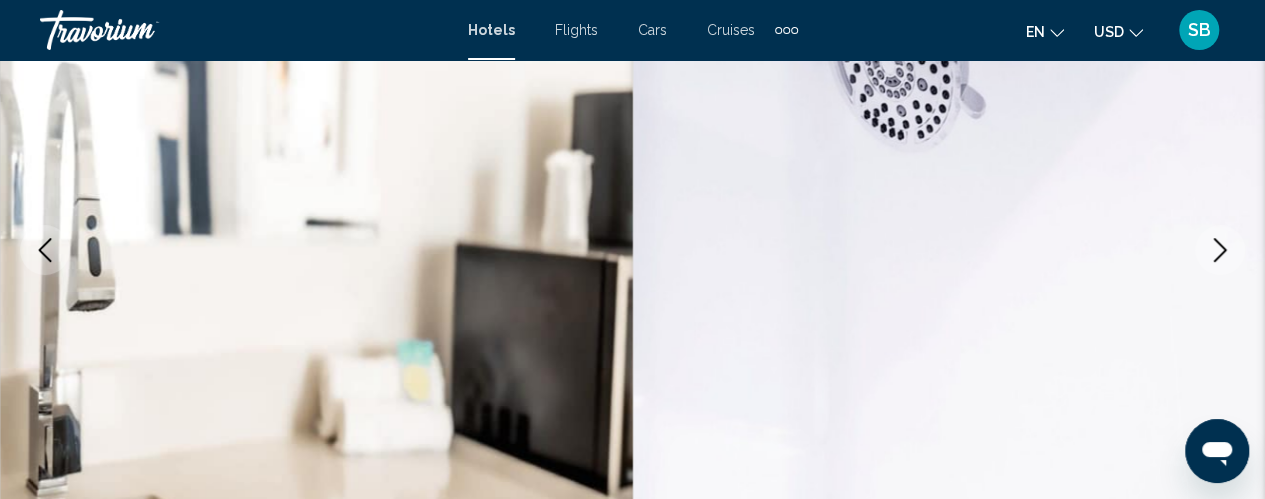 click 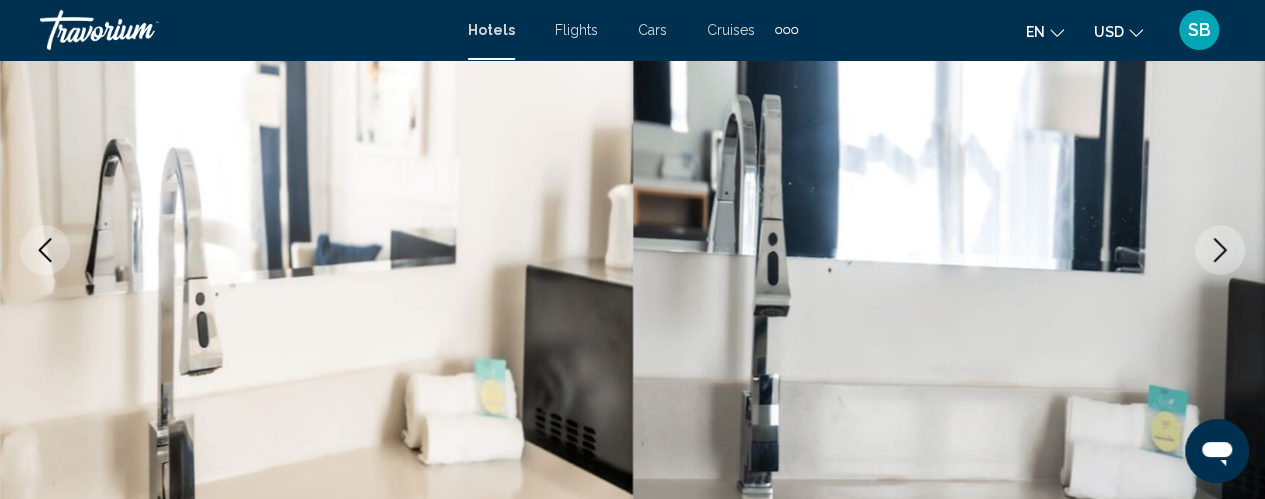 click 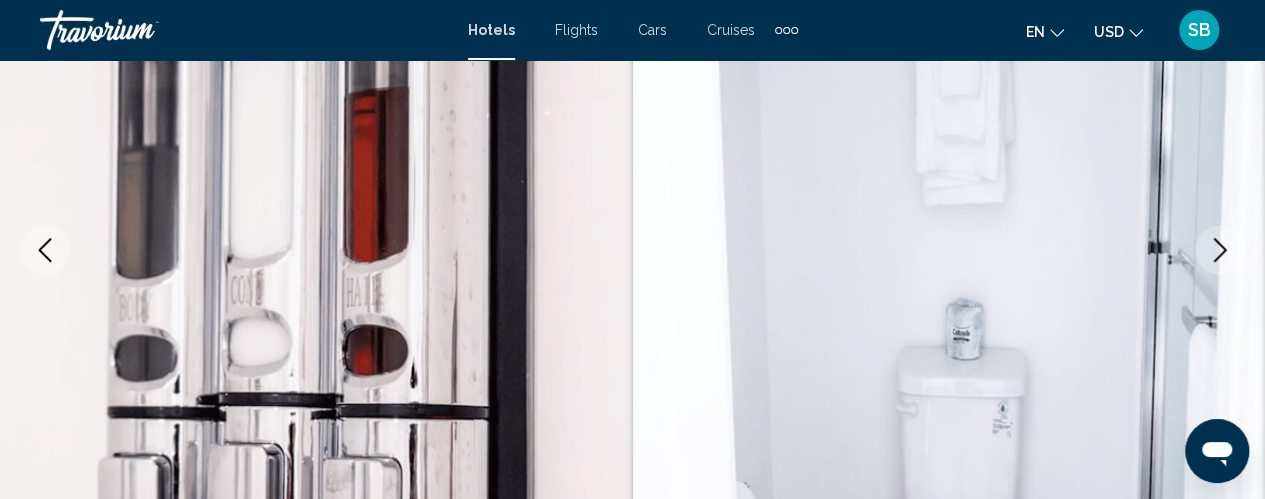 click 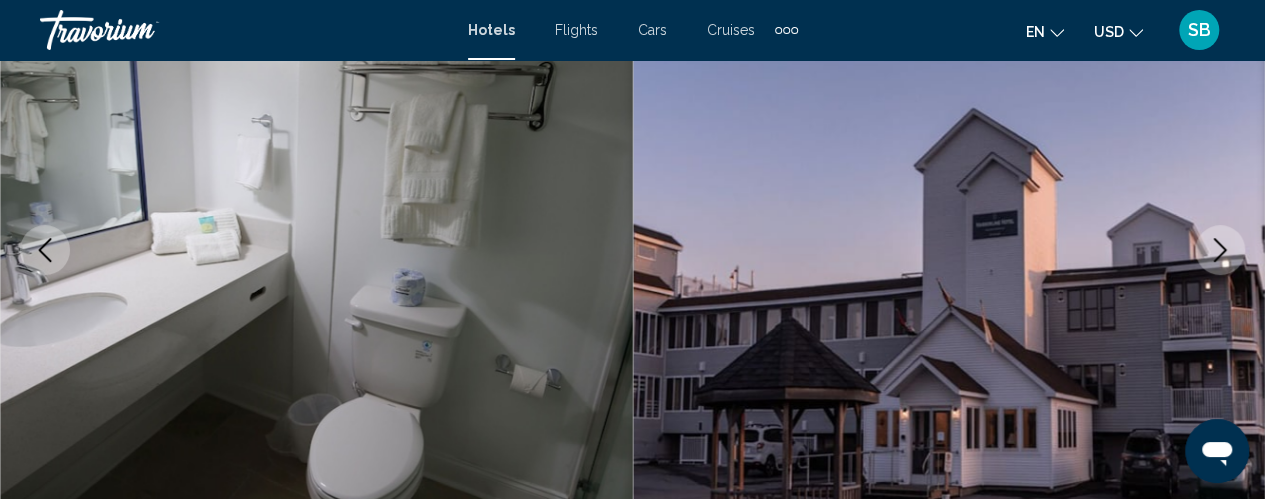 click 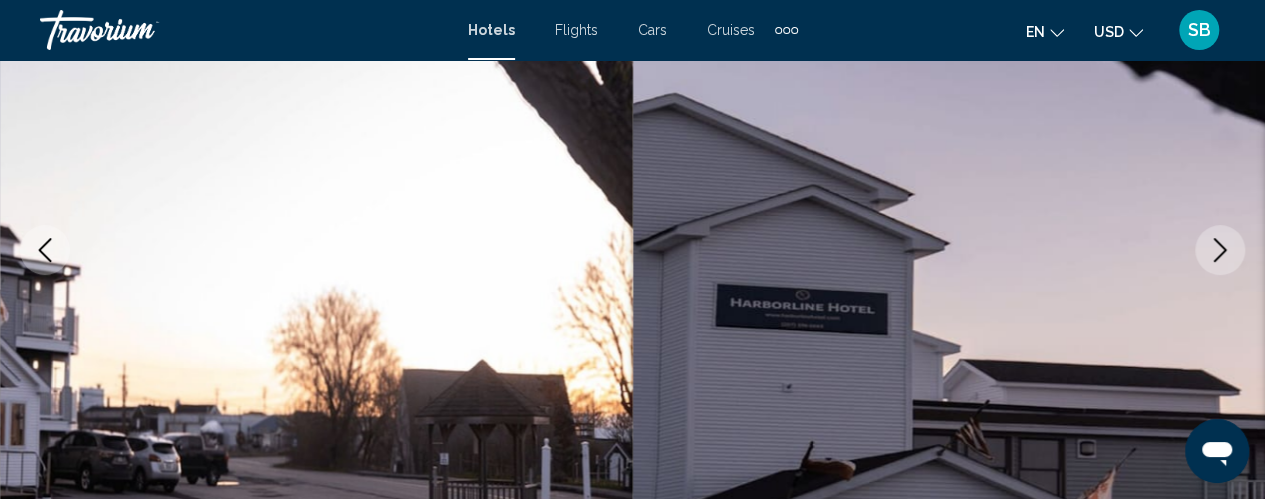 click 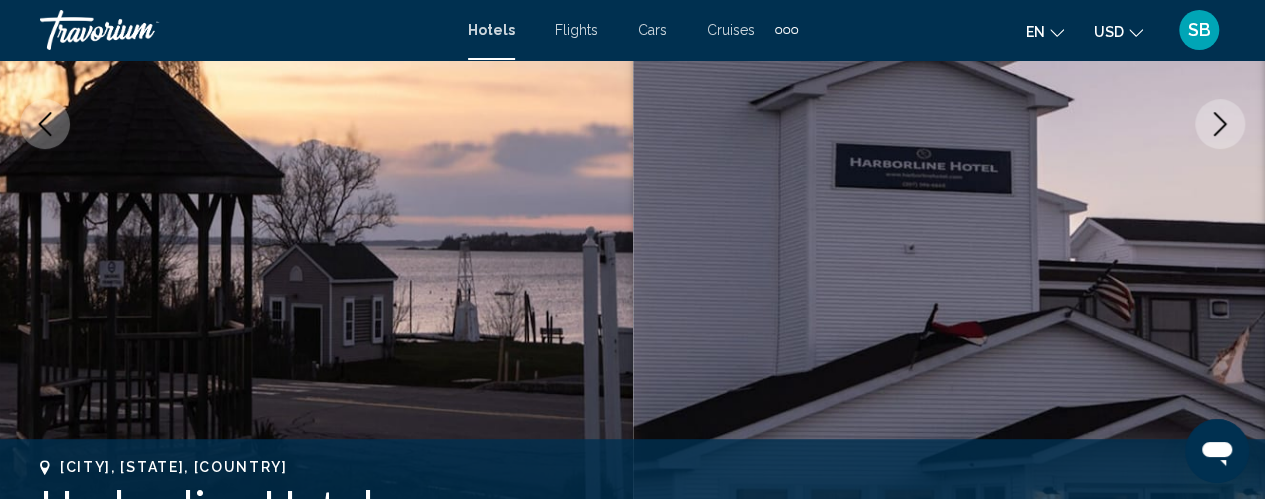 scroll, scrollTop: 412, scrollLeft: 0, axis: vertical 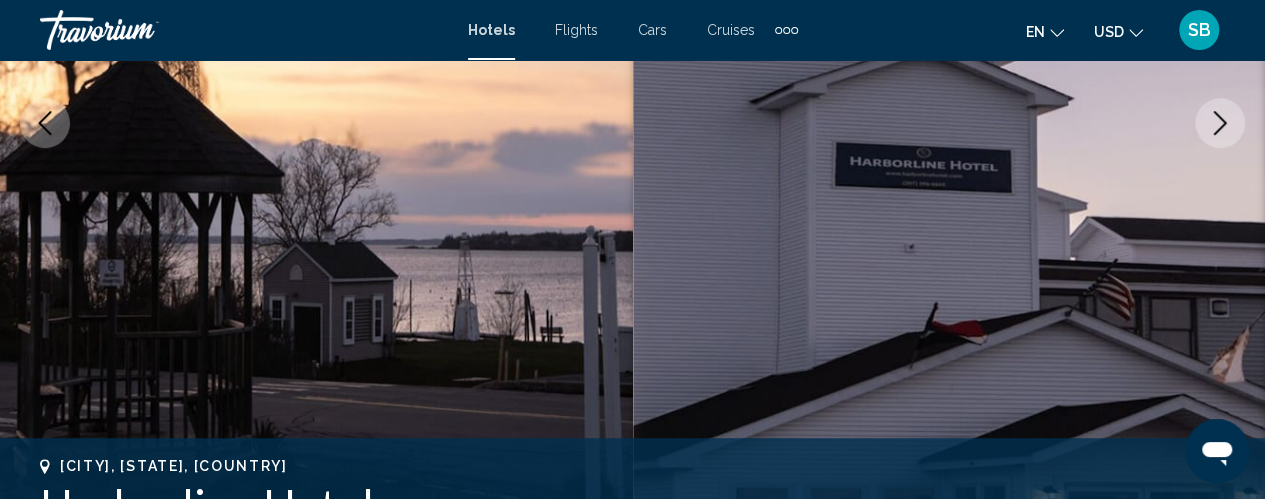 click 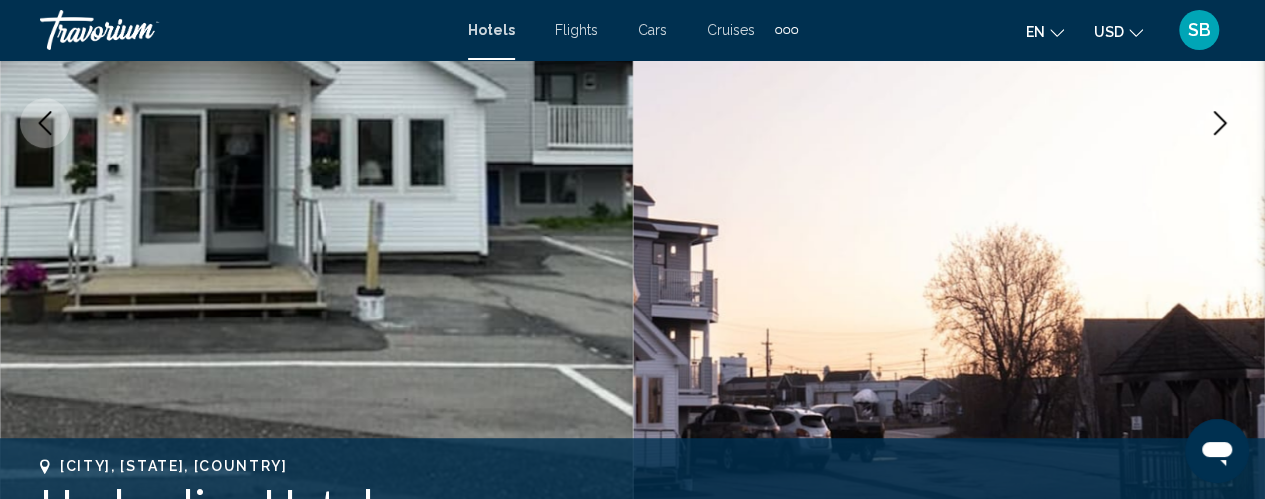 click at bounding box center (1220, 123) 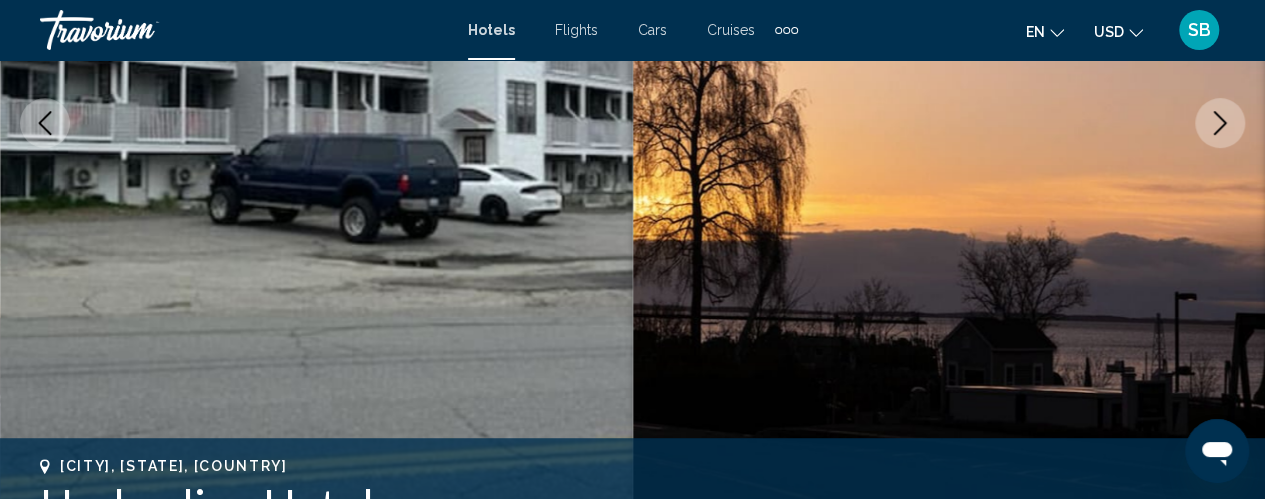 click at bounding box center [1220, 123] 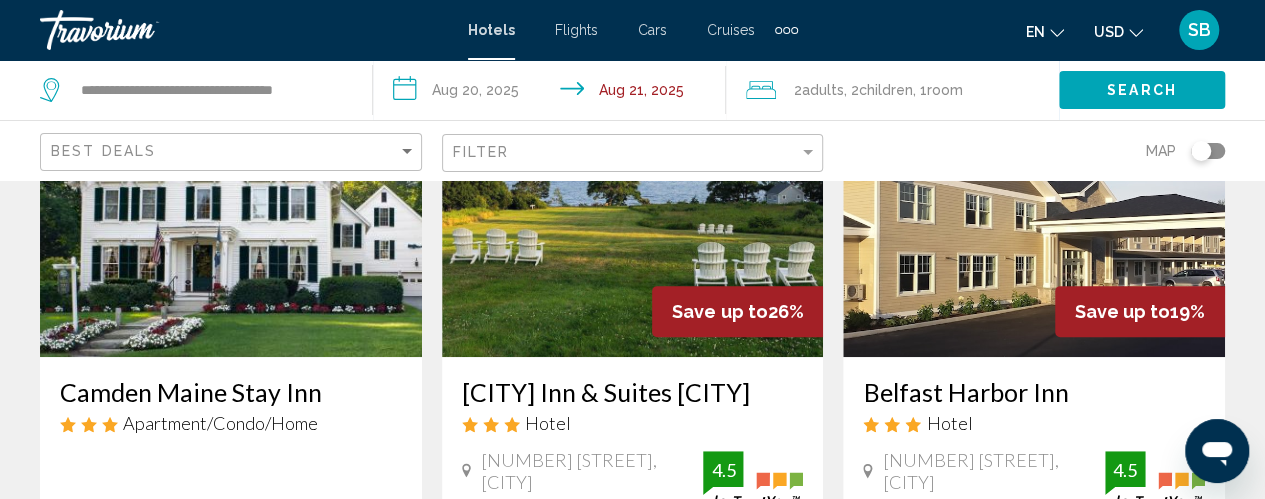 scroll, scrollTop: 176, scrollLeft: 0, axis: vertical 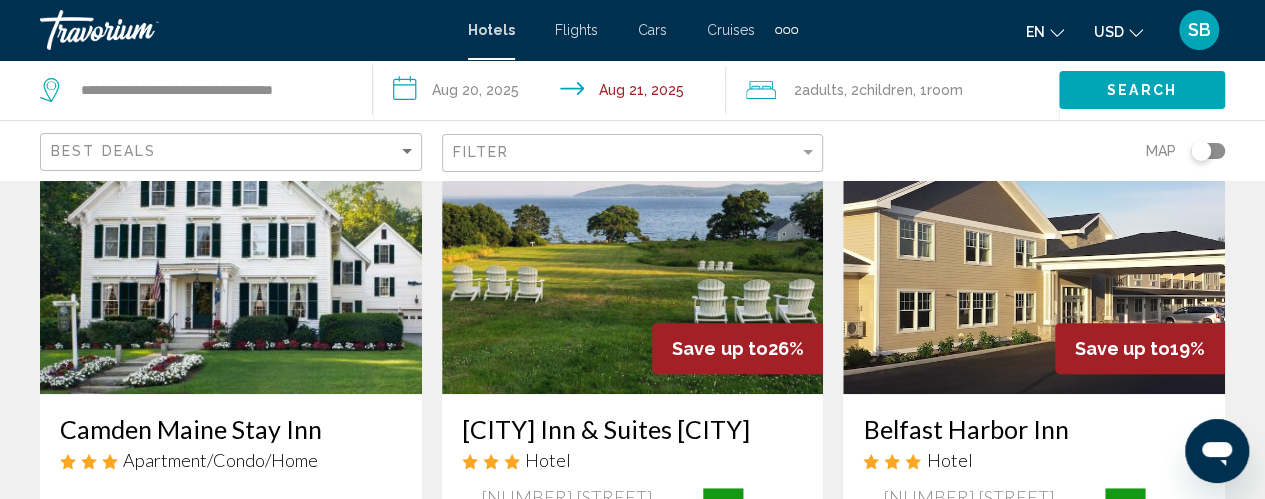 click at bounding box center (633, 234) 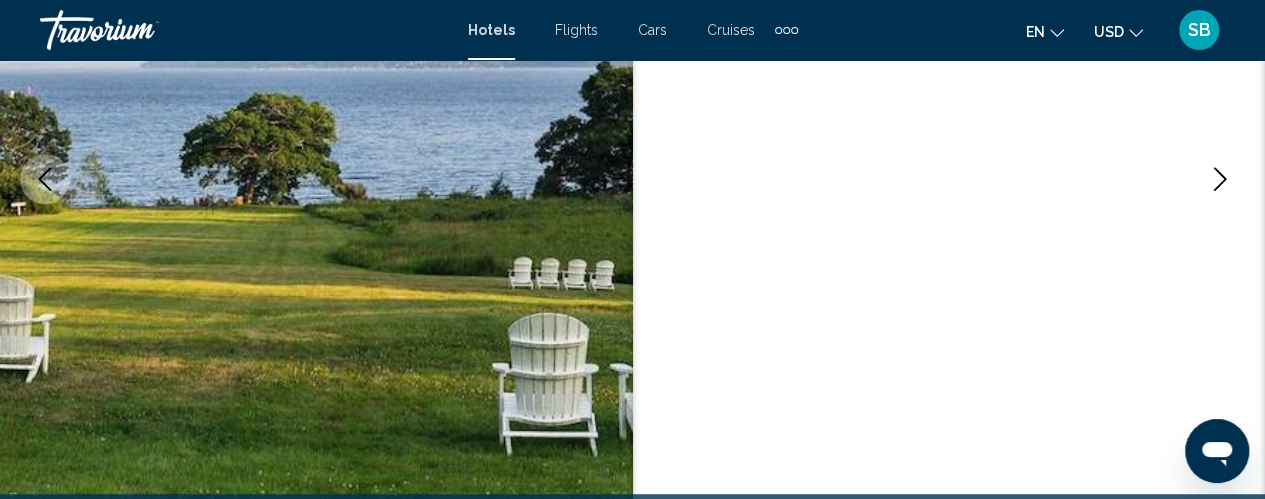 scroll, scrollTop: 357, scrollLeft: 0, axis: vertical 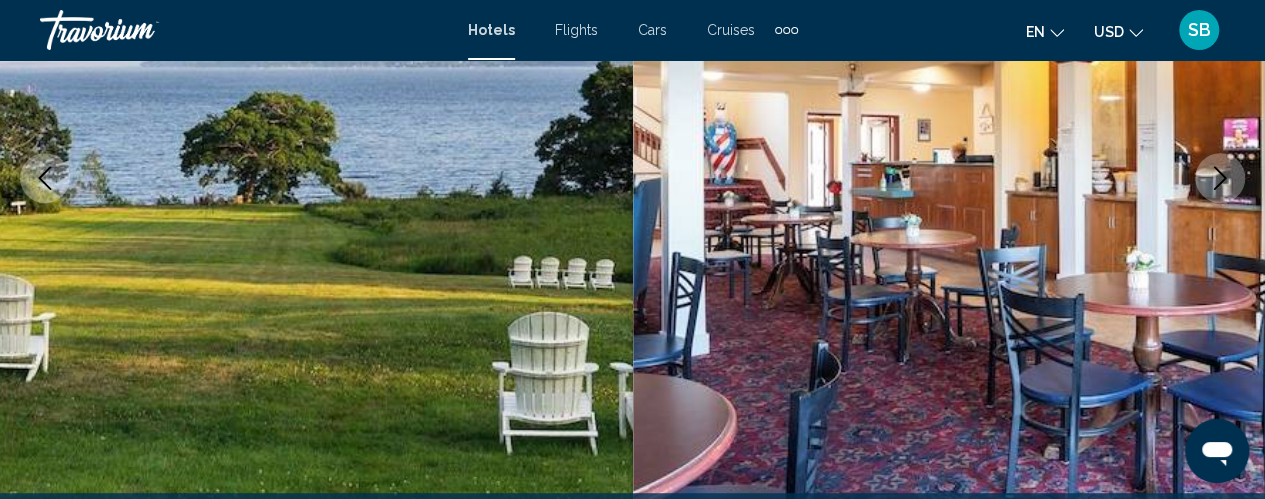 click 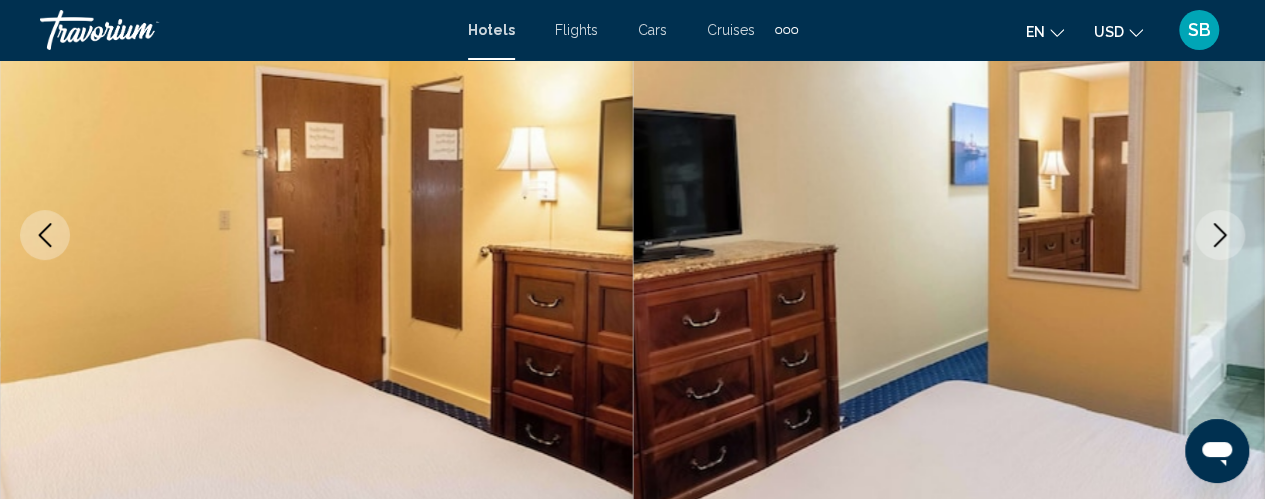 scroll, scrollTop: 274, scrollLeft: 0, axis: vertical 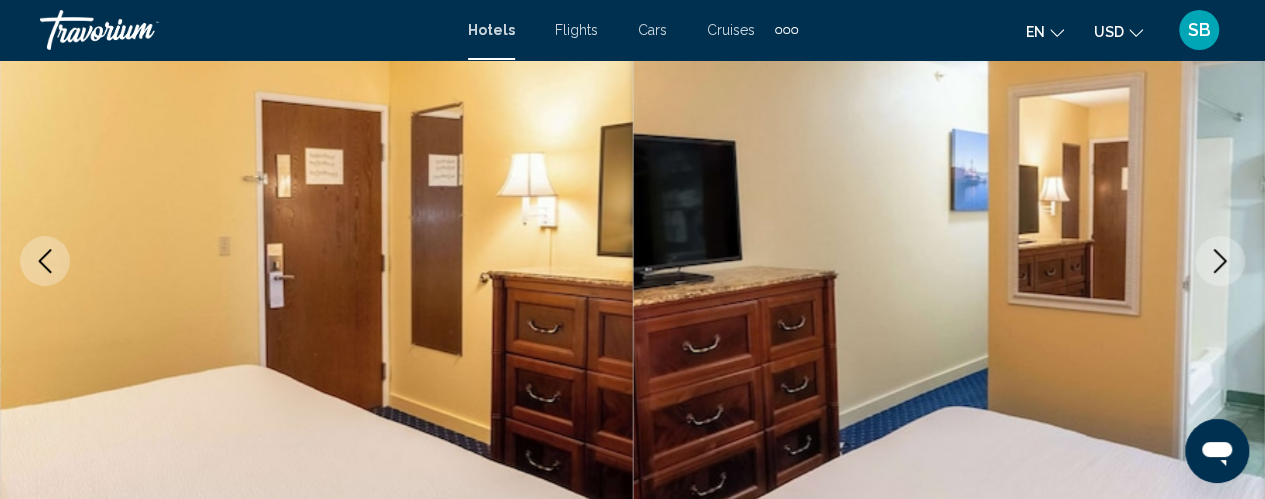 click at bounding box center (1220, 261) 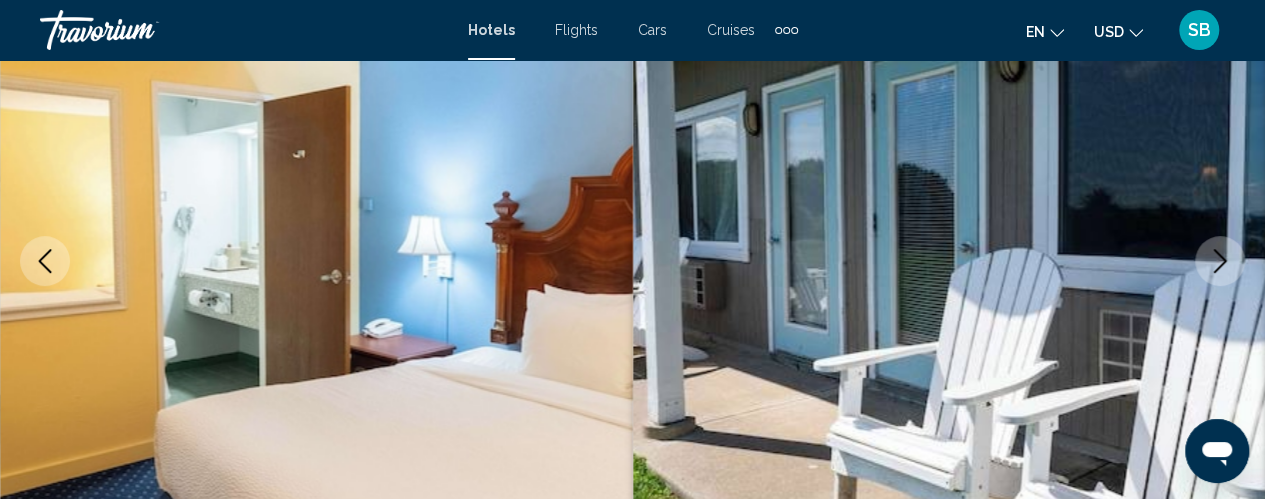 click at bounding box center (1220, 261) 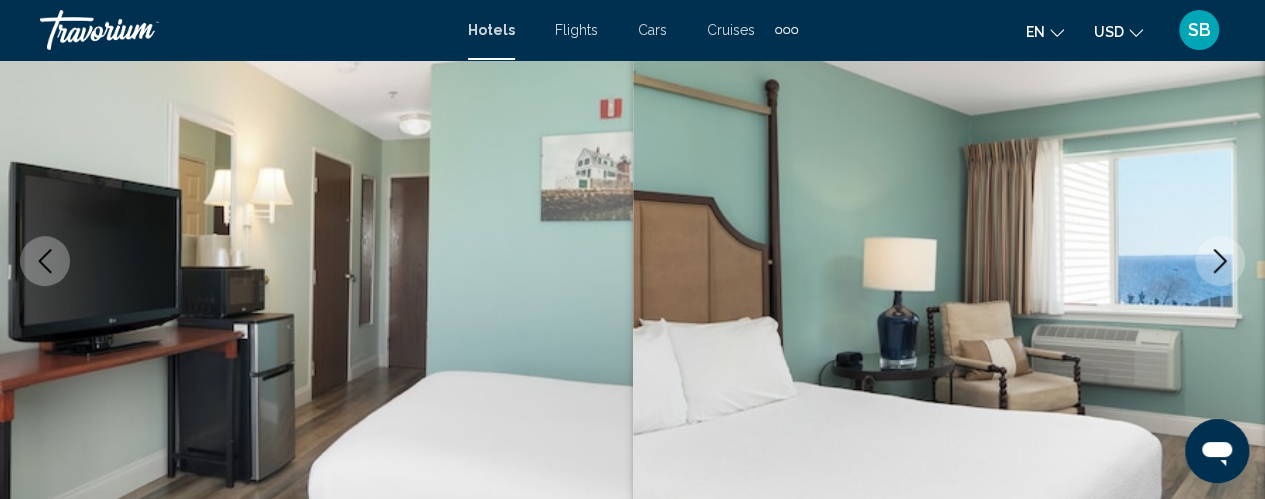 click at bounding box center (1220, 261) 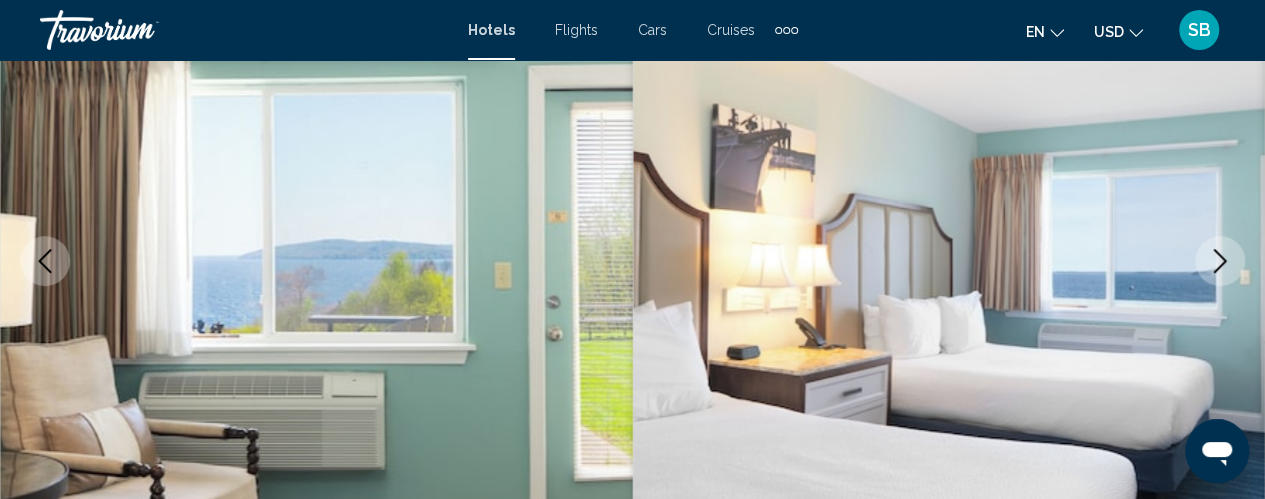 click at bounding box center [1220, 261] 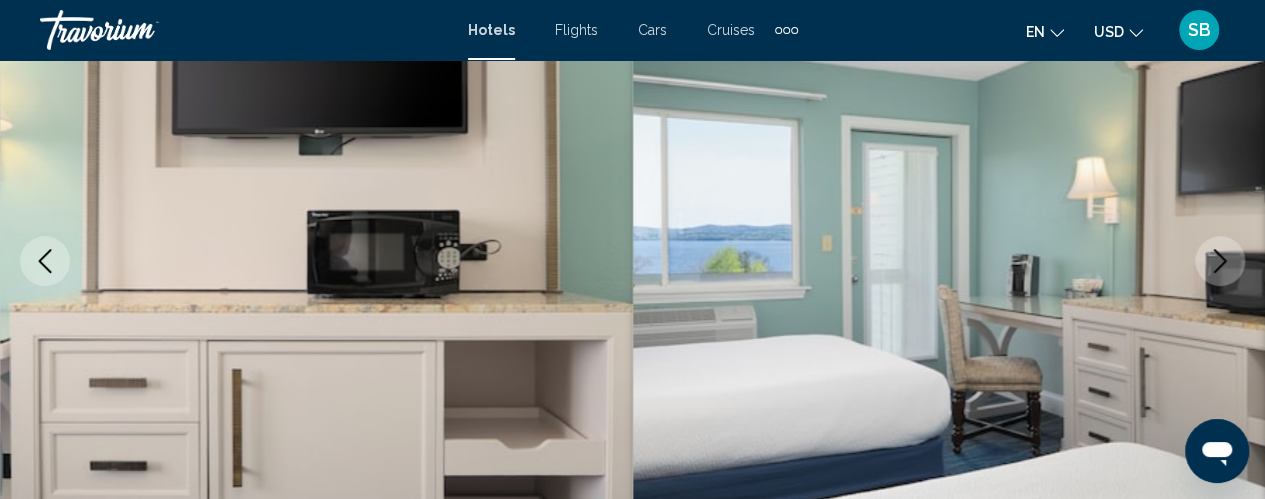 click at bounding box center [1220, 261] 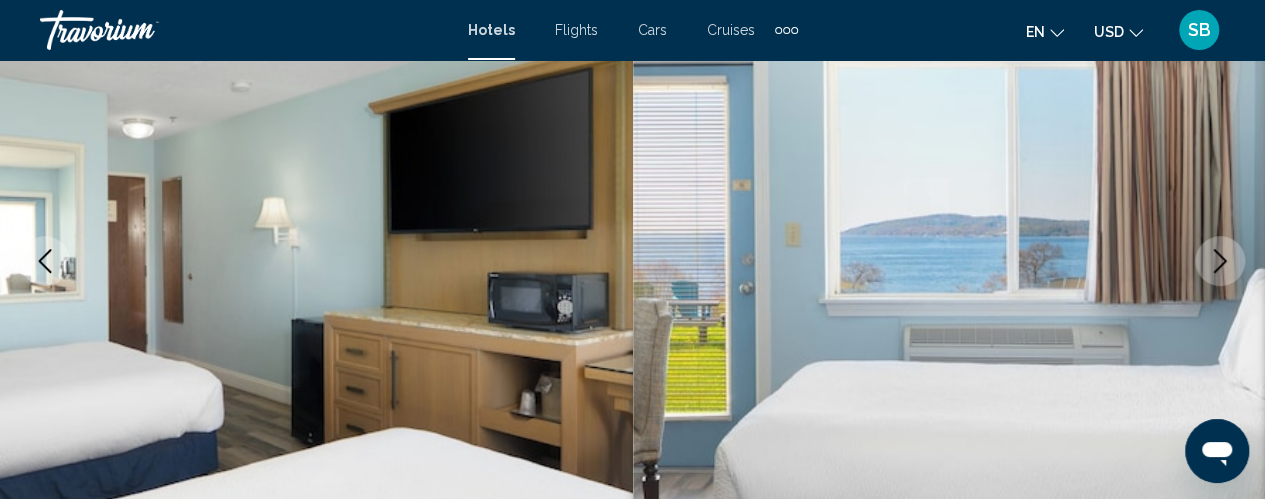 click at bounding box center [1220, 261] 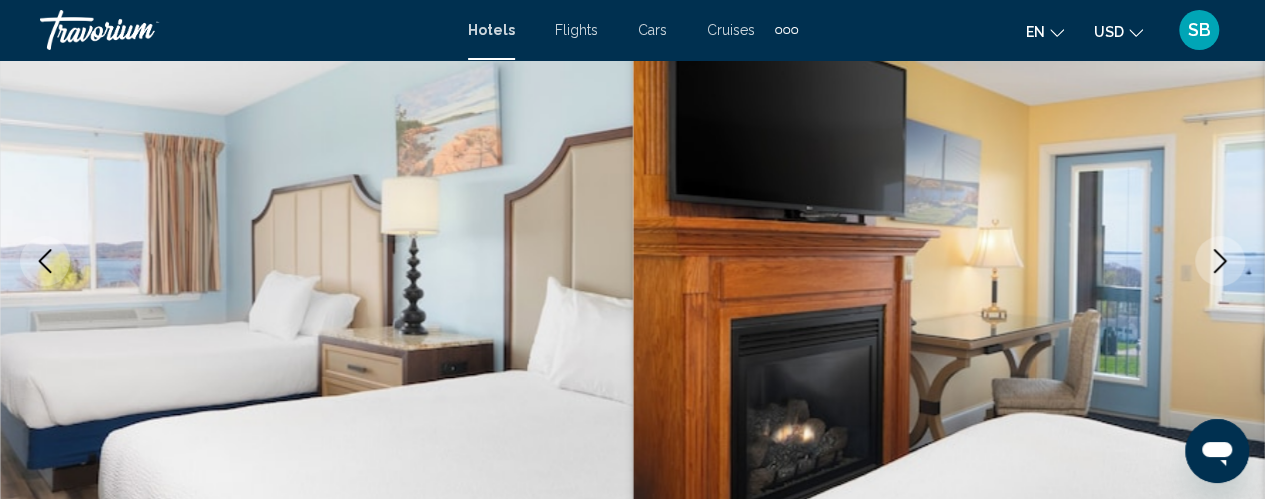 click at bounding box center (1220, 261) 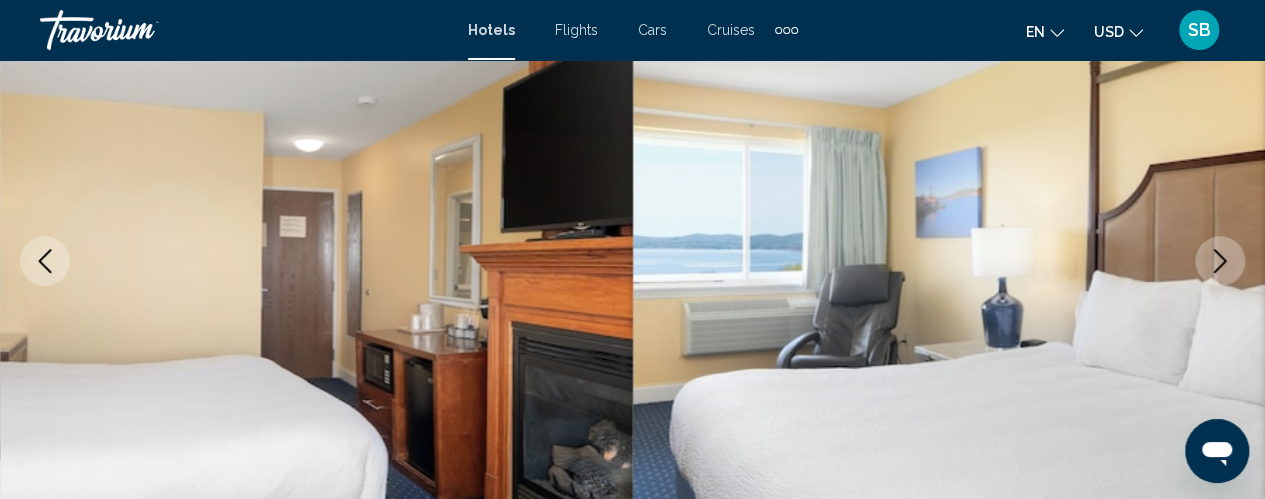 click at bounding box center [1220, 261] 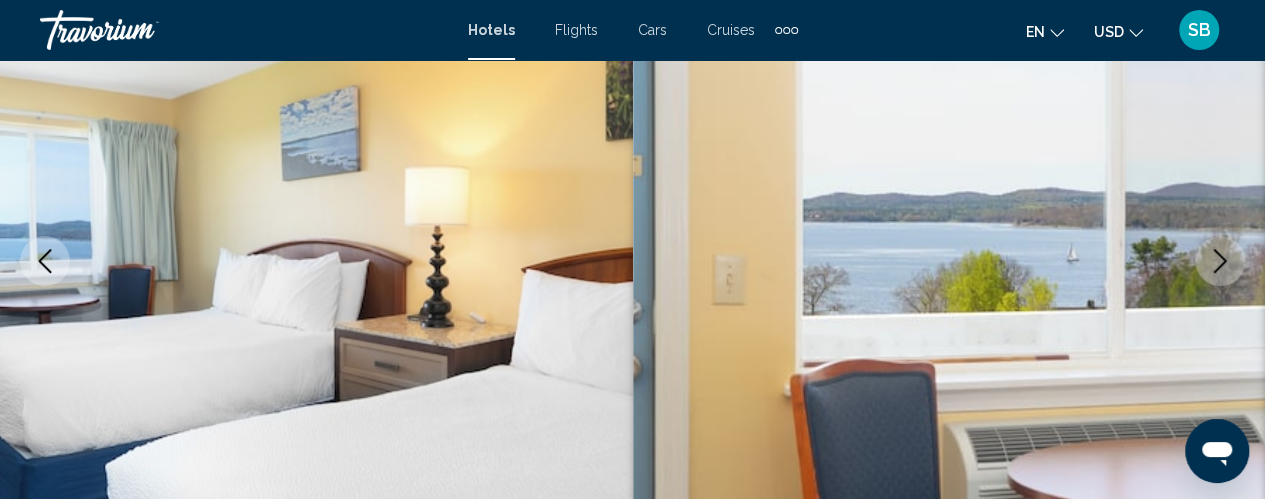 click at bounding box center [1220, 261] 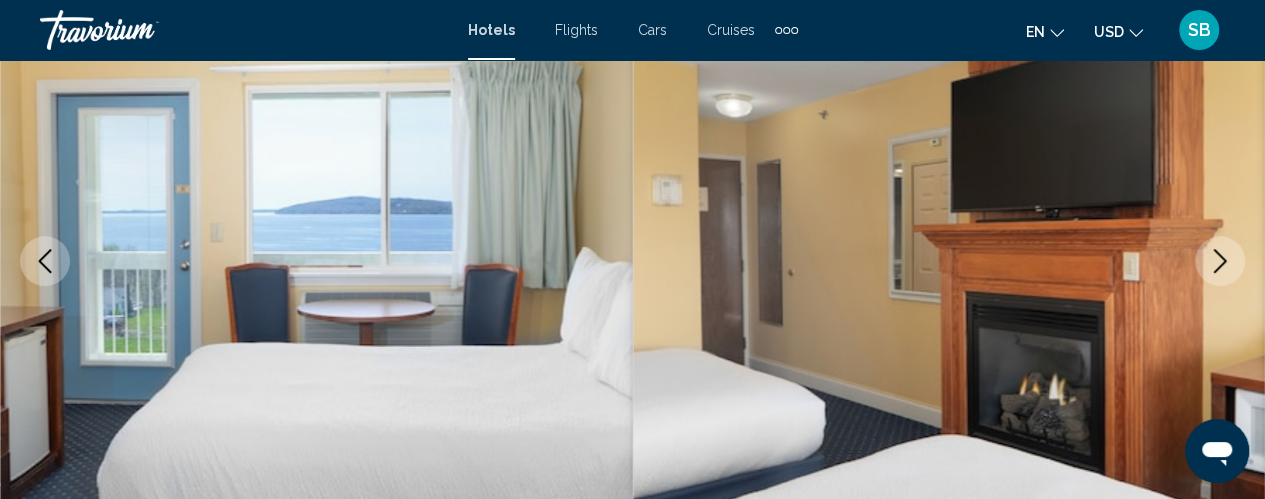 click at bounding box center [1220, 261] 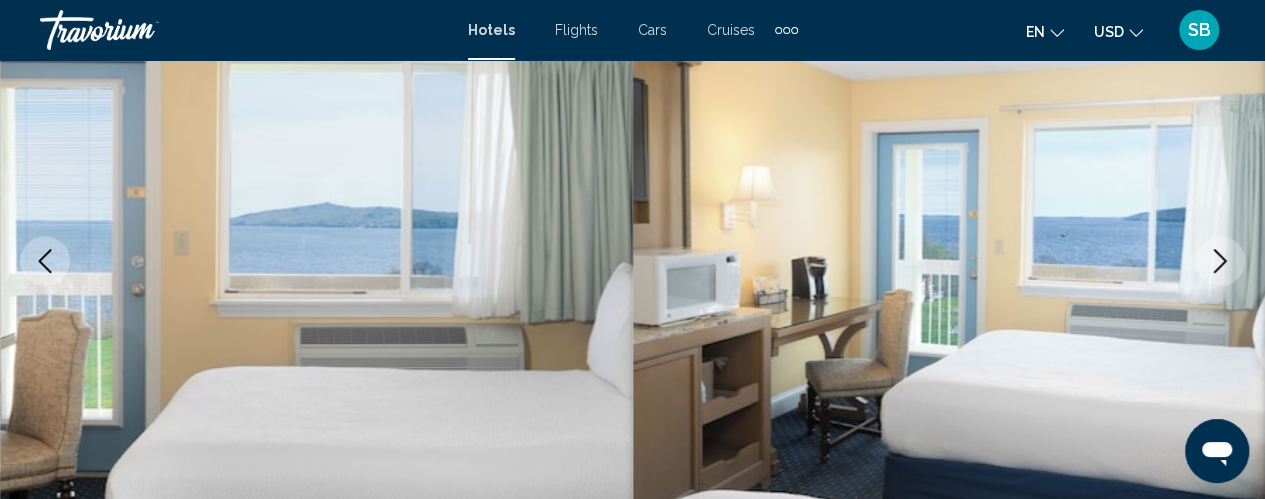 click at bounding box center (1220, 261) 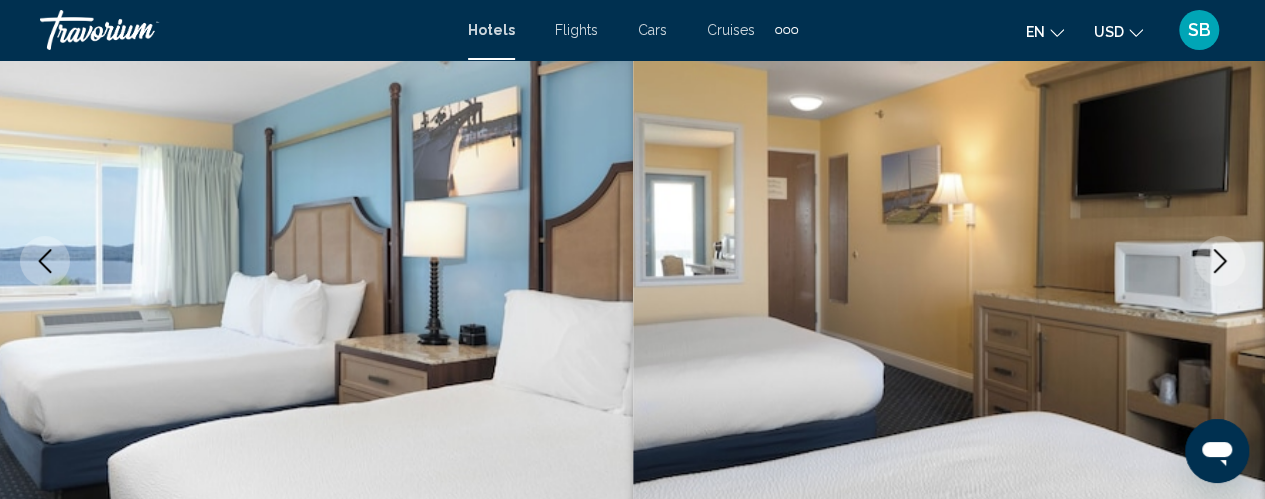 click at bounding box center (1220, 261) 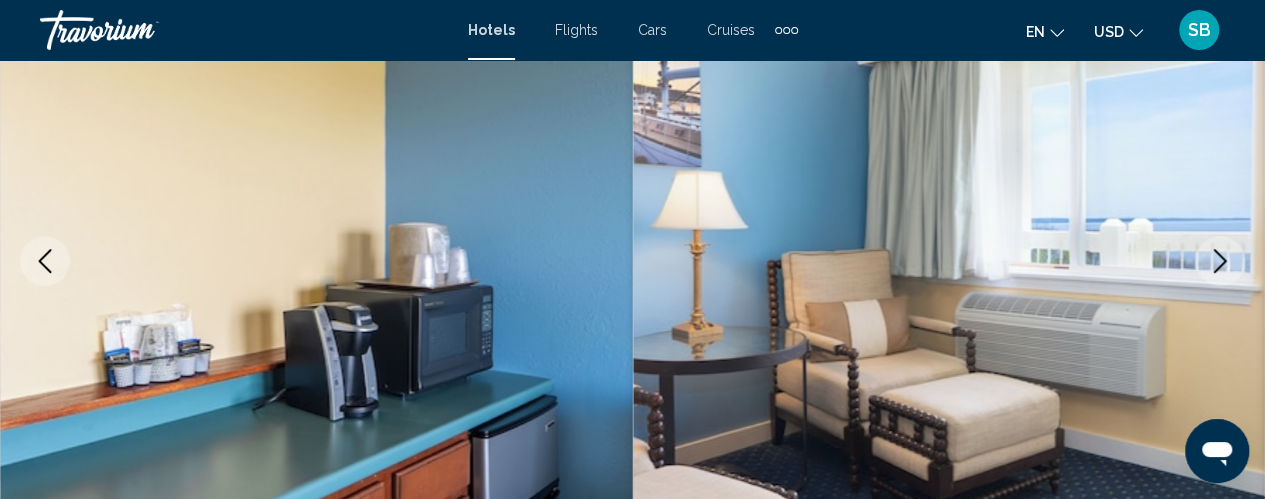 click at bounding box center [1220, 261] 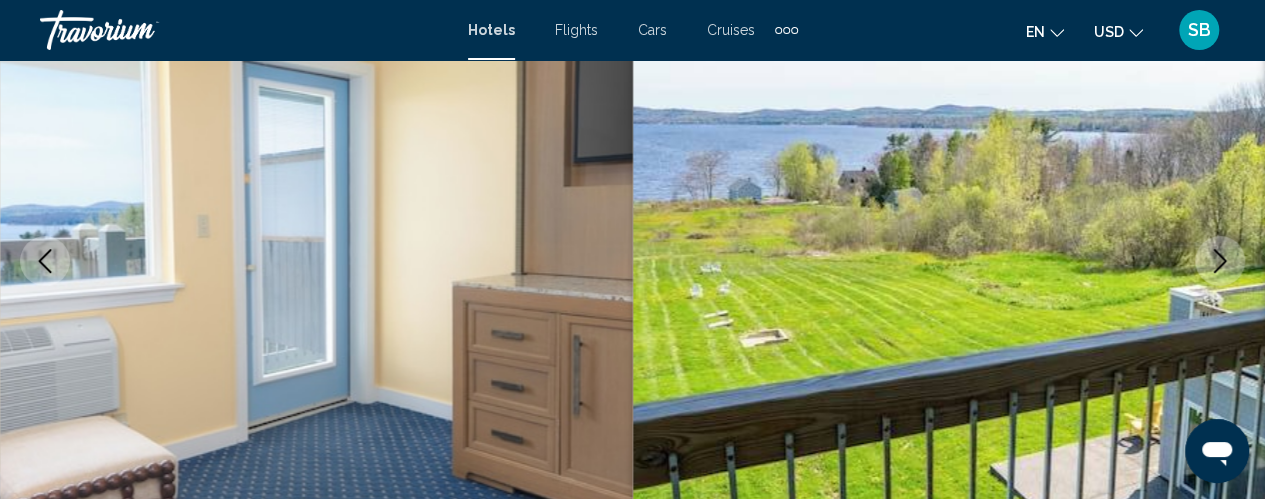 click at bounding box center (1220, 261) 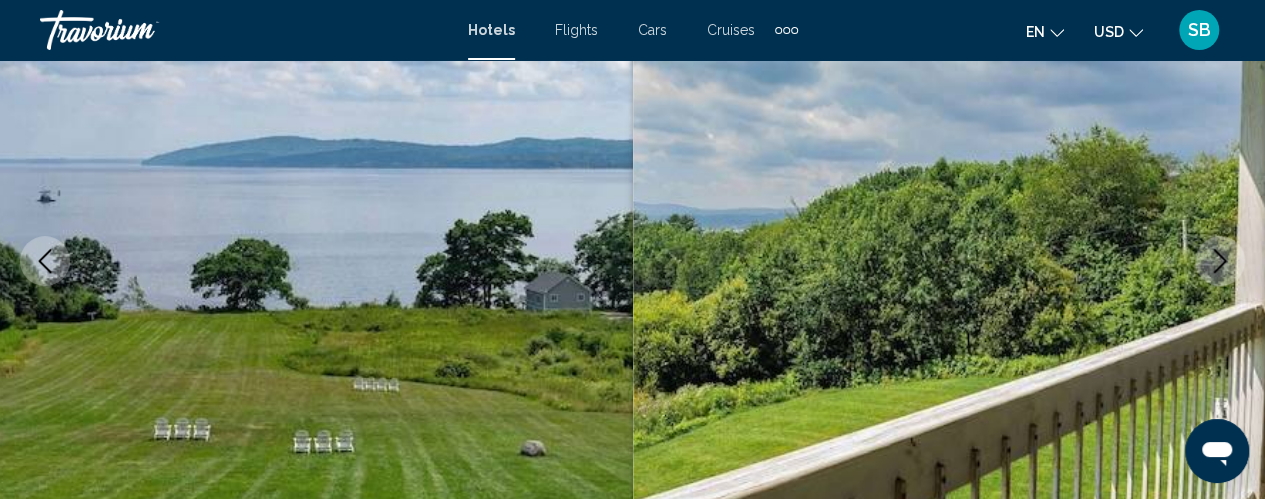 click at bounding box center (1220, 261) 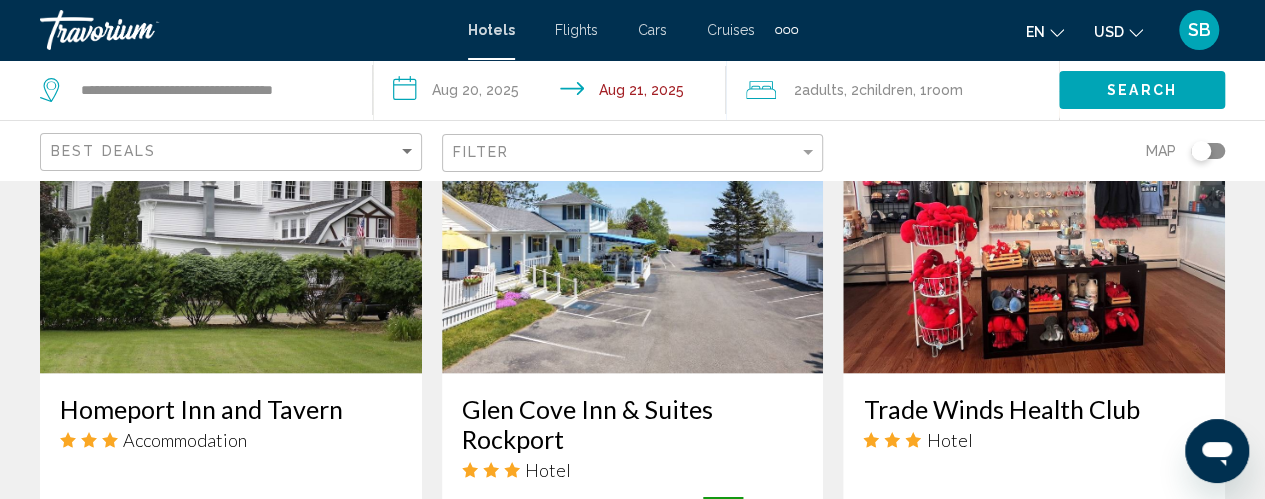 scroll, scrollTop: 1684, scrollLeft: 0, axis: vertical 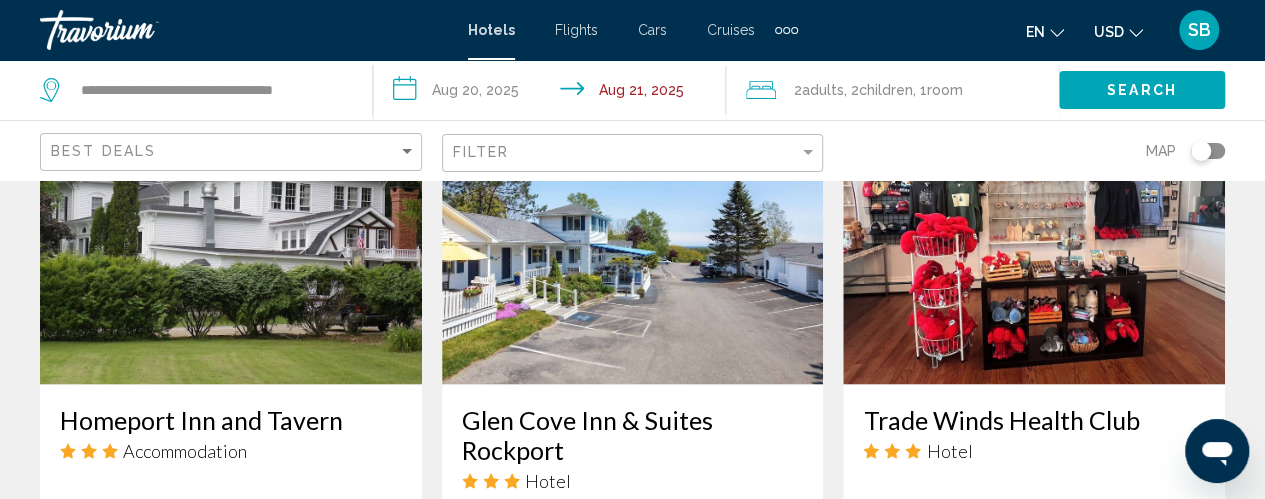click at bounding box center [1034, 224] 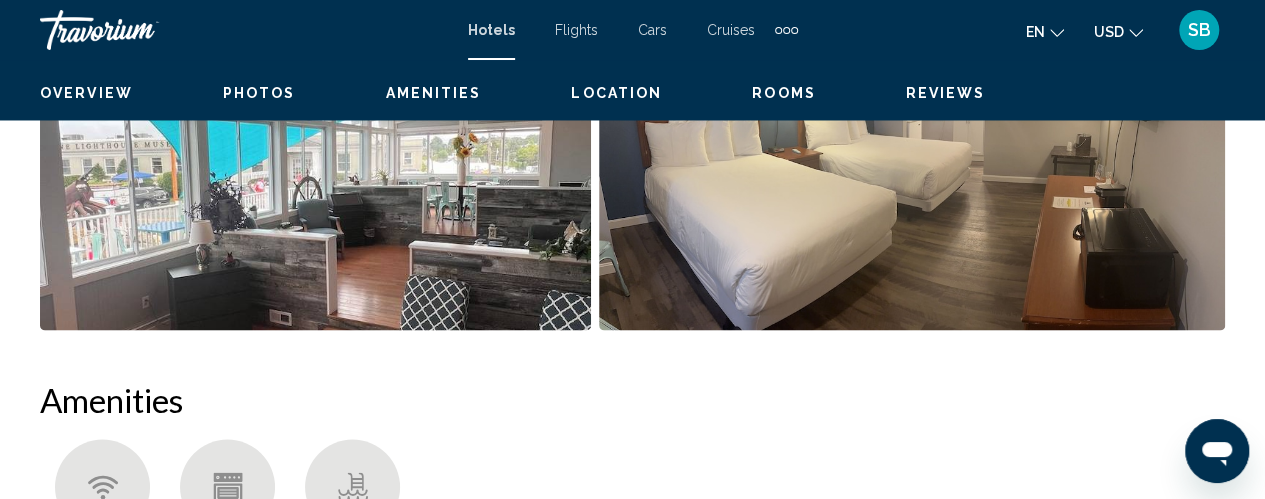 scroll, scrollTop: 285, scrollLeft: 0, axis: vertical 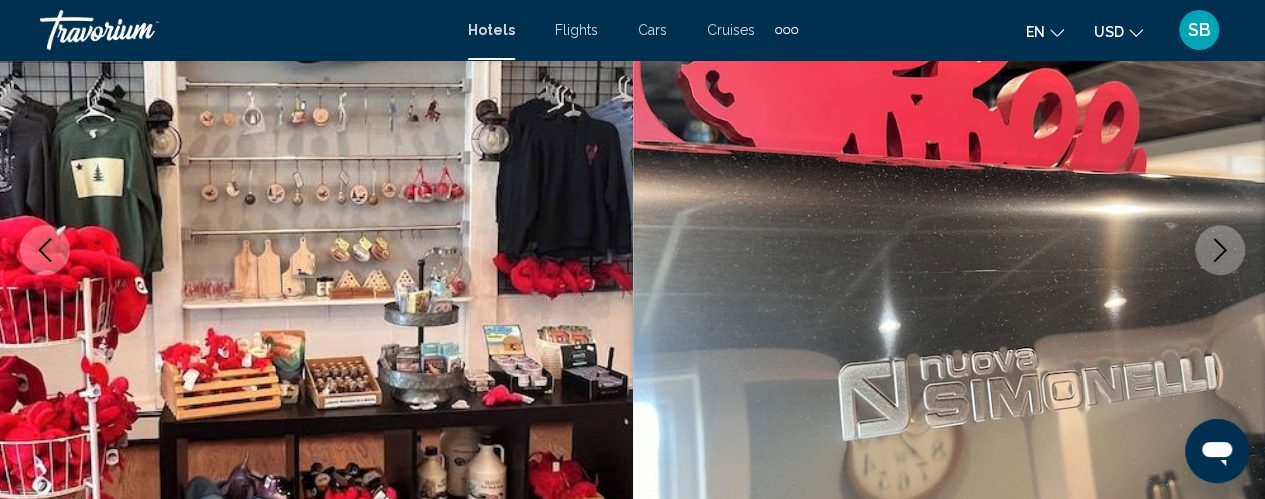 click 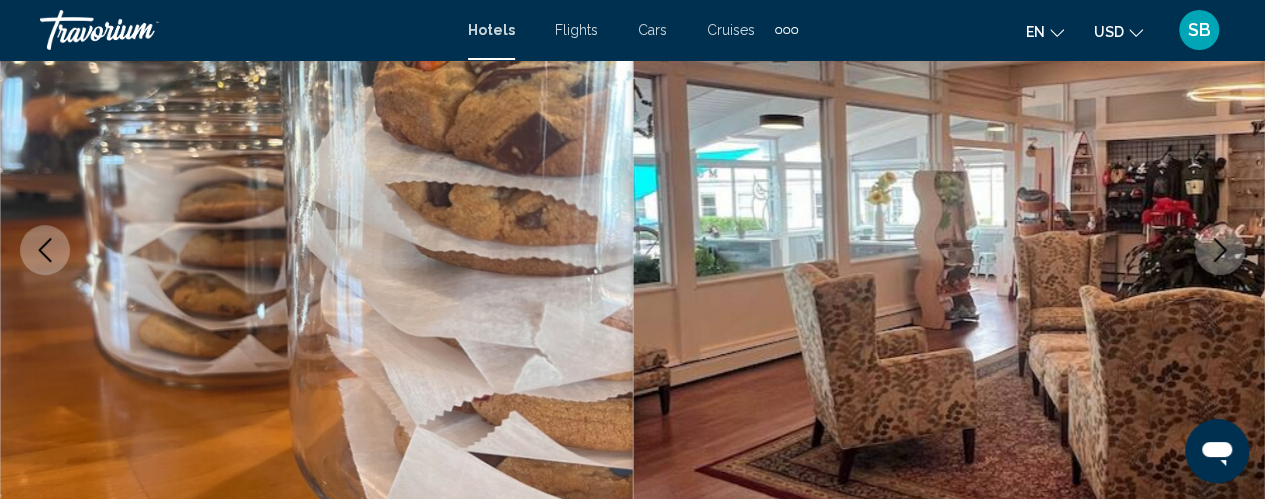 click 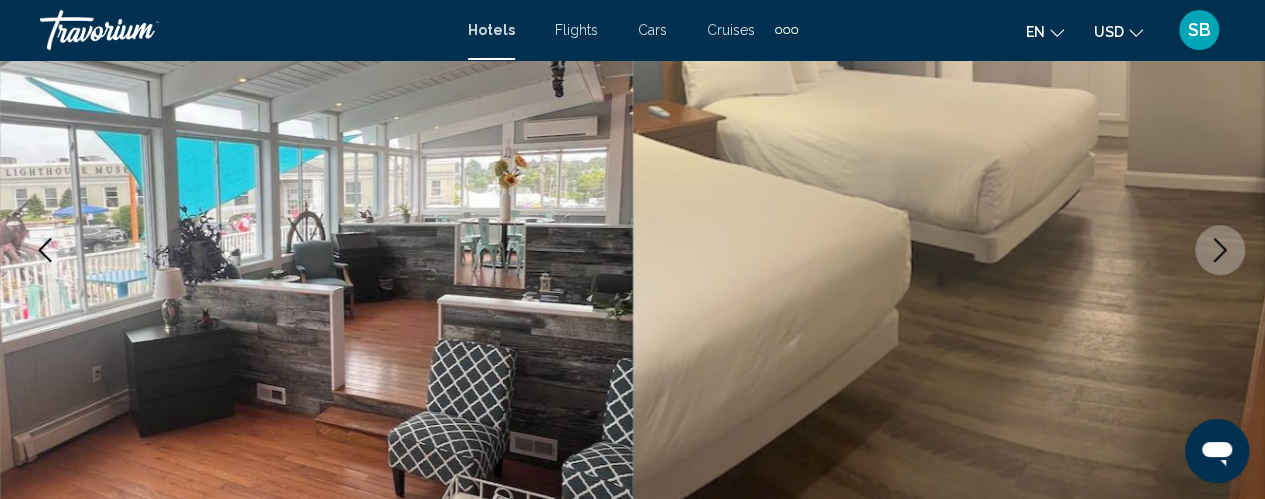 click at bounding box center [949, 250] 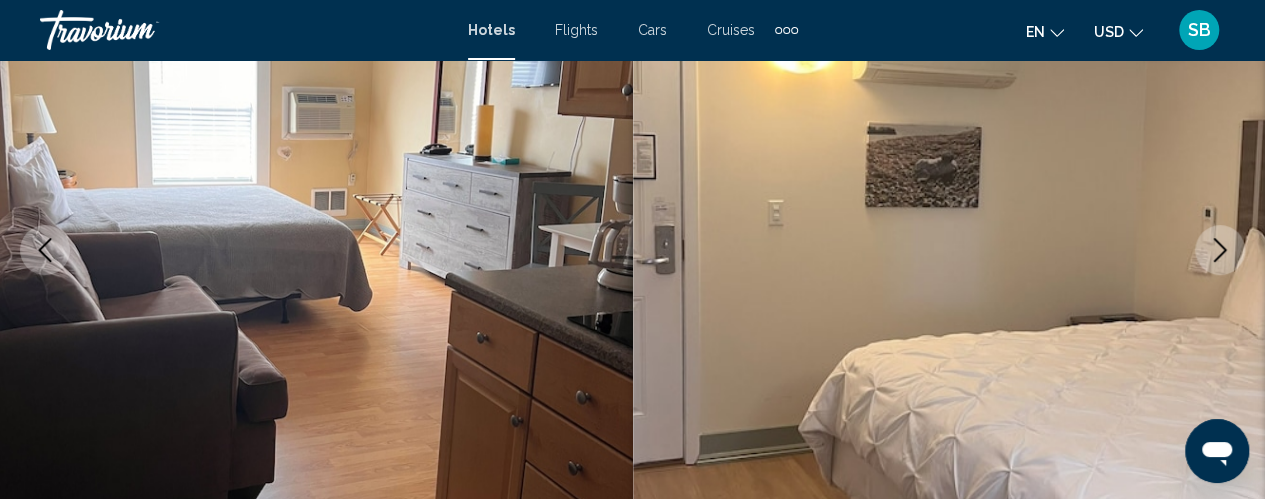 click 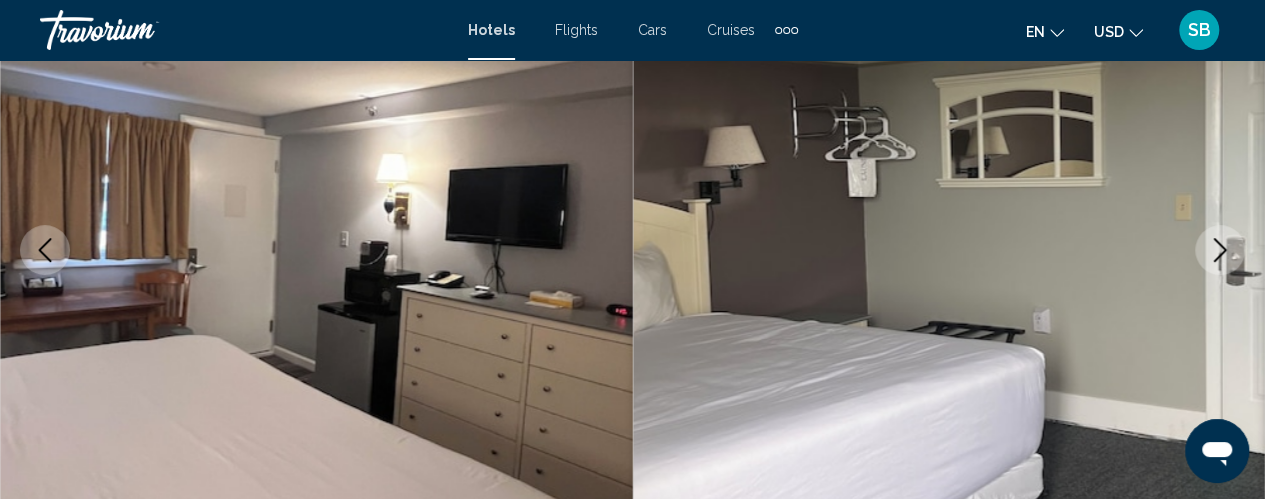click 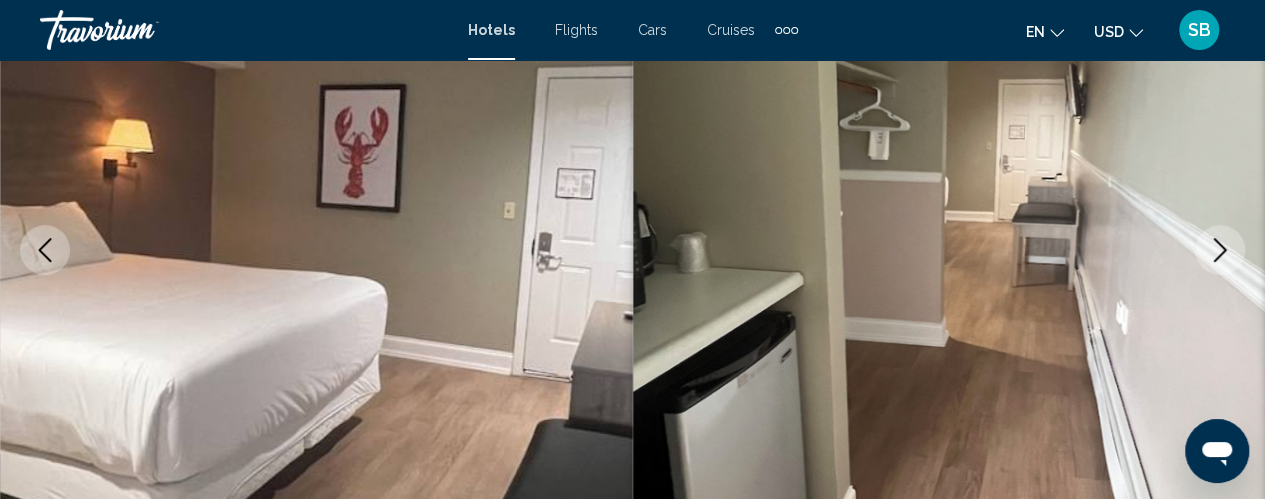 click at bounding box center [1220, 250] 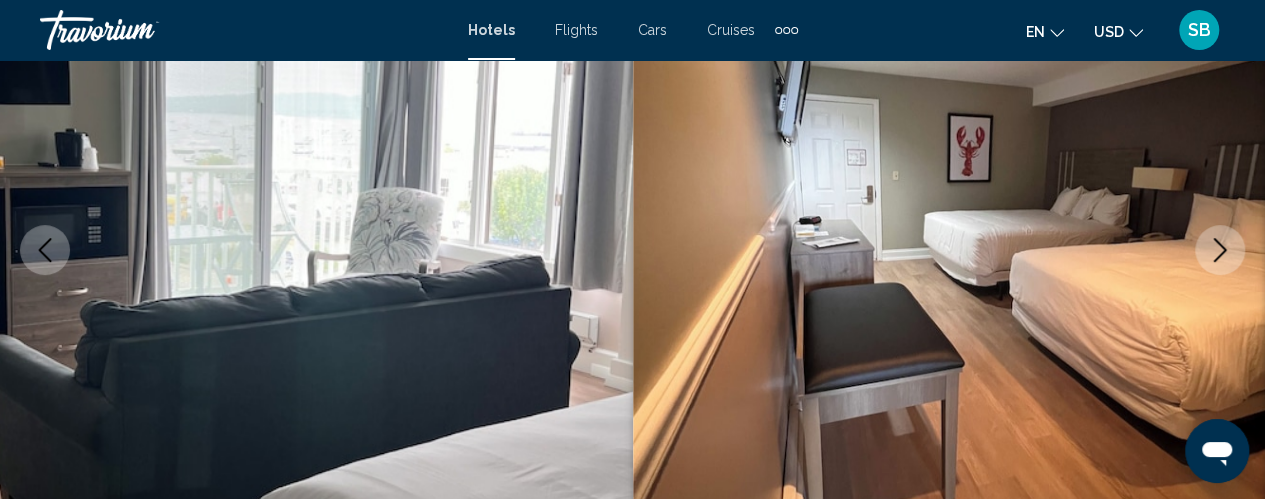 click 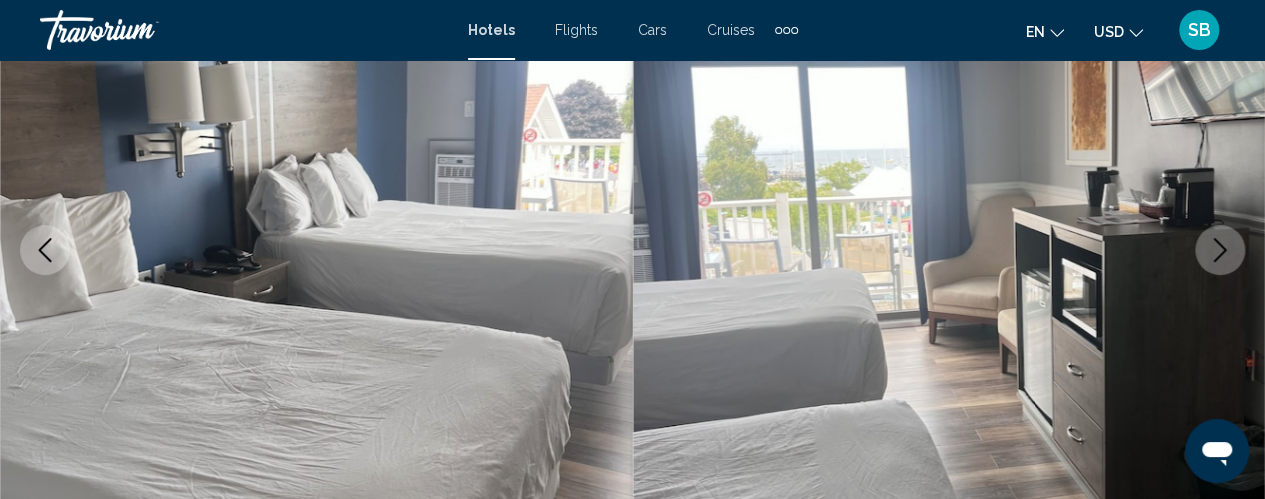click at bounding box center [1220, 250] 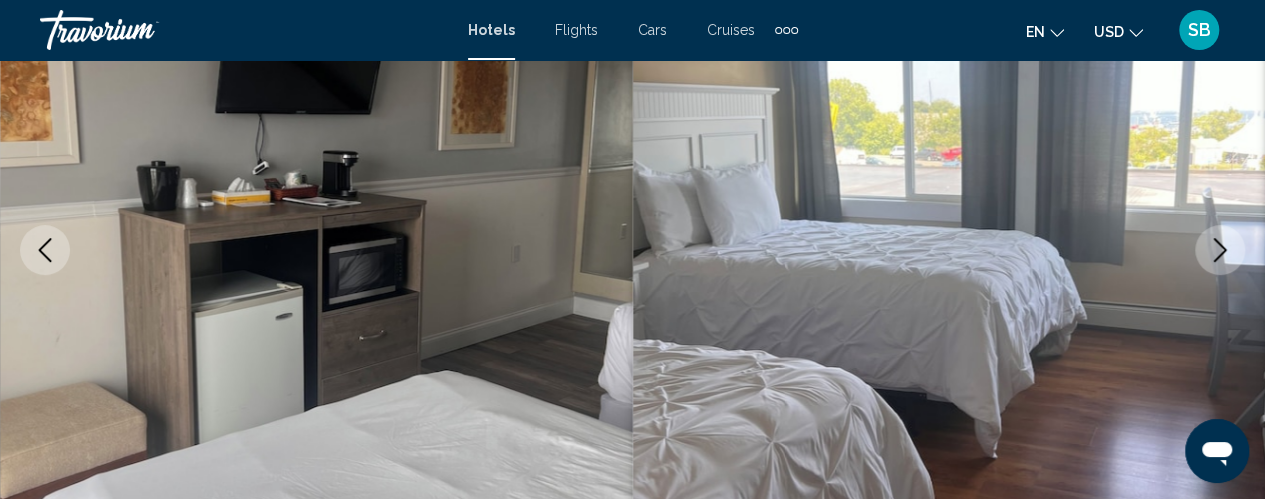 click at bounding box center [45, 250] 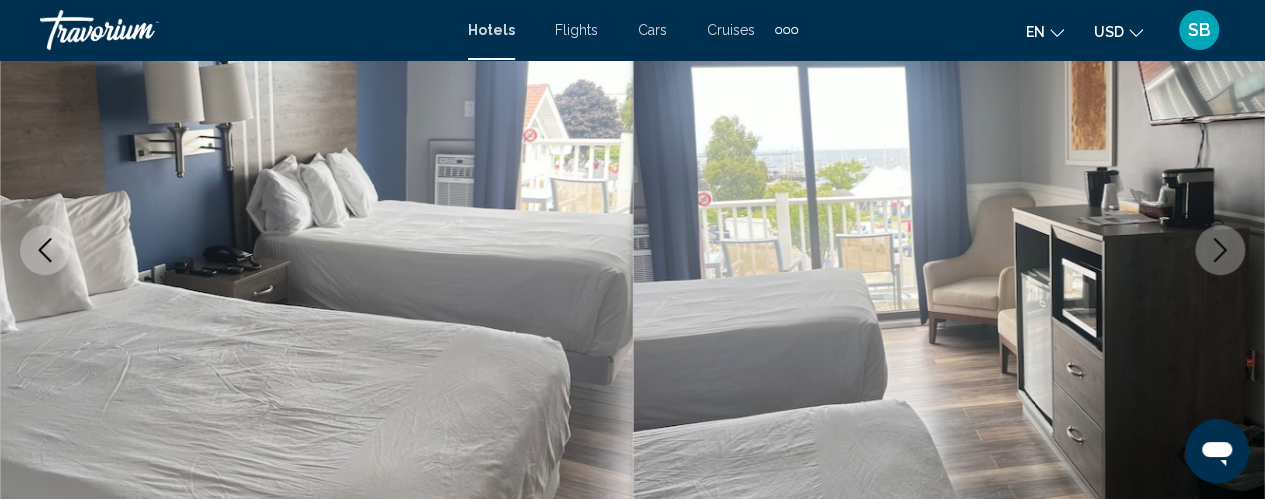click at bounding box center (1220, 250) 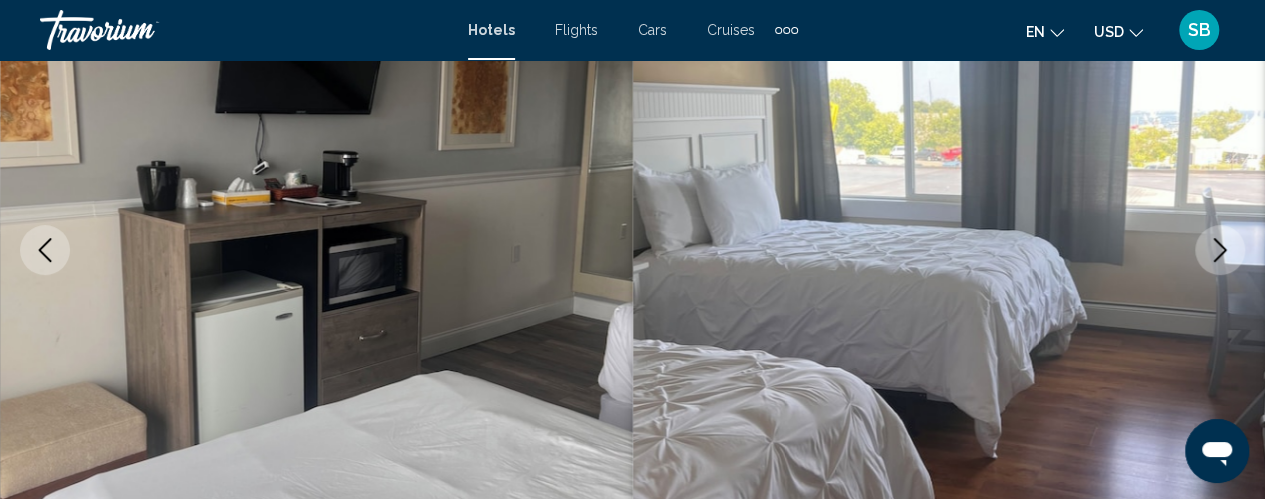 click 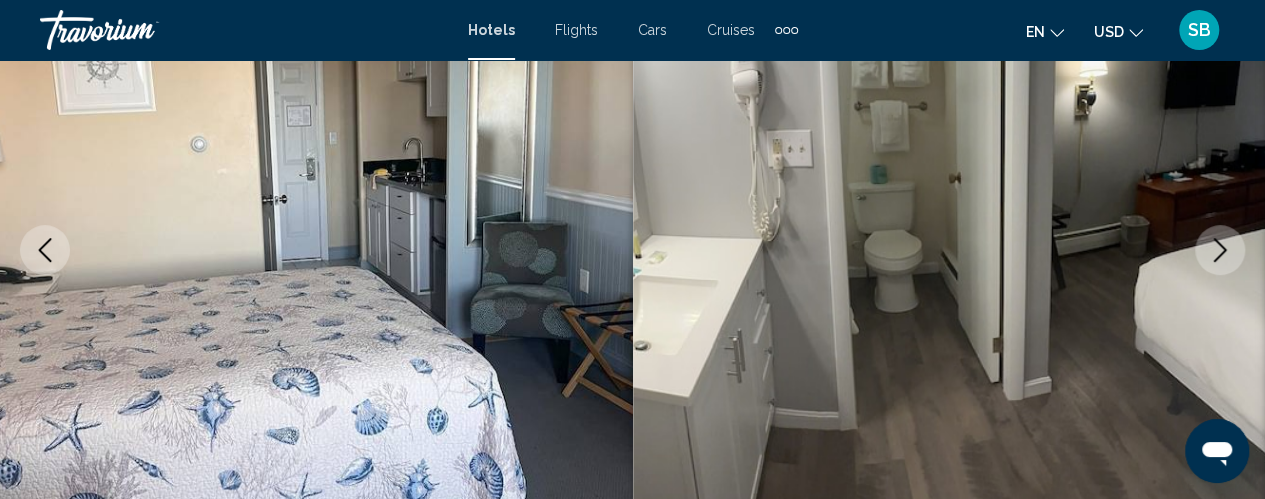 click 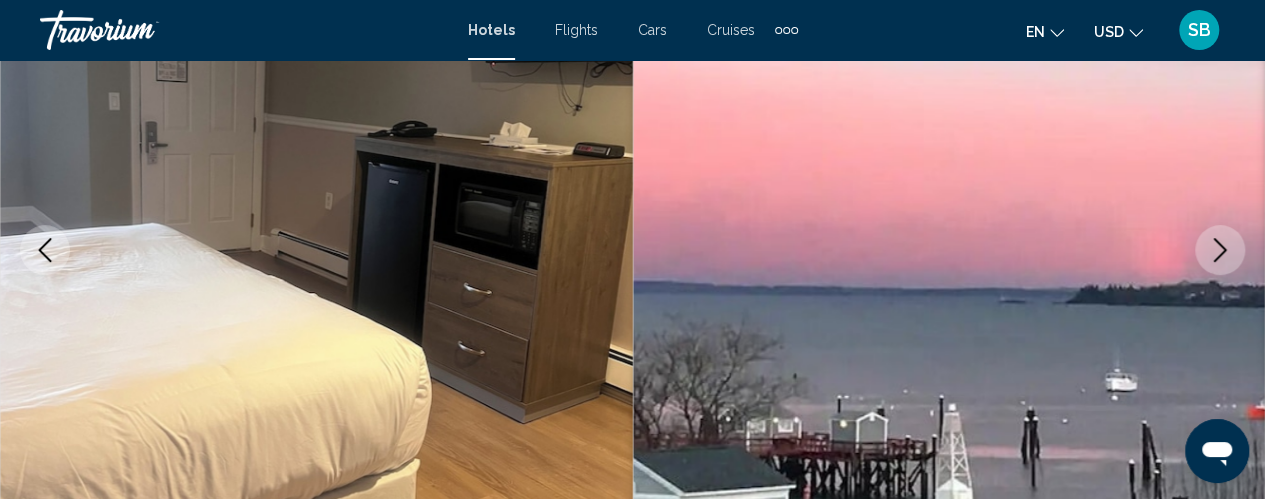 click 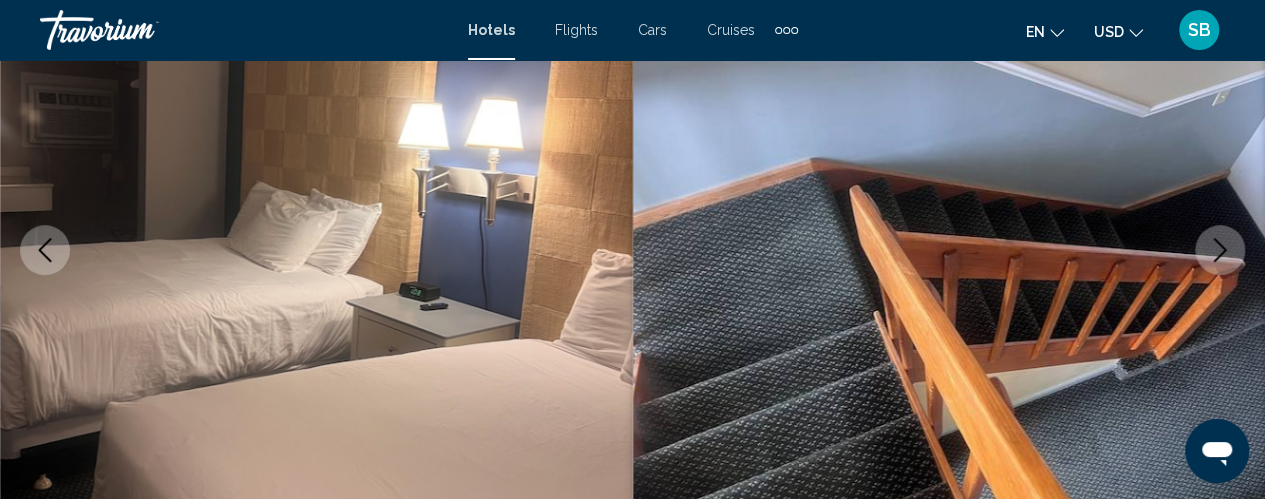 click at bounding box center [1220, 250] 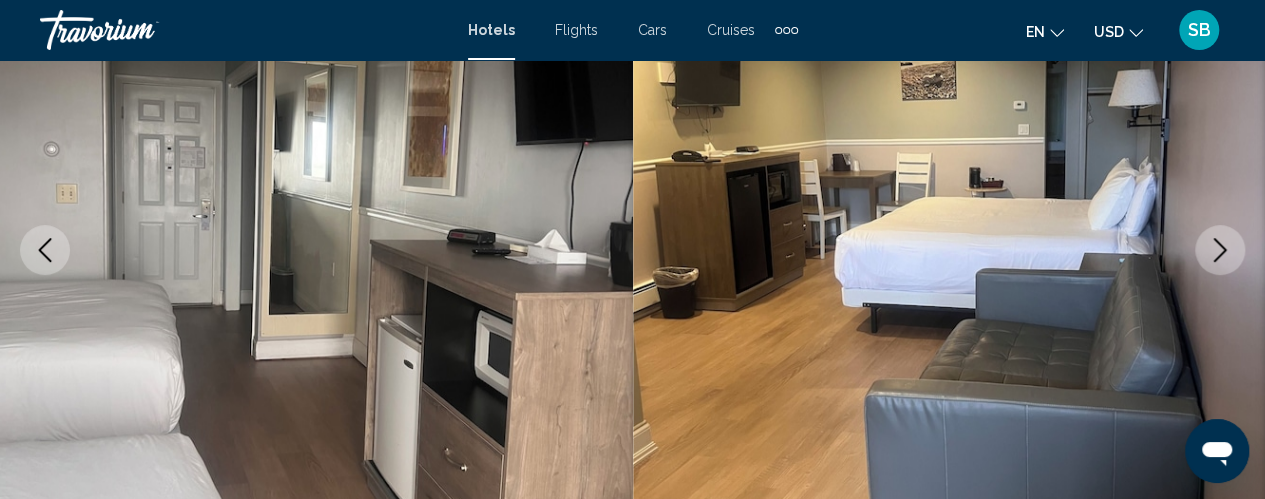 click at bounding box center (1220, 250) 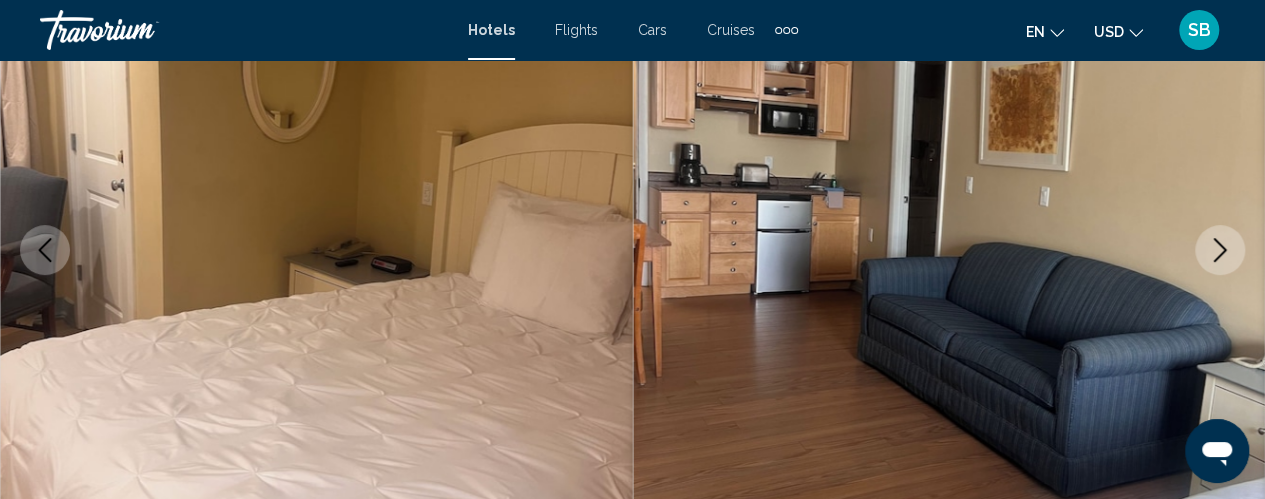 click at bounding box center (1220, 250) 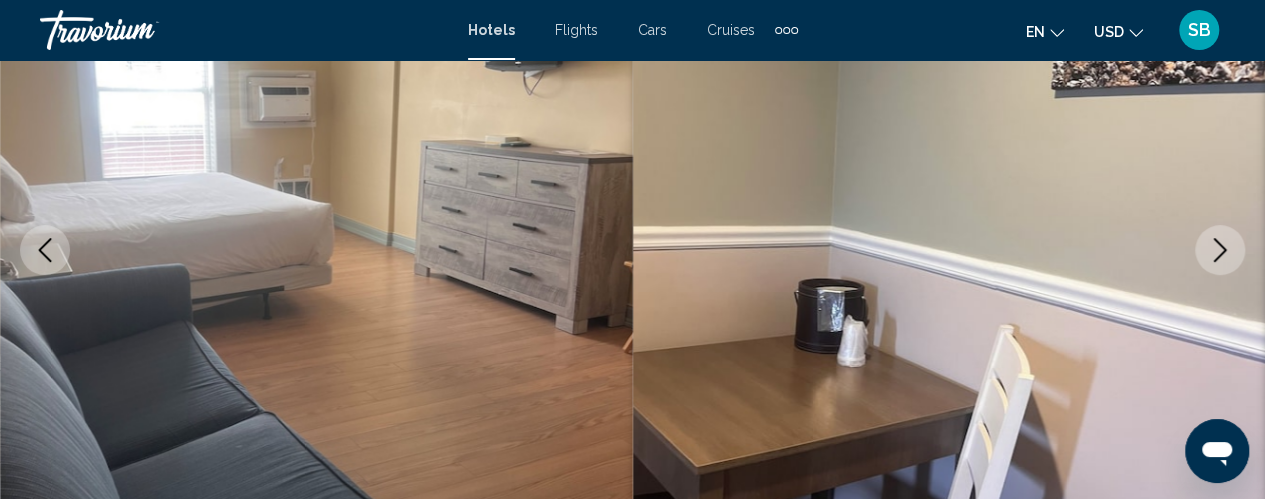click at bounding box center [1220, 250] 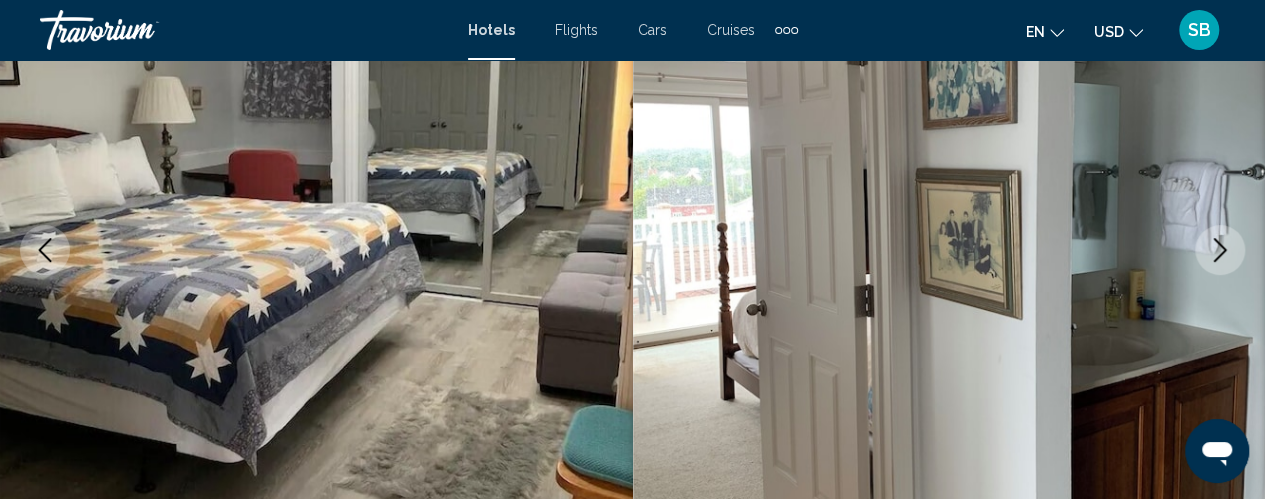 click at bounding box center (1220, 250) 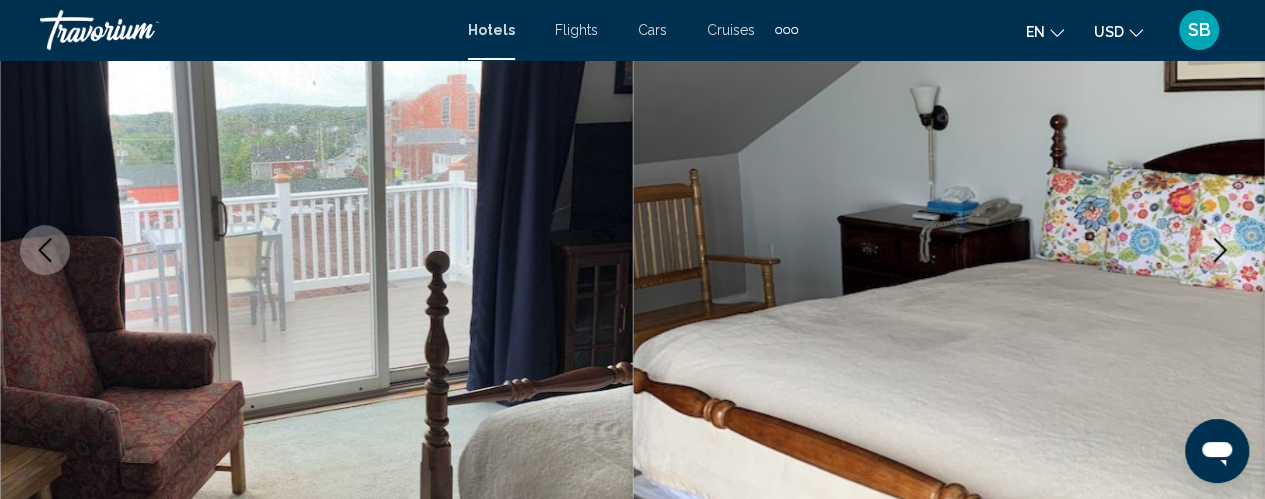 click at bounding box center [1220, 250] 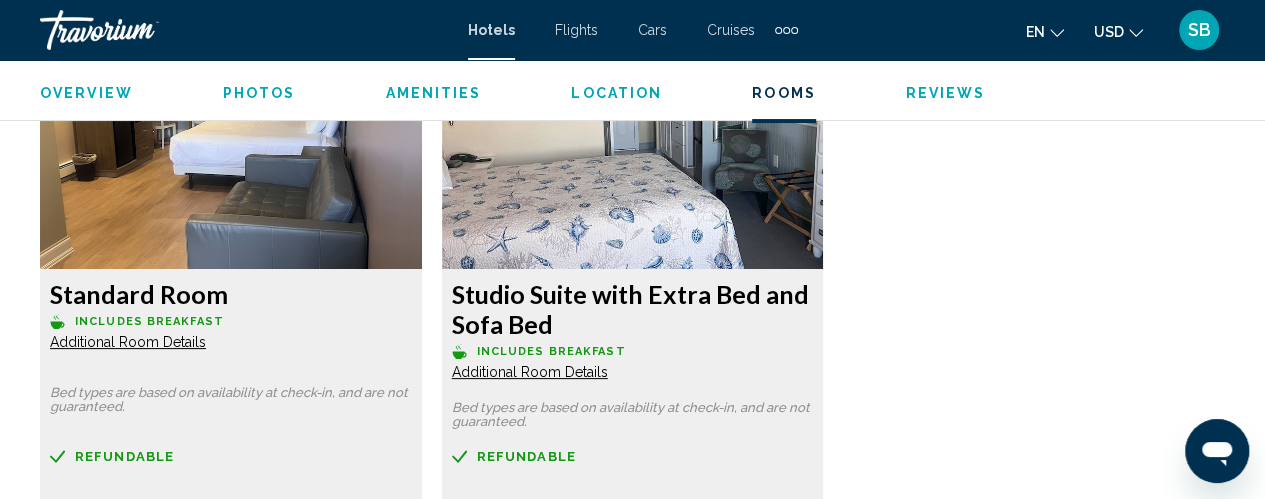 scroll, scrollTop: 3832, scrollLeft: 0, axis: vertical 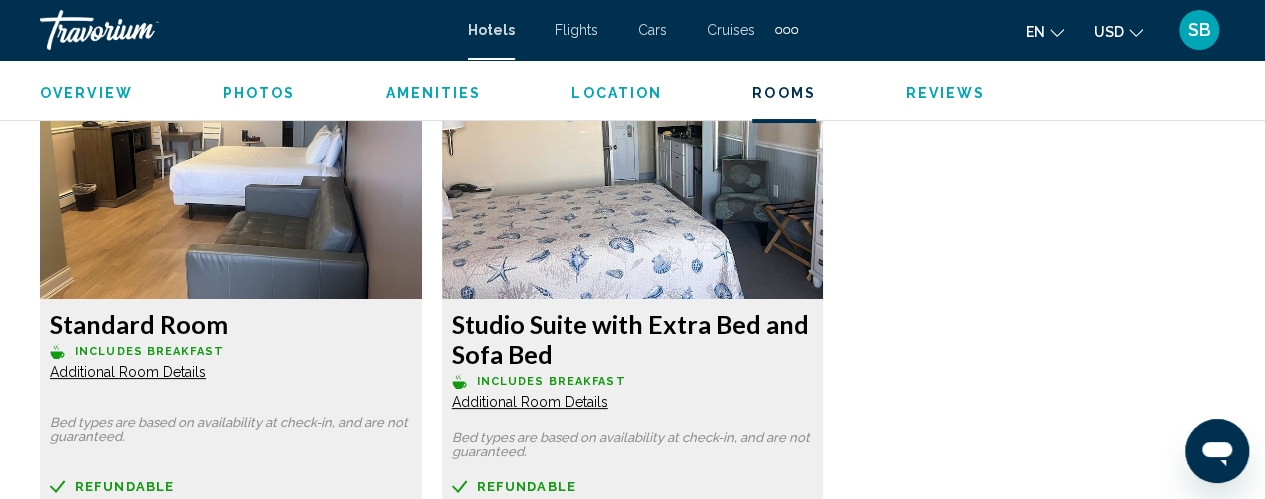 click on "Room with Extra Bed and Sofa Bed
Includes Breakfast Additional Room Details Bed types are based on availability at check-in, and are not guaranteed.
Refundable
Non-refundable
Non-refundable     Retail  $0.00  when you redeem    Member  $171.27 USD  Taxes included
Total Due at Hotel : $9.99 USD  You earn  514  Points  Book now No longer available  Standard Single Room
Includes Breakfast Additional Room Details Bed types are based on availability at check-in, and are not guaranteed.
Refundable
Non-refundable
Non-refundable     Retail  $0.00  when you redeem    Member  $171.27 USD  Taxes included
Total Due at Hotel : $9.99 USD  You earn  514  Points  Book now No longer available  Deluxe Room" at bounding box center (632, 49) 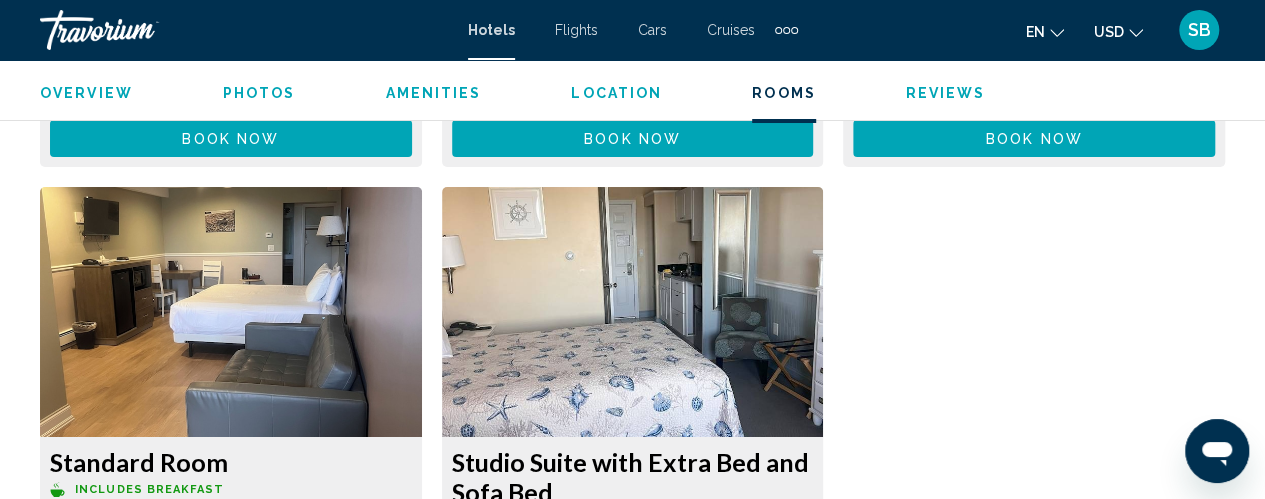 scroll, scrollTop: 3702, scrollLeft: 0, axis: vertical 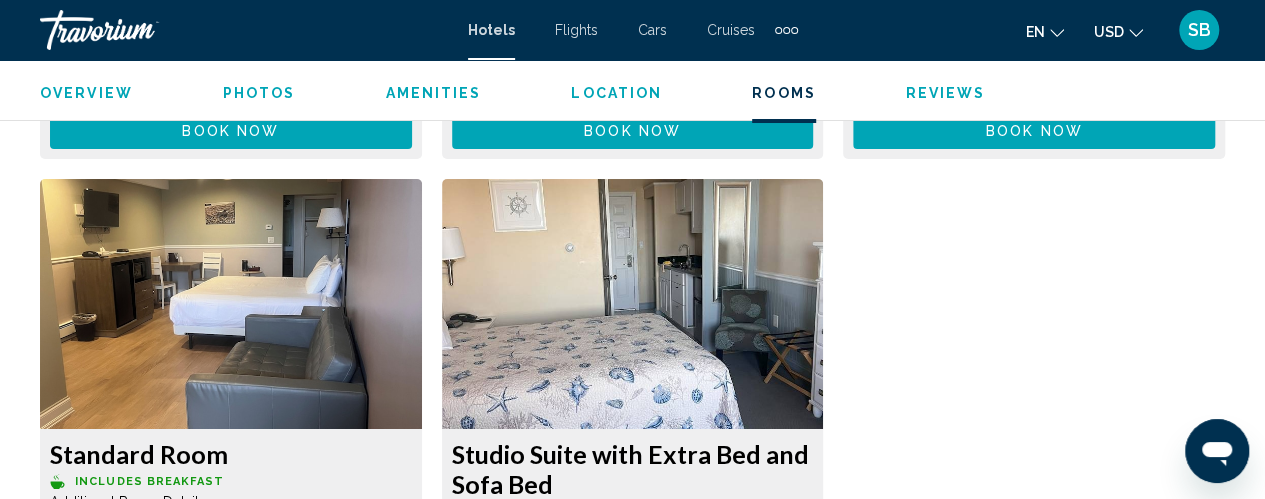 click at bounding box center [231, -395] 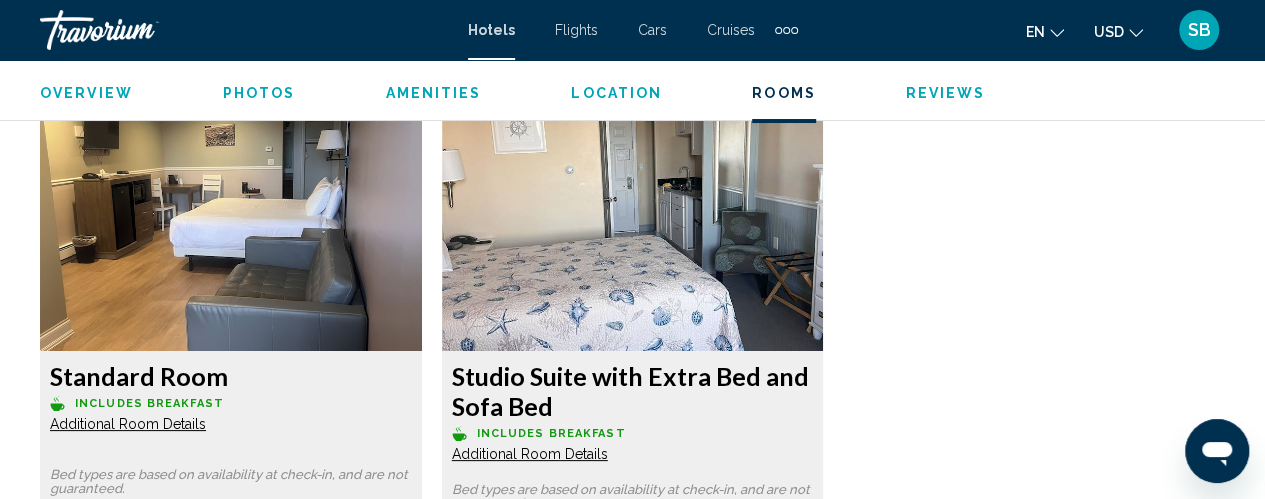 scroll, scrollTop: 3785, scrollLeft: 0, axis: vertical 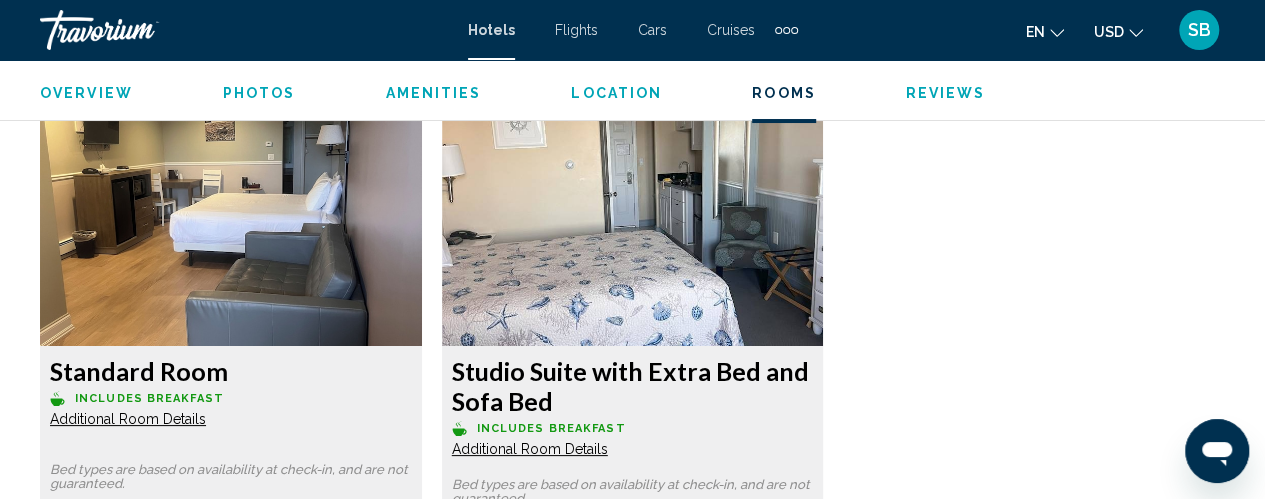 click on "Studio Suite with Extra Bed and Sofa Bed" at bounding box center (231, -313) 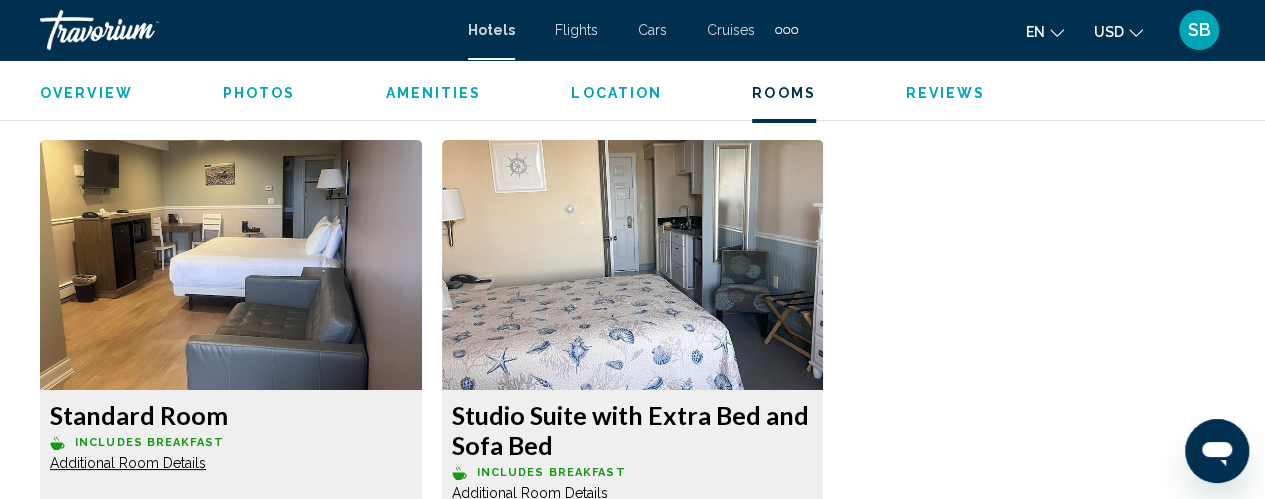 scroll, scrollTop: 3682, scrollLeft: 0, axis: vertical 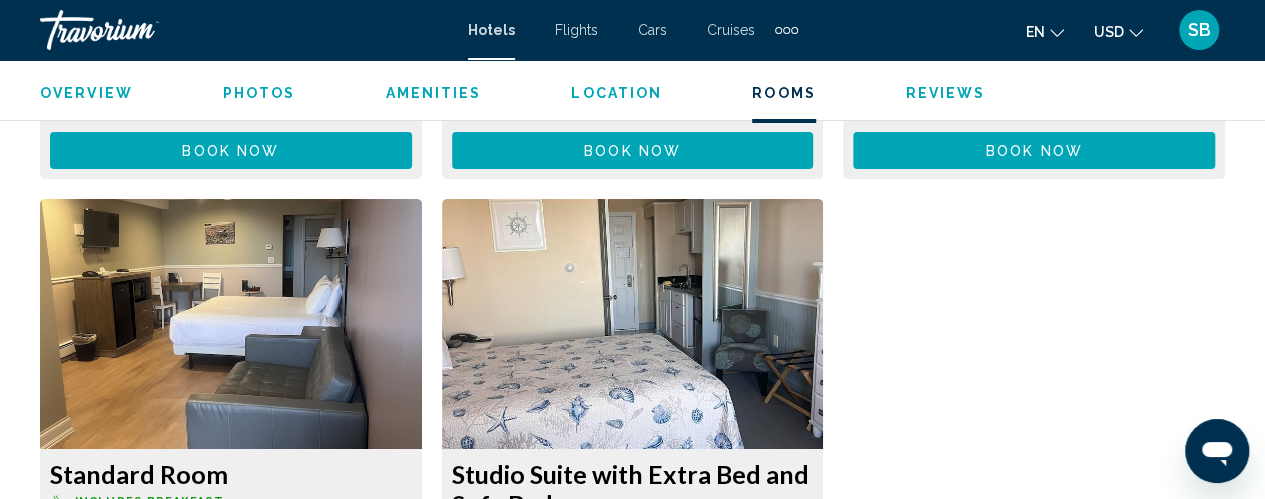 click at bounding box center [231, -375] 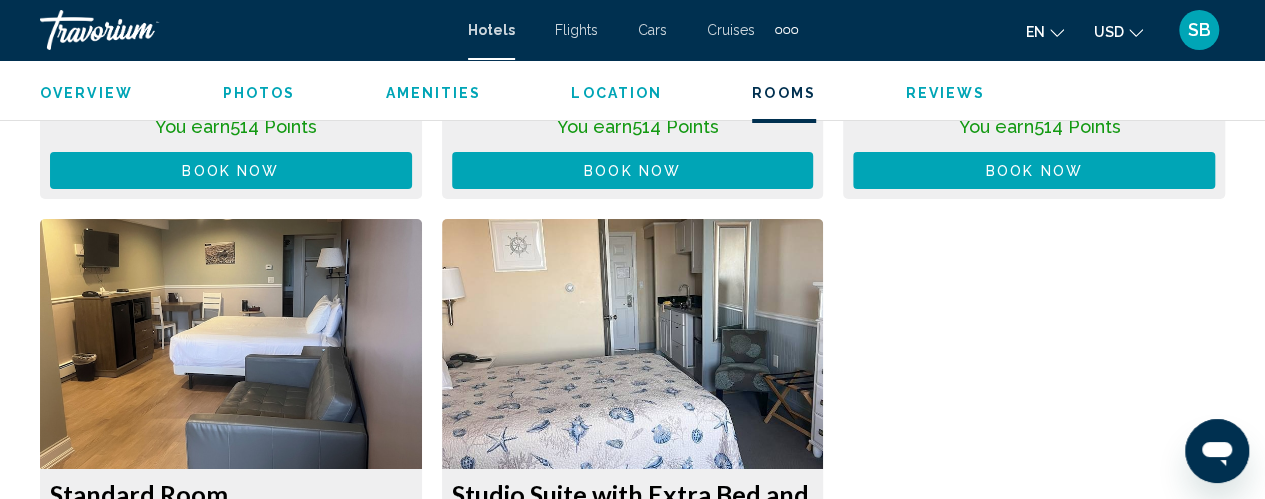 click at bounding box center (231, -355) 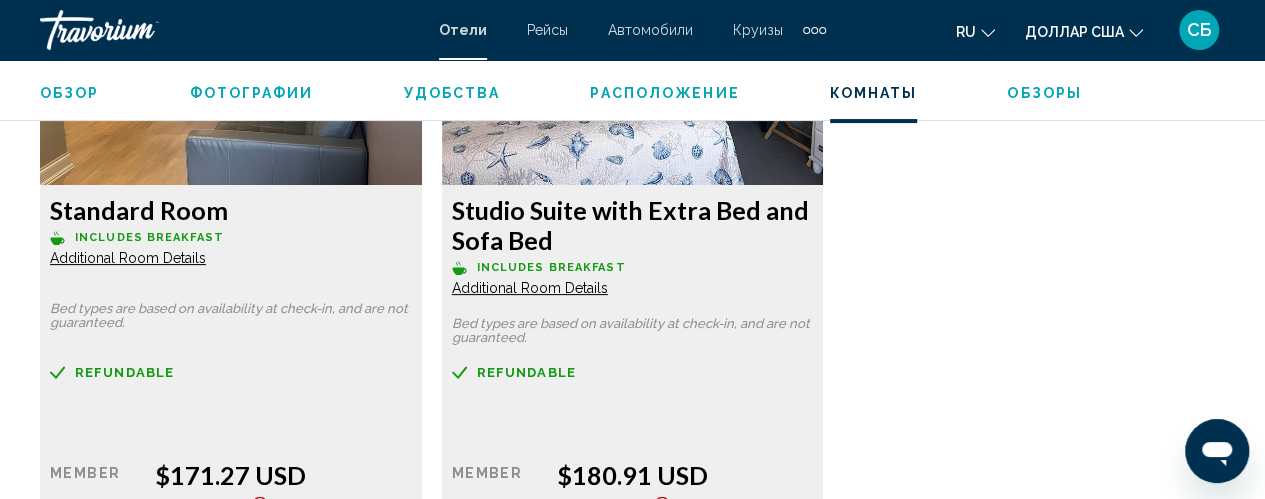 scroll, scrollTop: 4154, scrollLeft: 0, axis: vertical 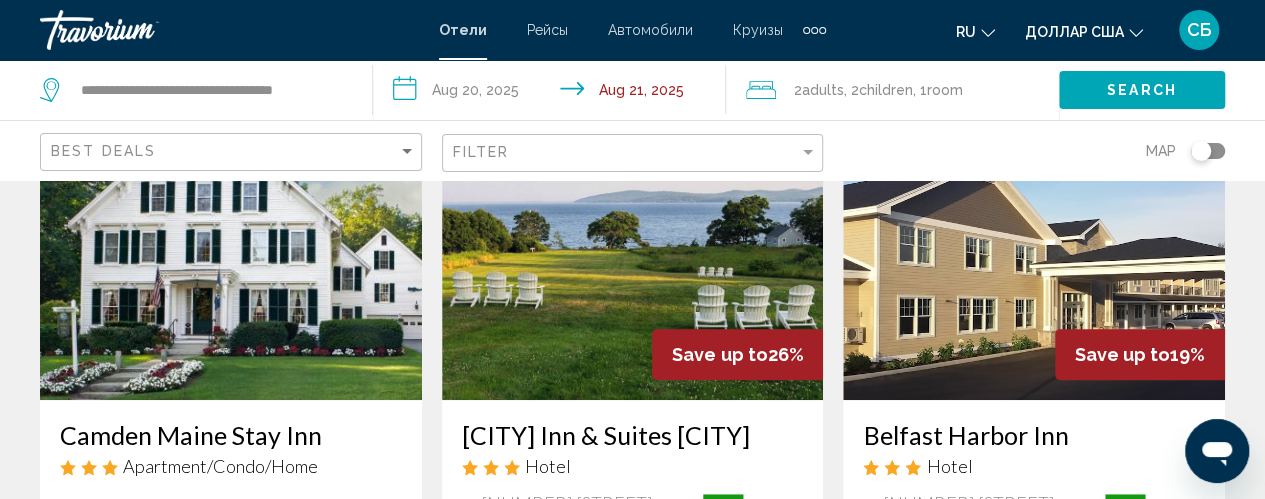 click at bounding box center [633, 240] 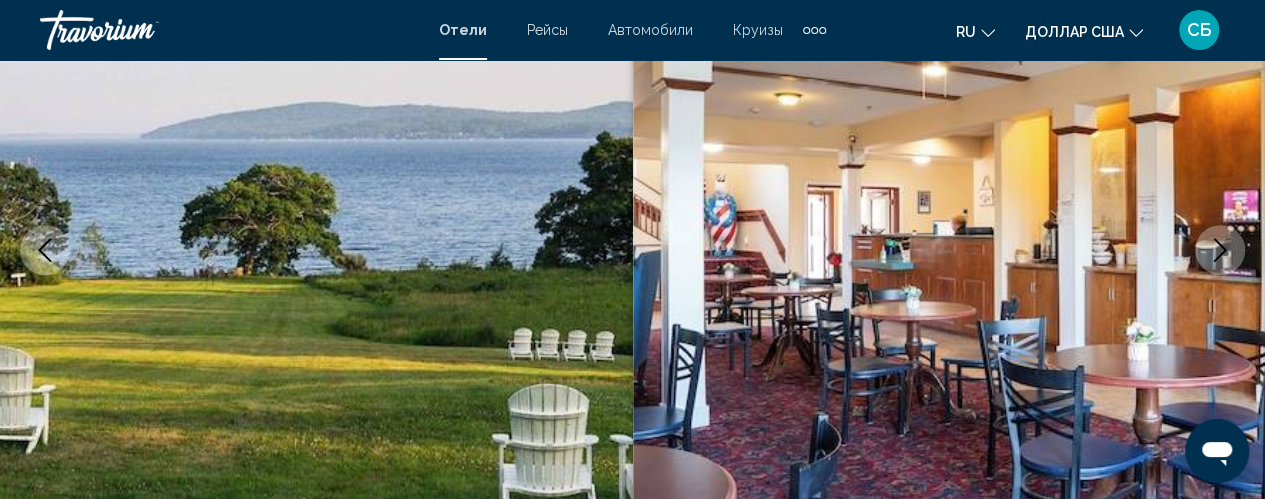 click at bounding box center [1220, 250] 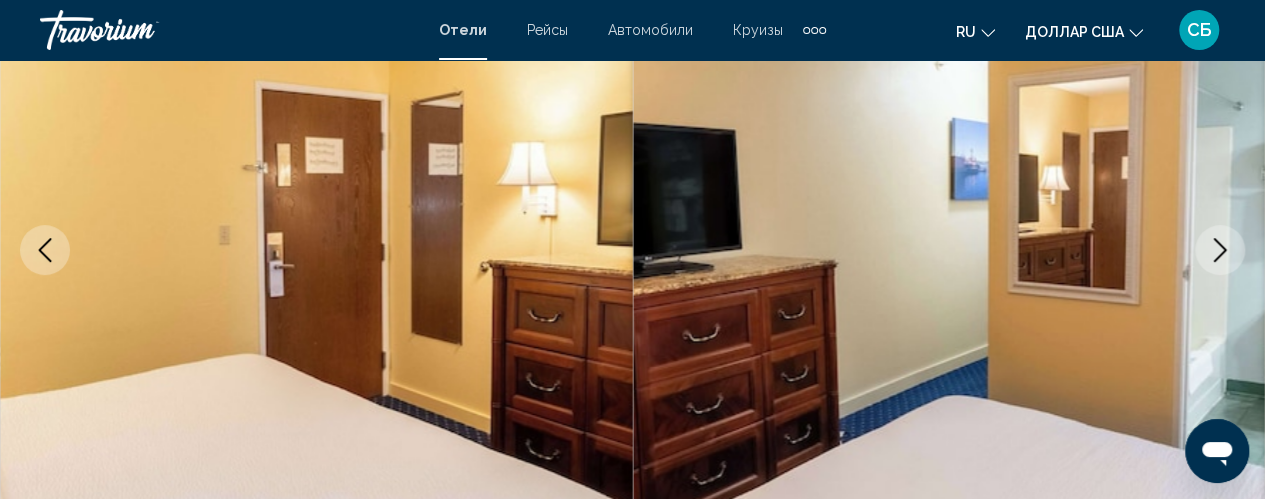 click 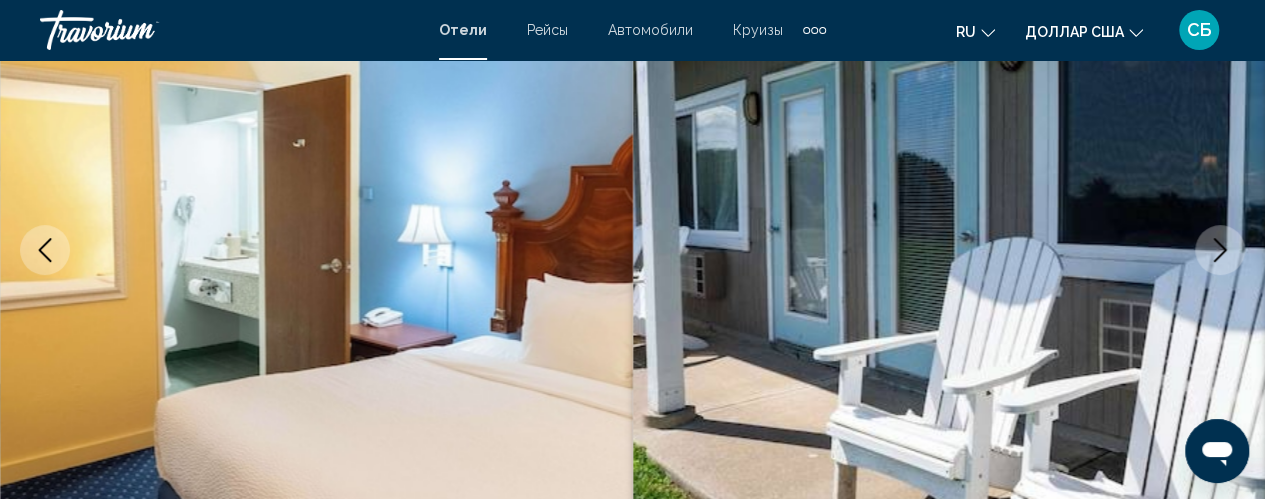 click at bounding box center [1220, 250] 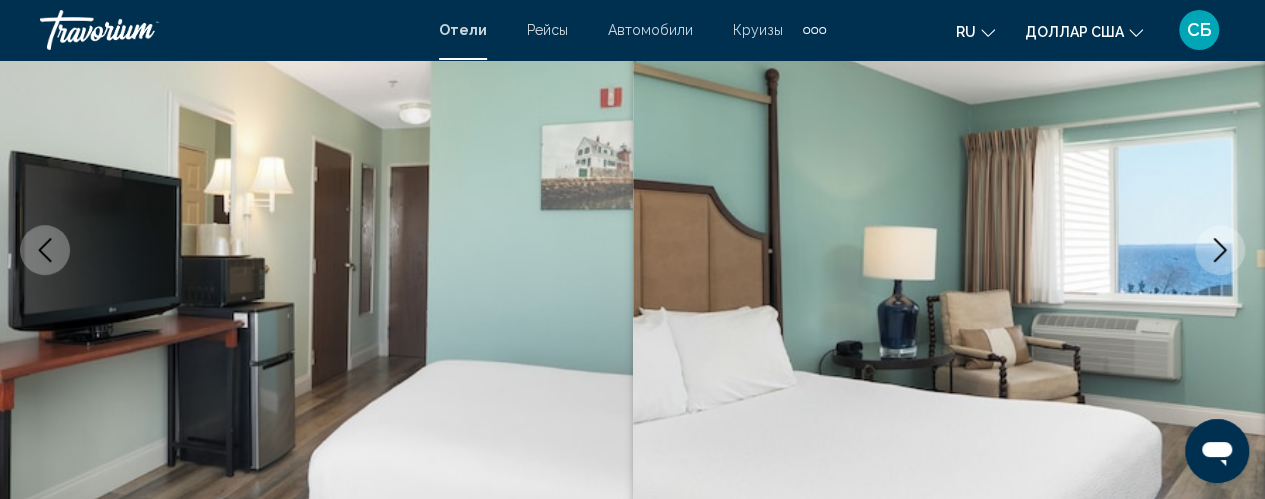 click at bounding box center (1220, 250) 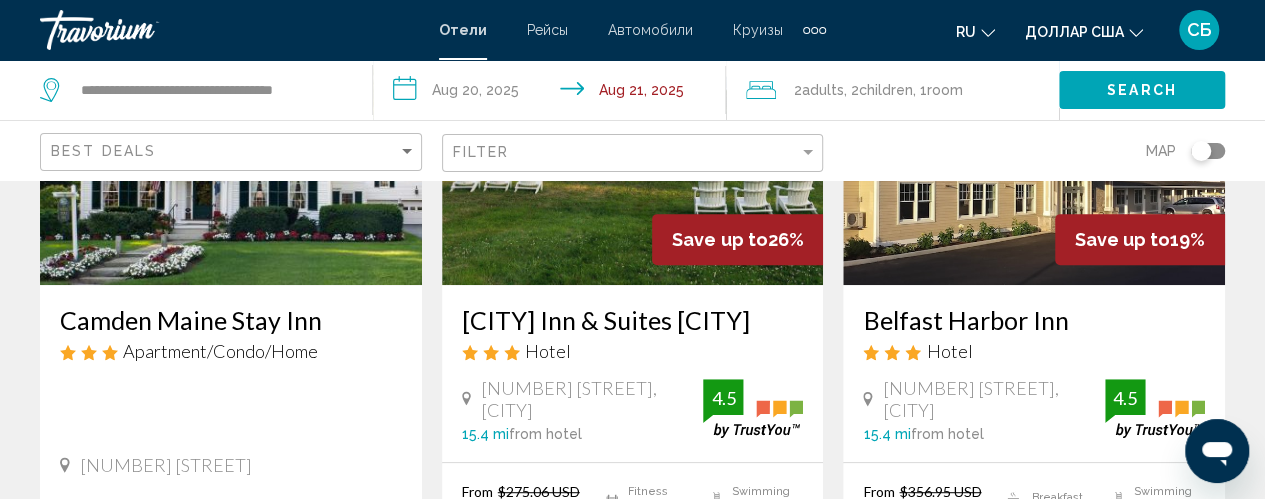 scroll, scrollTop: 0, scrollLeft: 0, axis: both 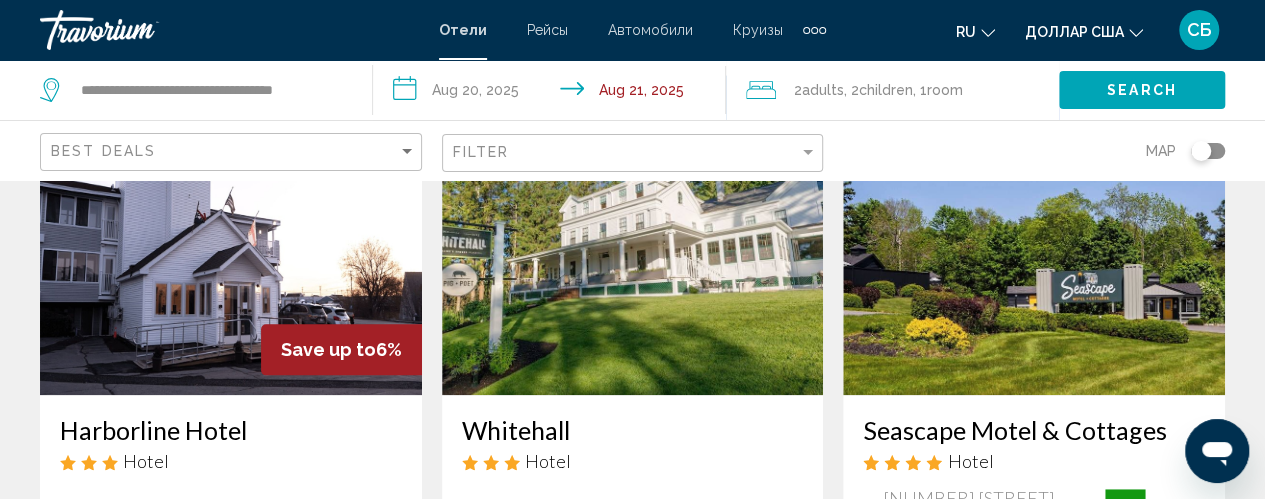click at bounding box center [231, 235] 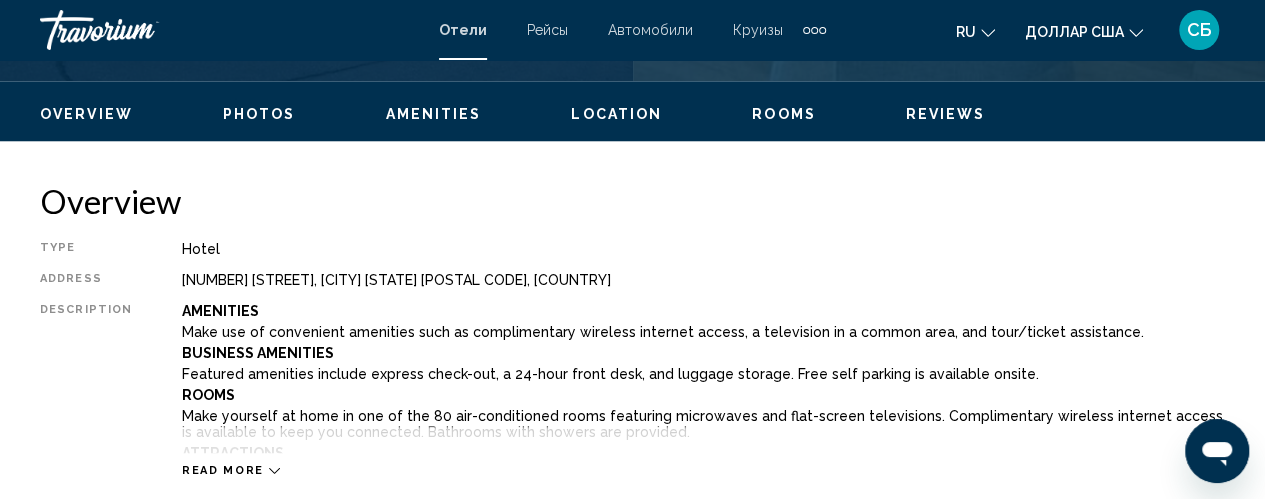 scroll, scrollTop: 285, scrollLeft: 0, axis: vertical 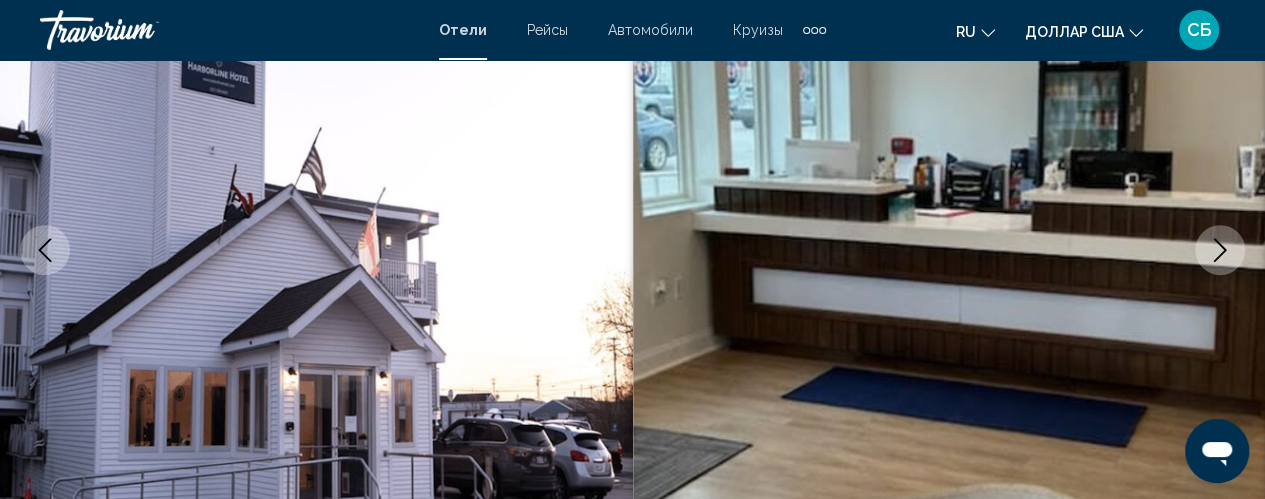 click 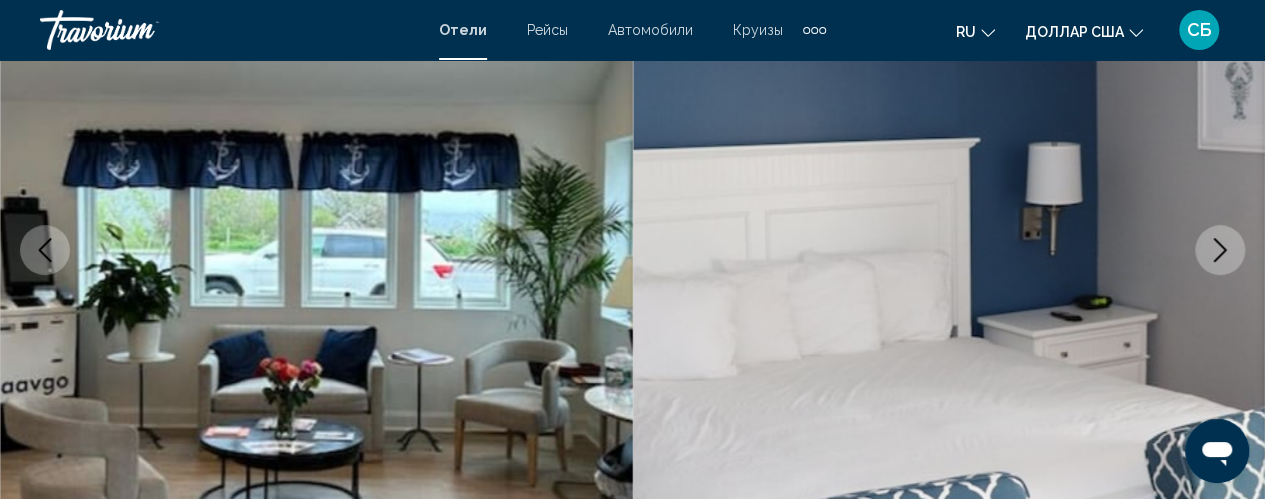 click 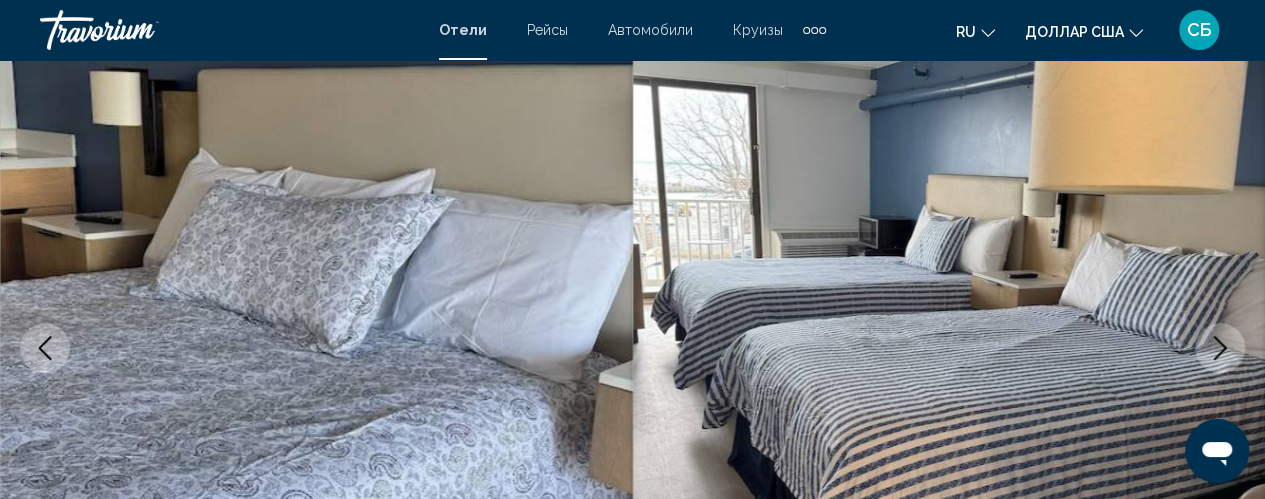 scroll, scrollTop: 186, scrollLeft: 0, axis: vertical 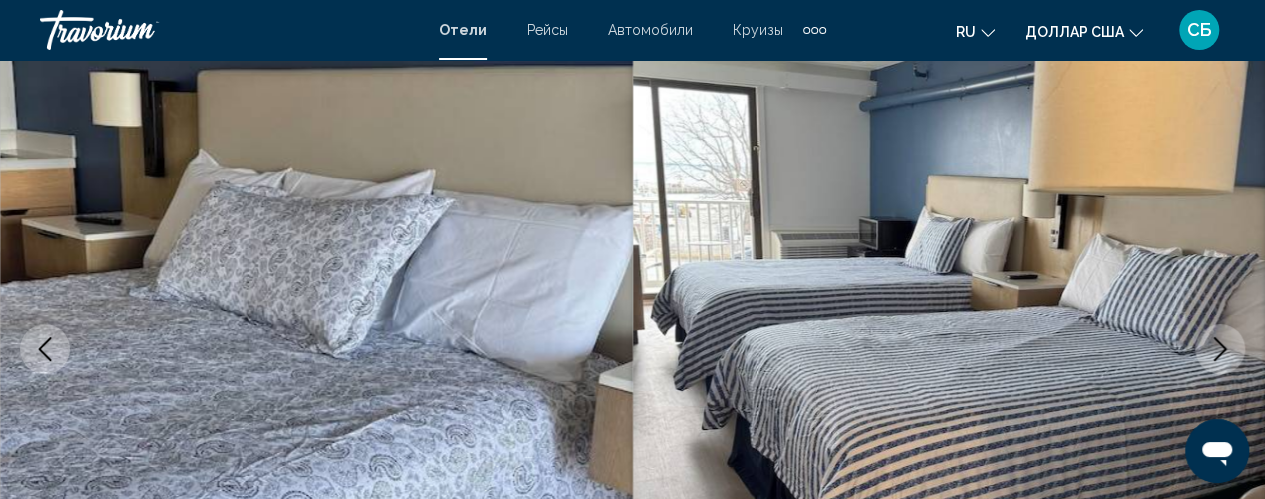 click 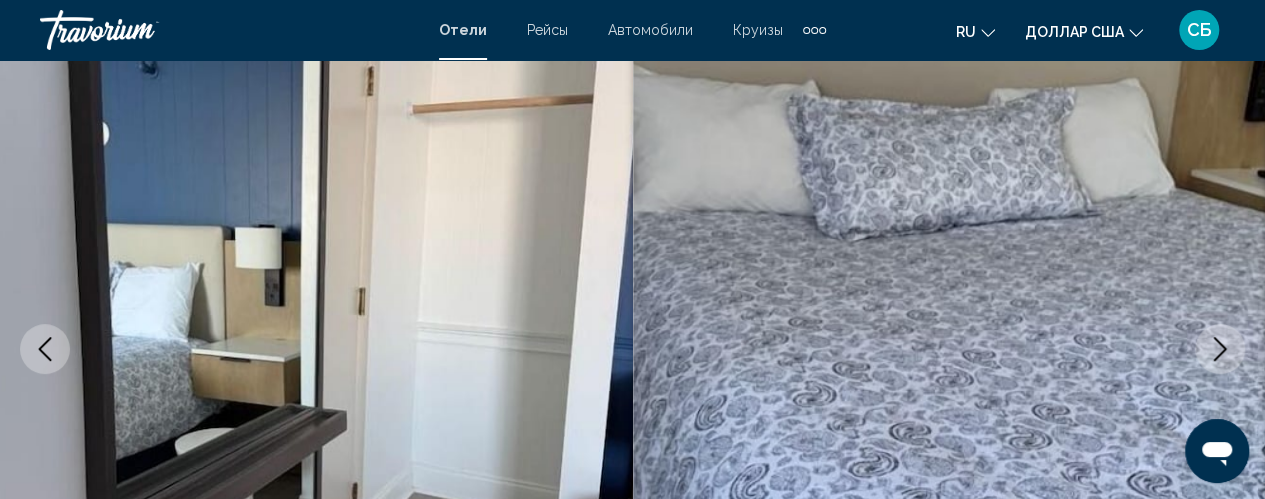 click 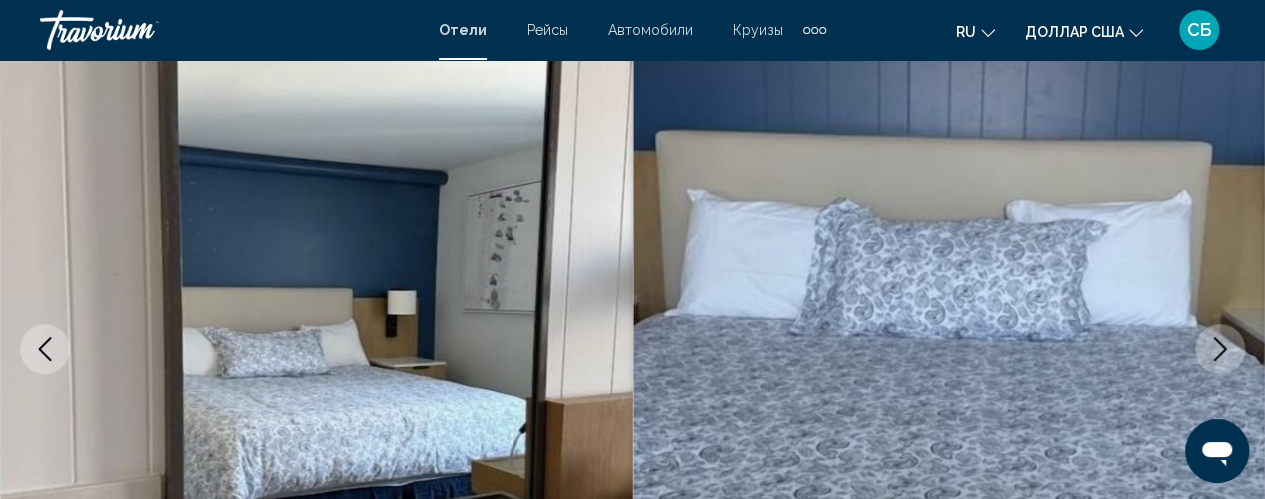 click 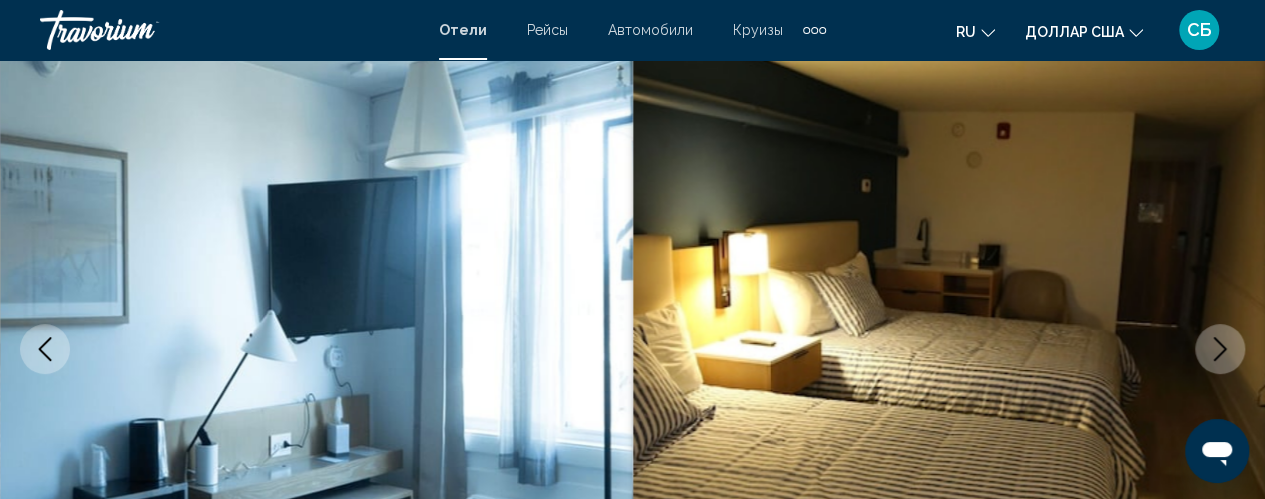 click 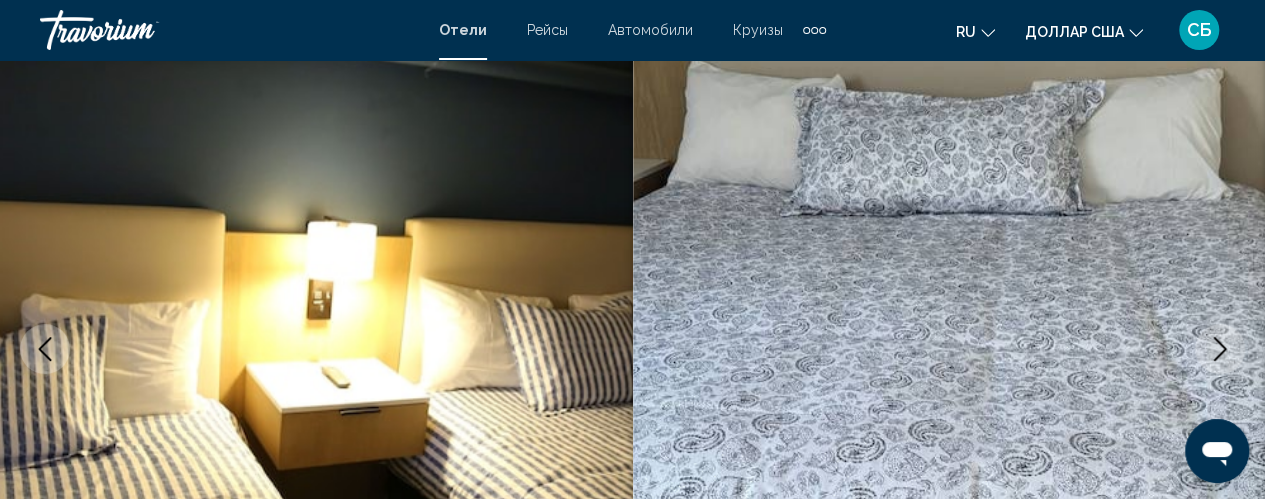 click 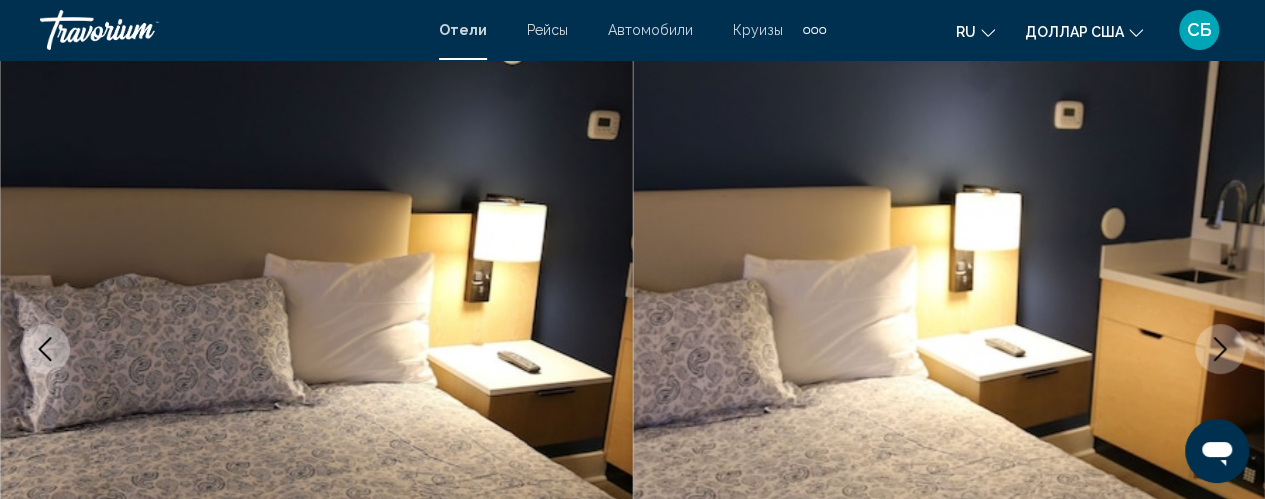 click 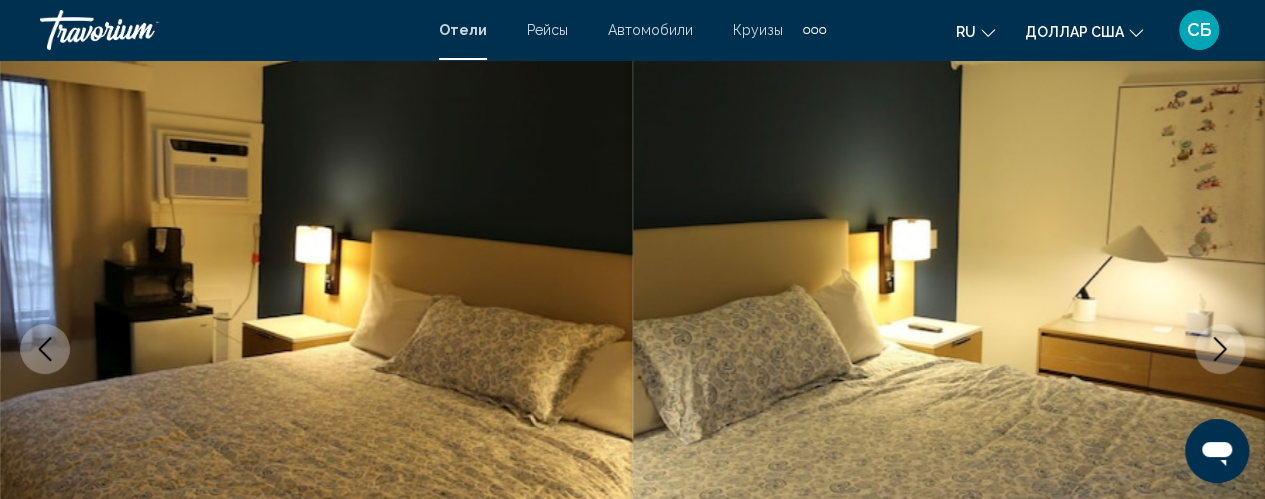 click at bounding box center (1220, 349) 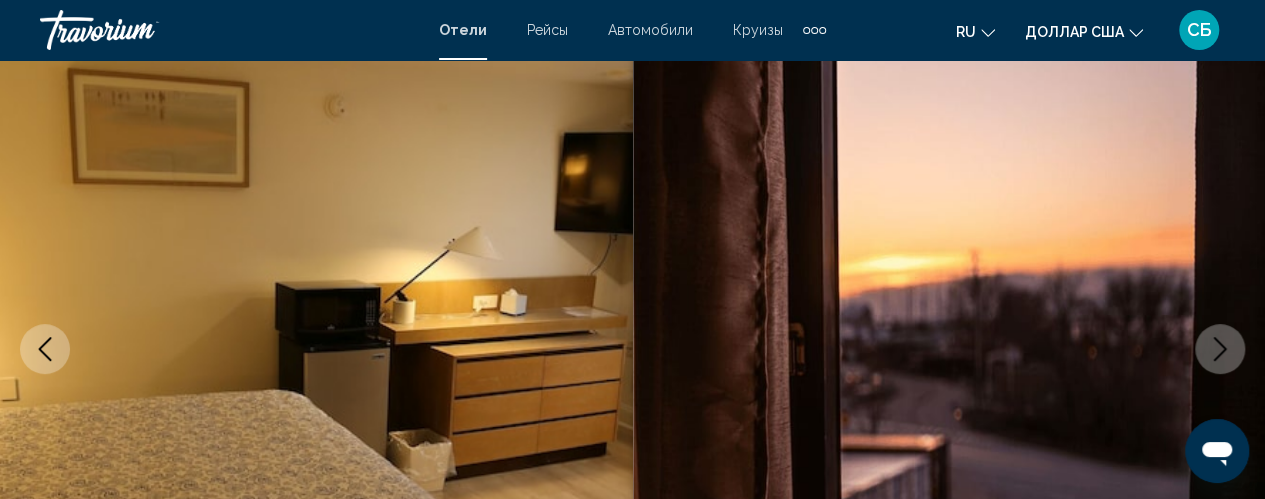 click 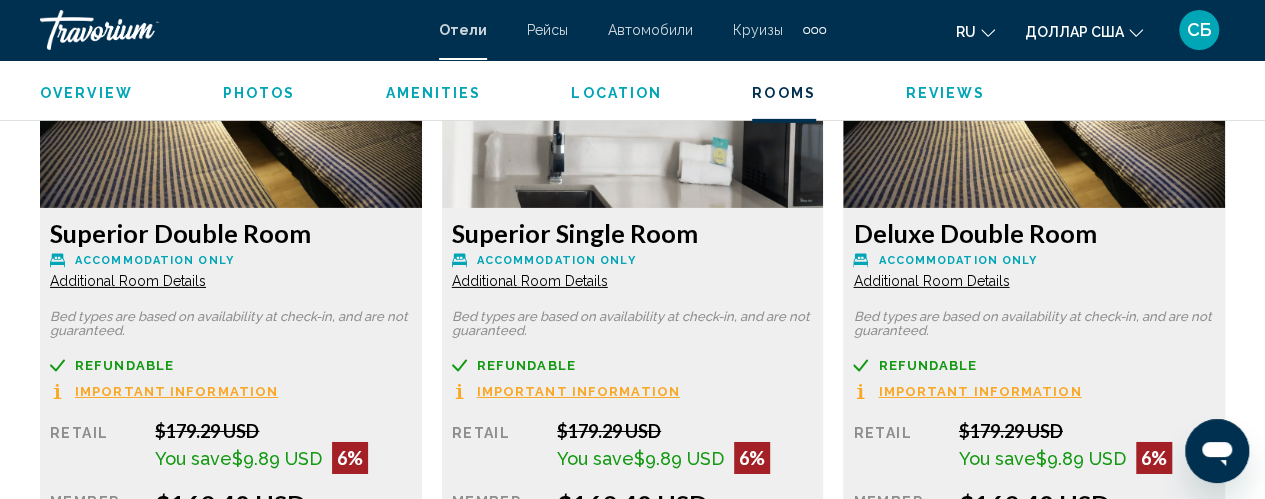 scroll, scrollTop: 3222, scrollLeft: 0, axis: vertical 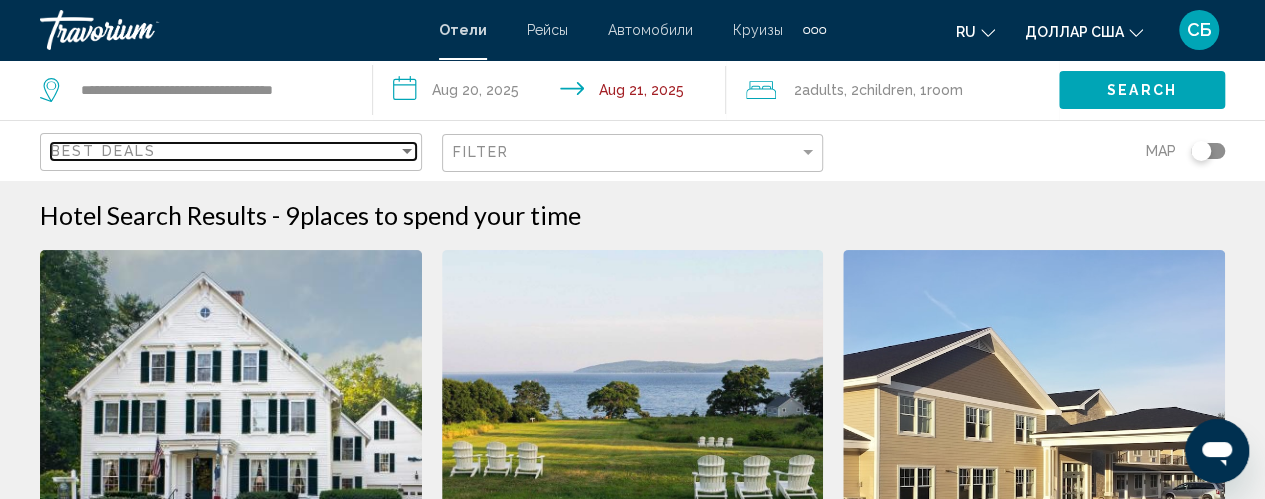 click on "Best Deals" at bounding box center (224, 151) 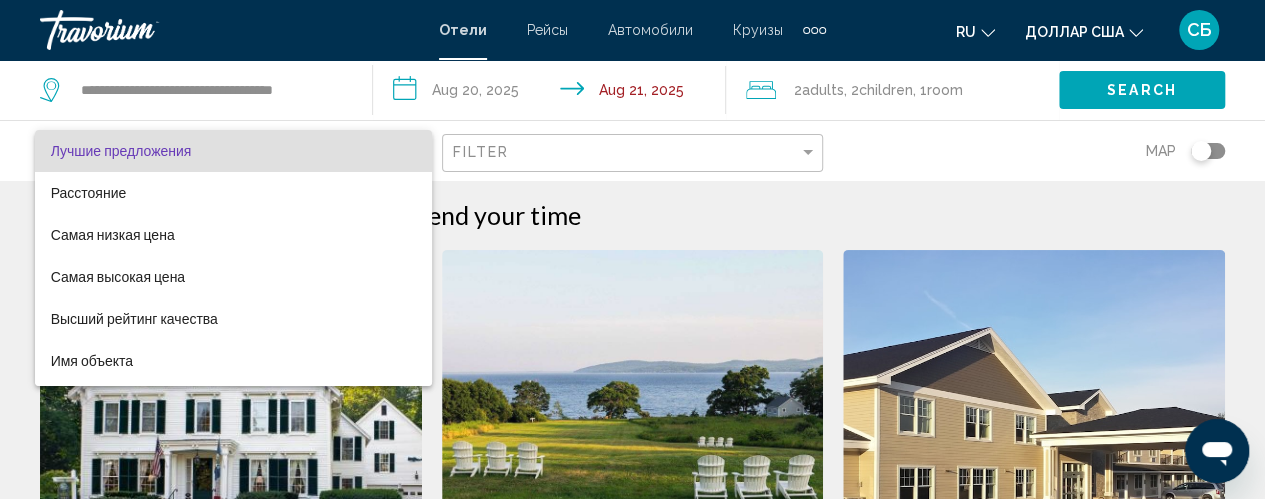 click at bounding box center (632, 249) 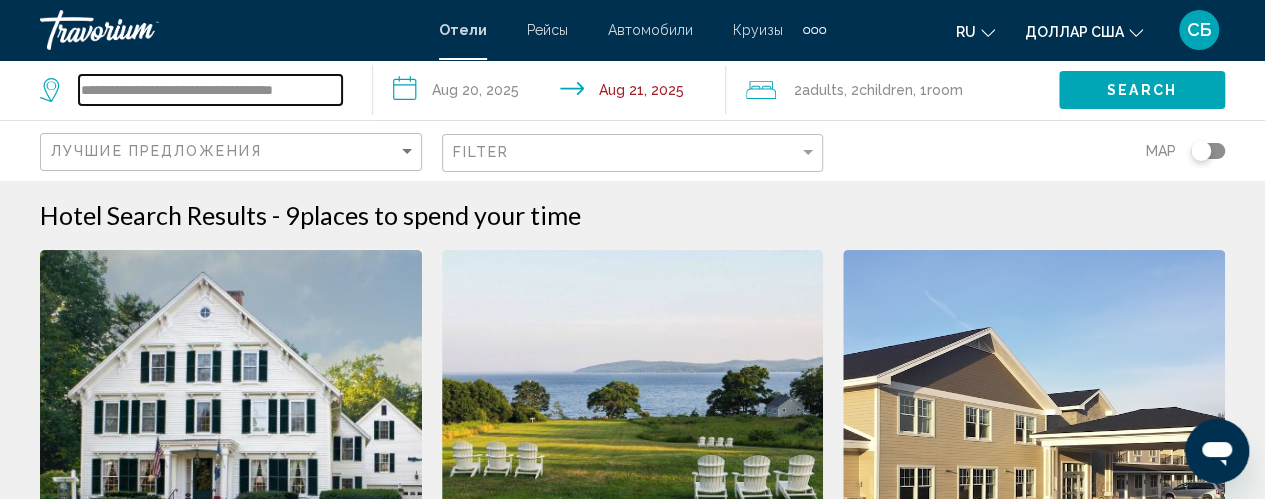 click on "**********" at bounding box center [210, 90] 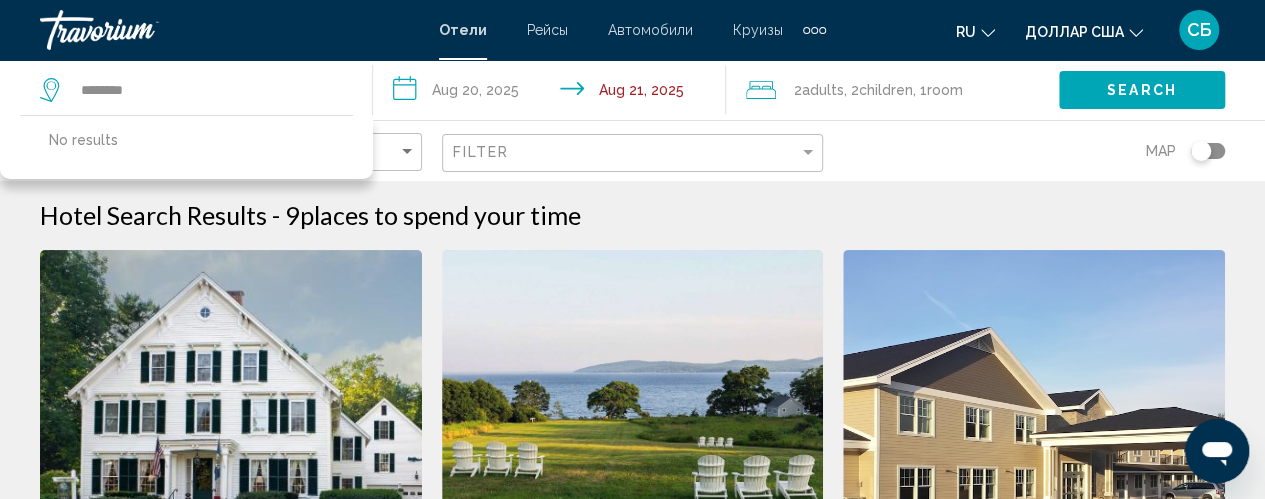 click at bounding box center [0, 0] 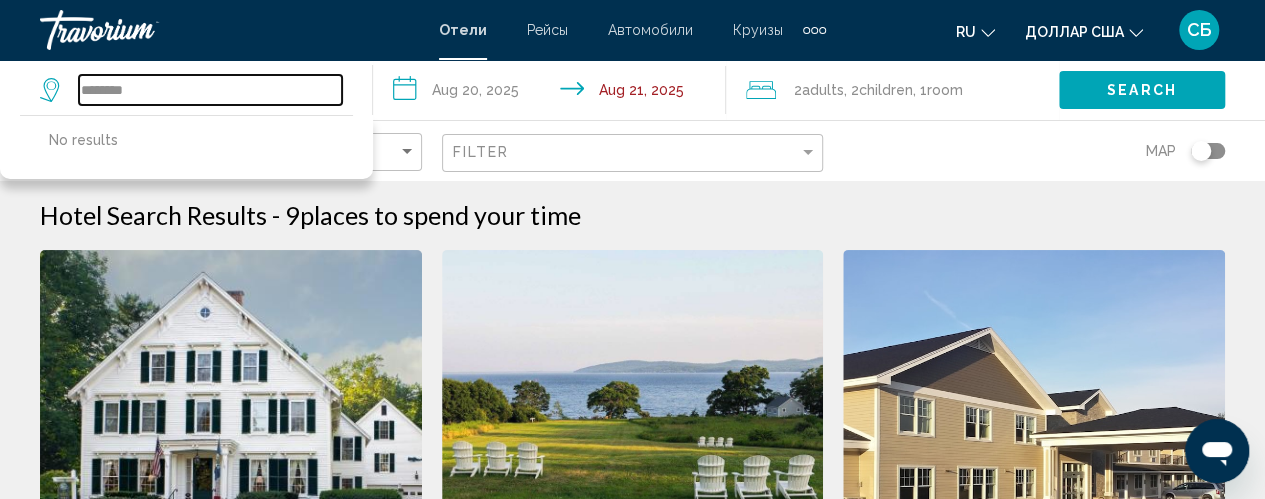 click on "*******" at bounding box center [210, 90] 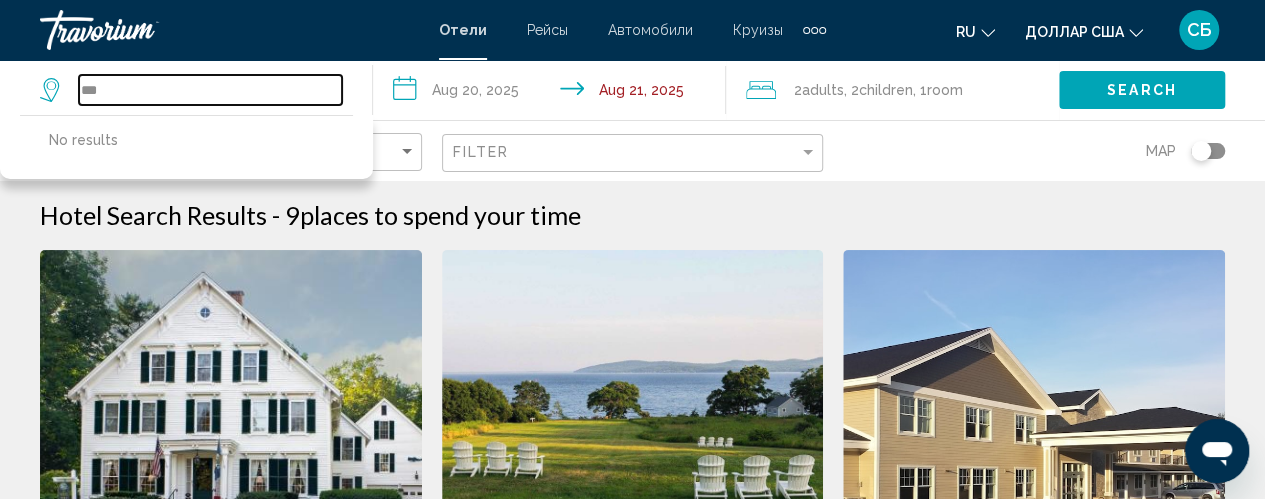 type on "*" 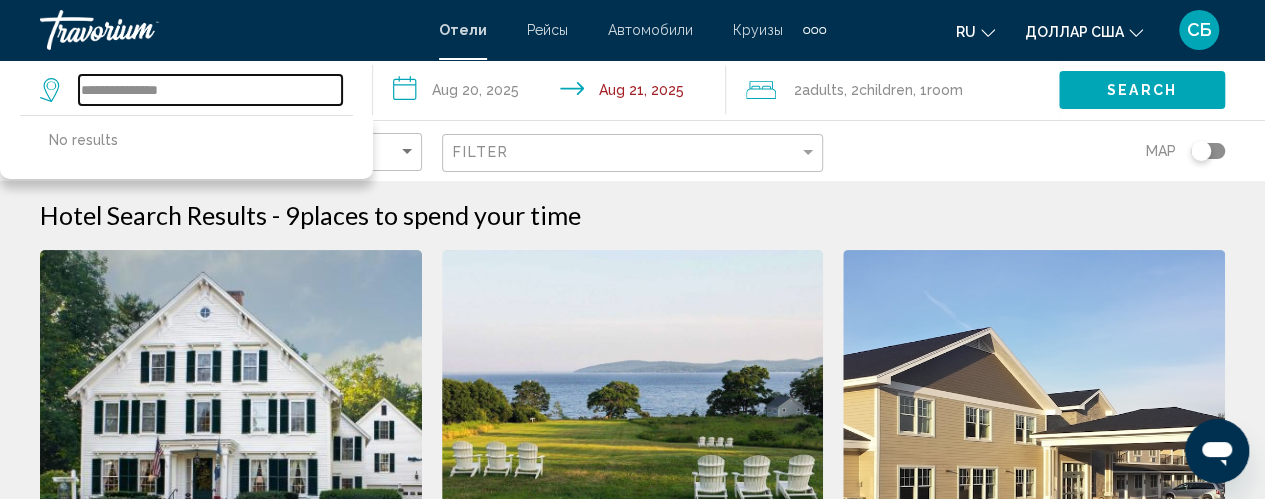 type on "**********" 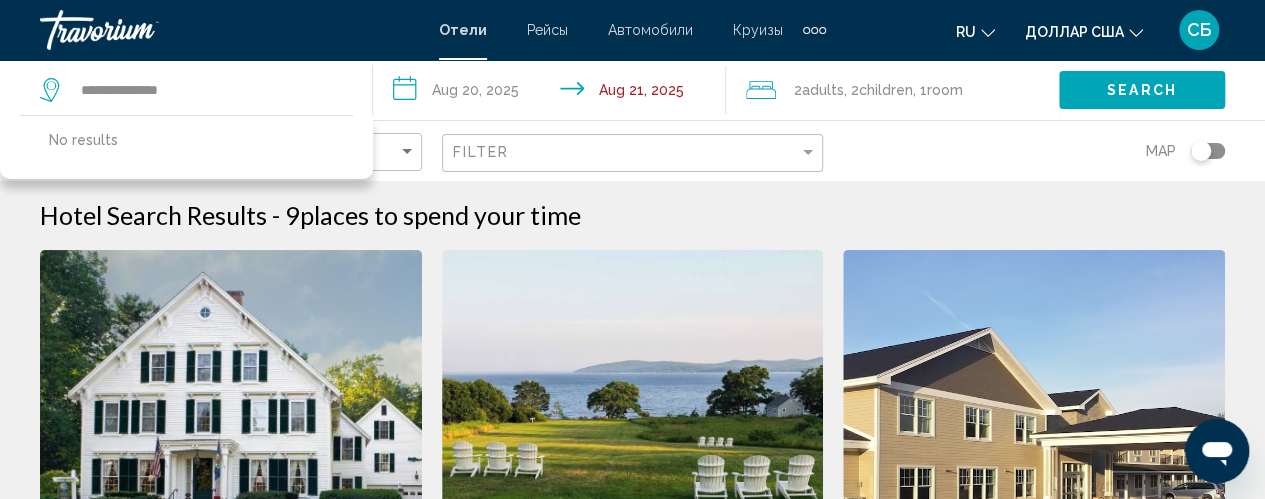 click on "**********" at bounding box center (553, 93) 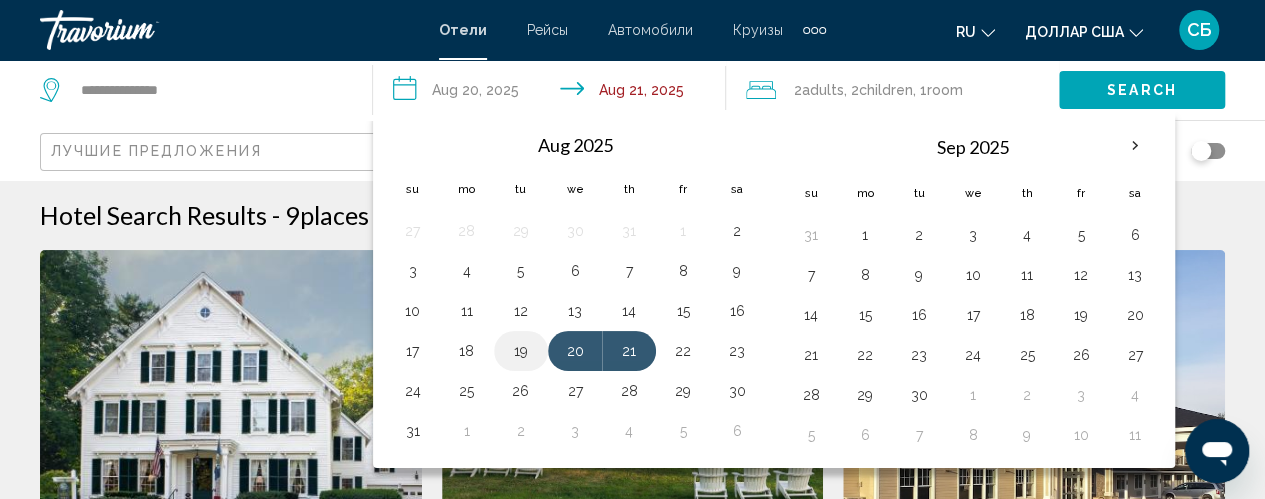 click on "19" at bounding box center (521, 351) 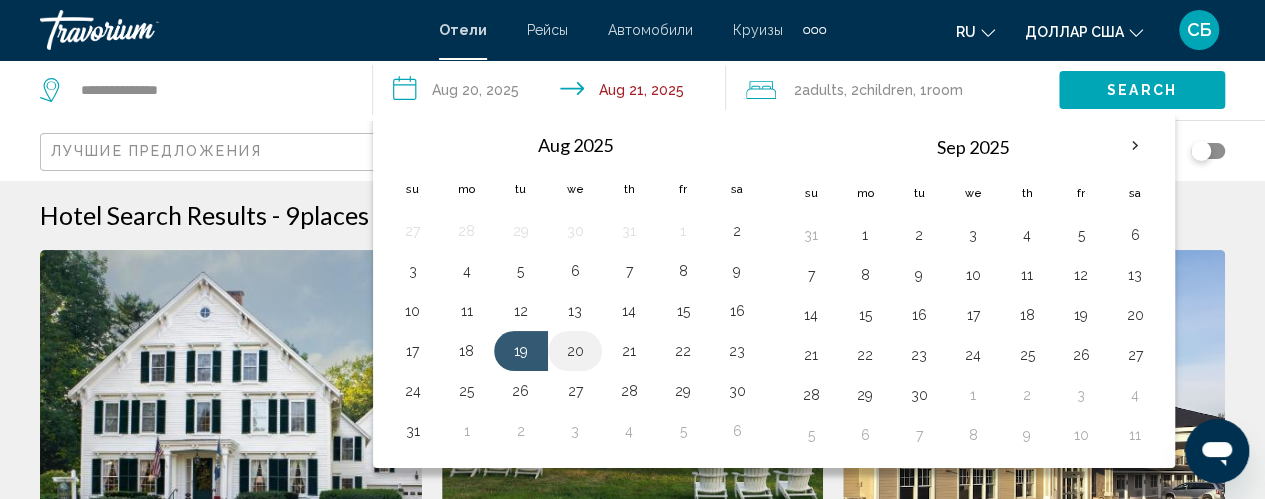click on "20" at bounding box center (575, 351) 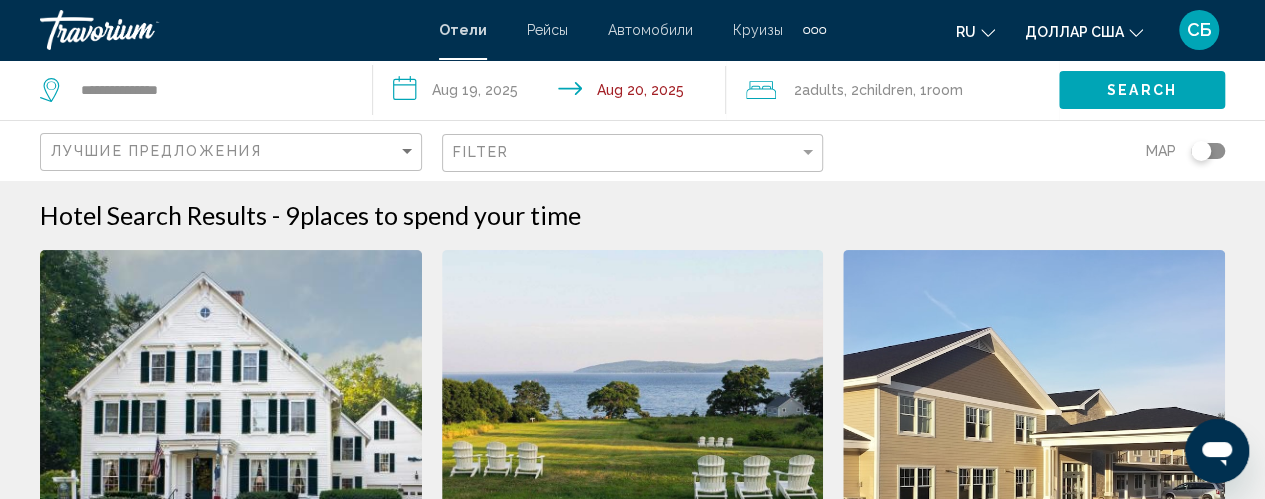 click on "Search" 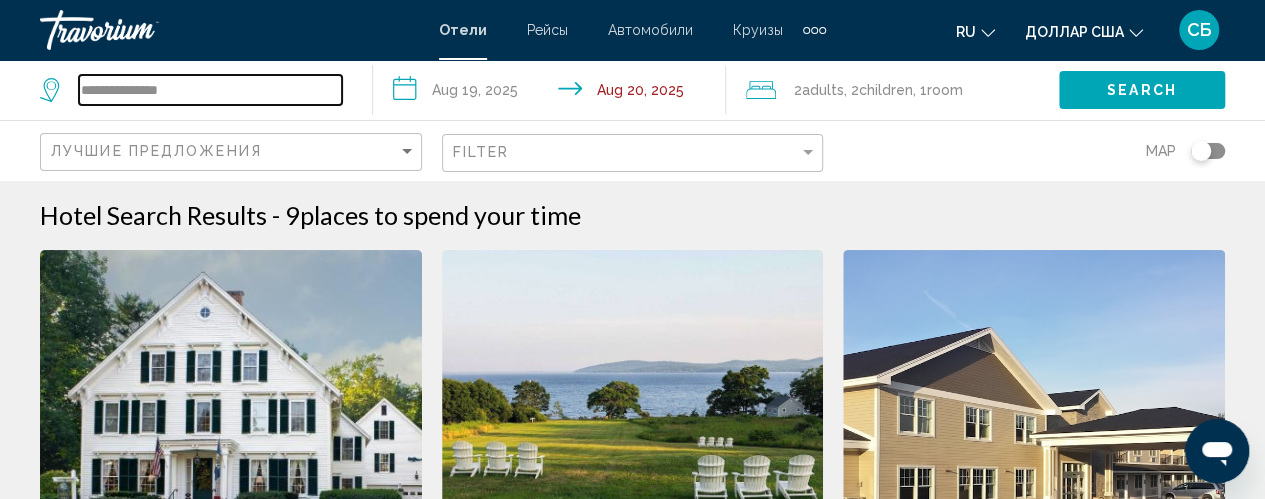 click on "**********" at bounding box center (210, 90) 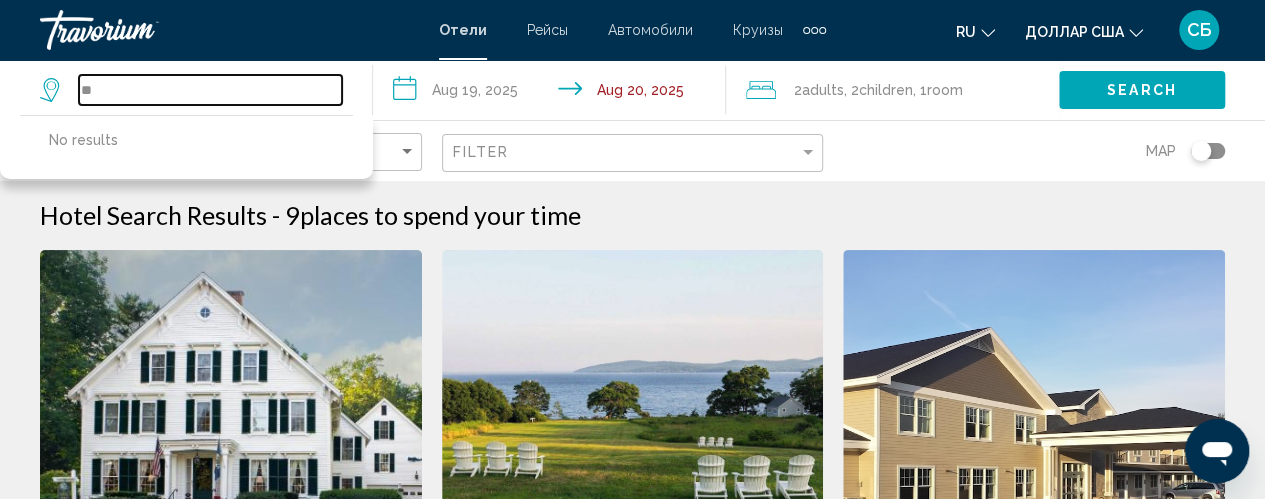type on "*" 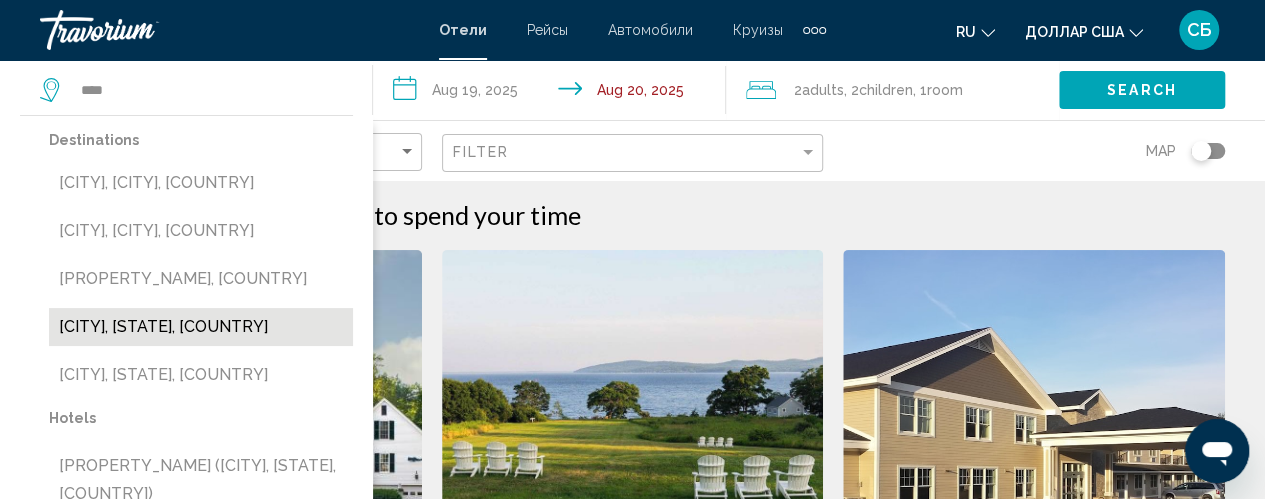 click on "[CITY], [STATE], [COUNTRY]" at bounding box center [201, 327] 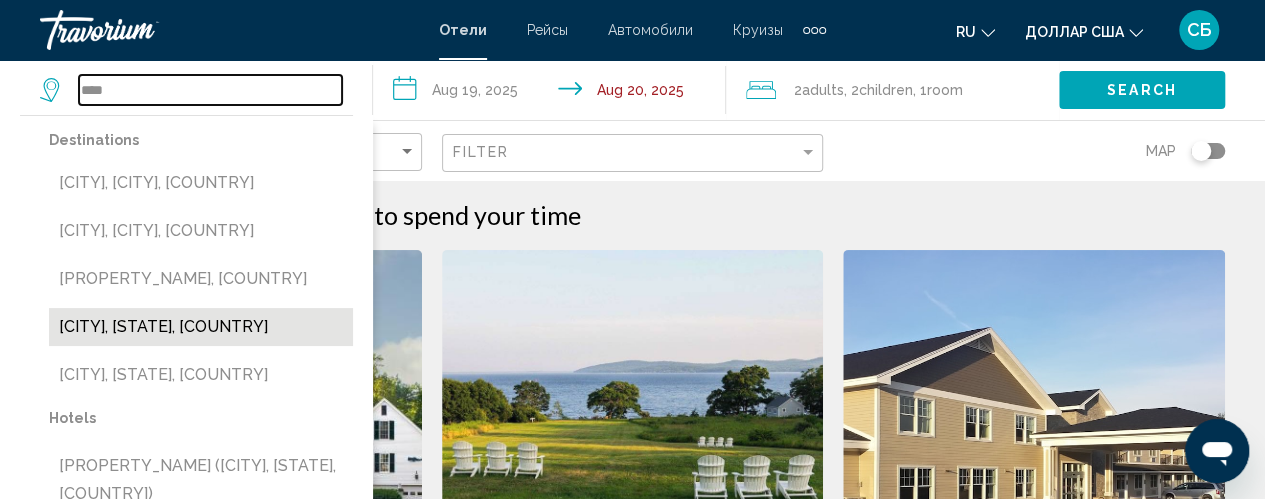 type on "**********" 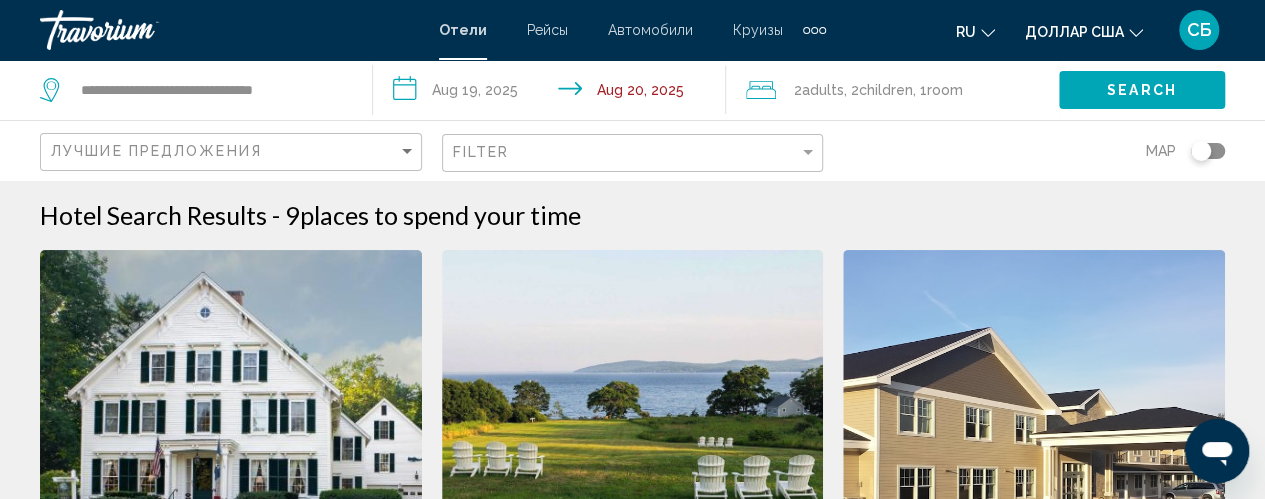 click on "Search" 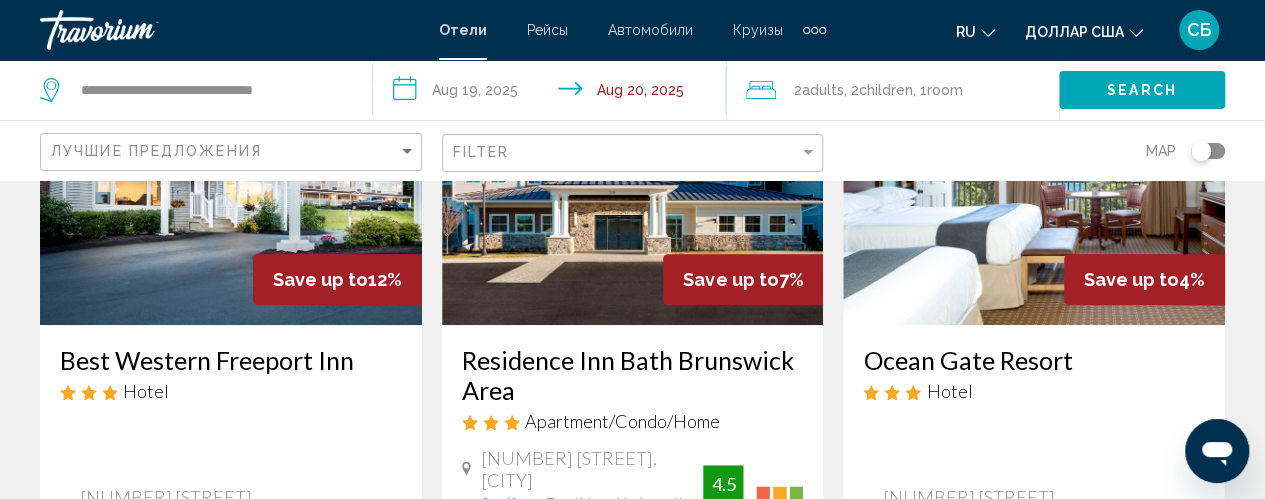 scroll, scrollTop: 246, scrollLeft: 0, axis: vertical 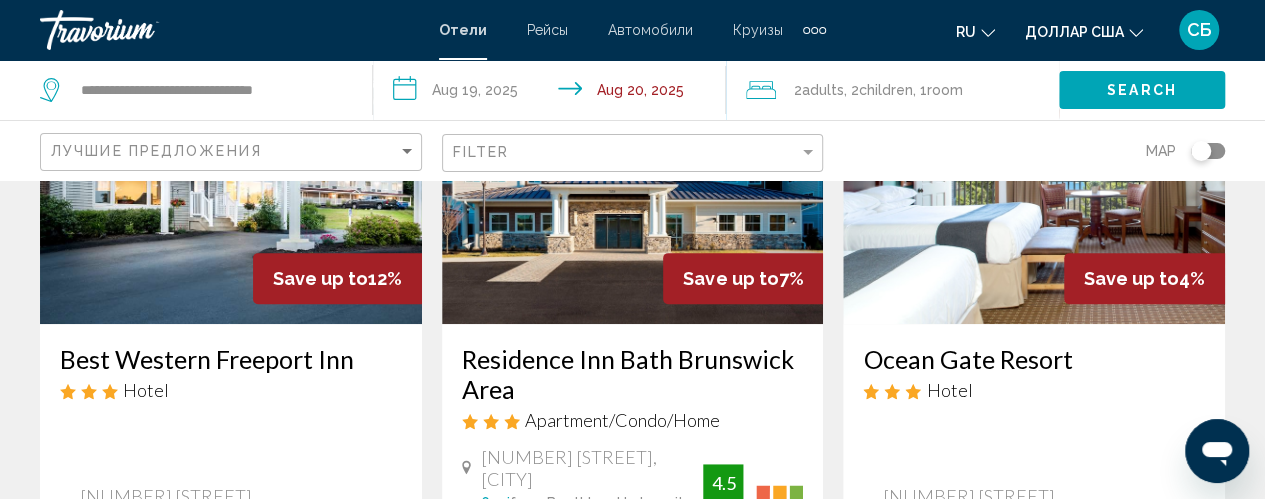 click at bounding box center (1034, 164) 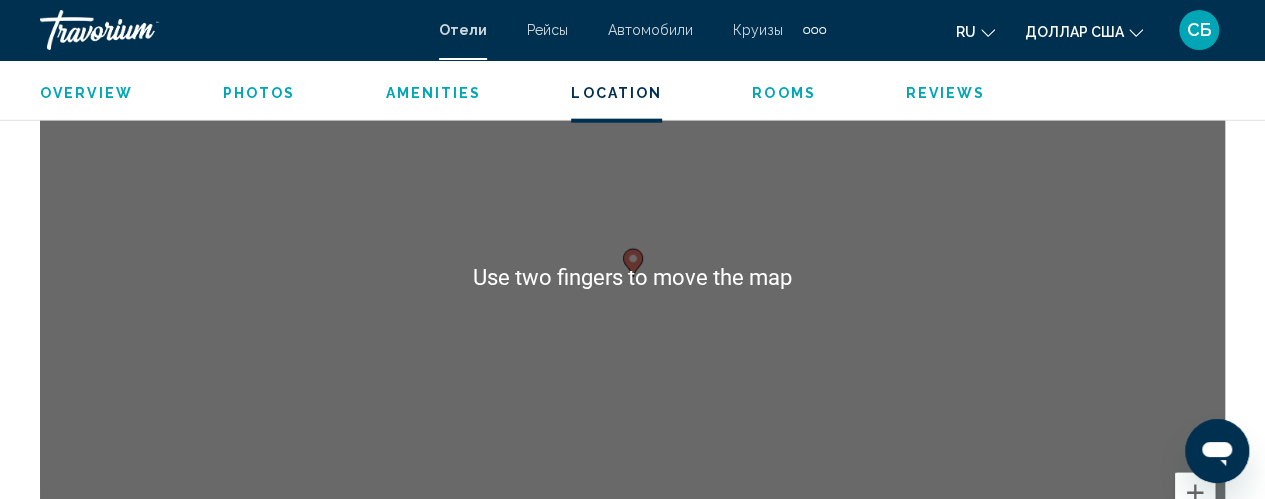 scroll, scrollTop: 2384, scrollLeft: 0, axis: vertical 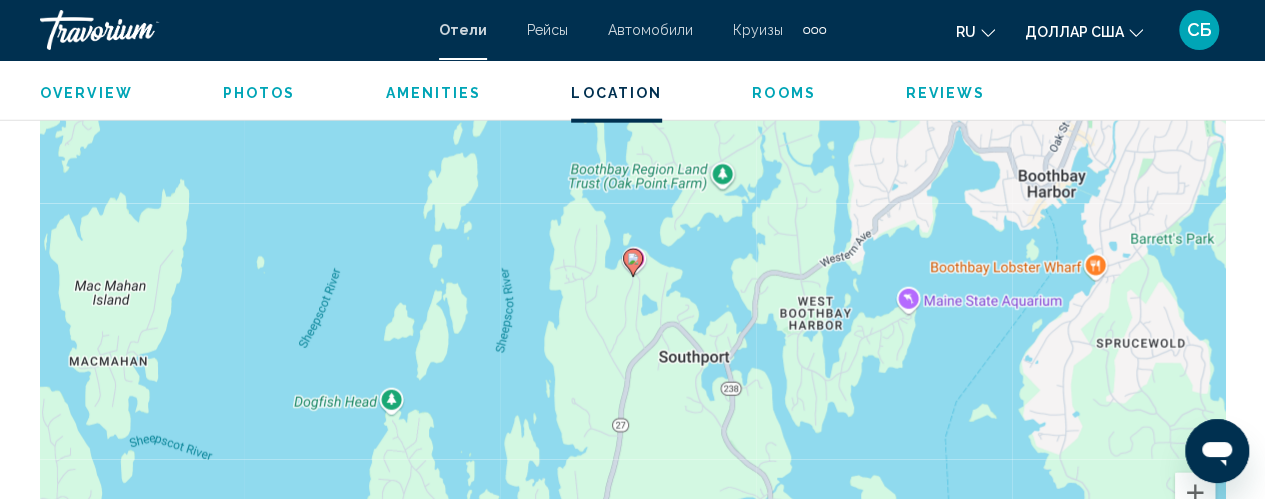 click on "To activate drag with keyboard, press Alt + Enter. Once in keyboard drag state, use the arrow keys to move the marker. To complete the drag, press the Enter key. To cancel, press Escape." at bounding box center [632, 278] 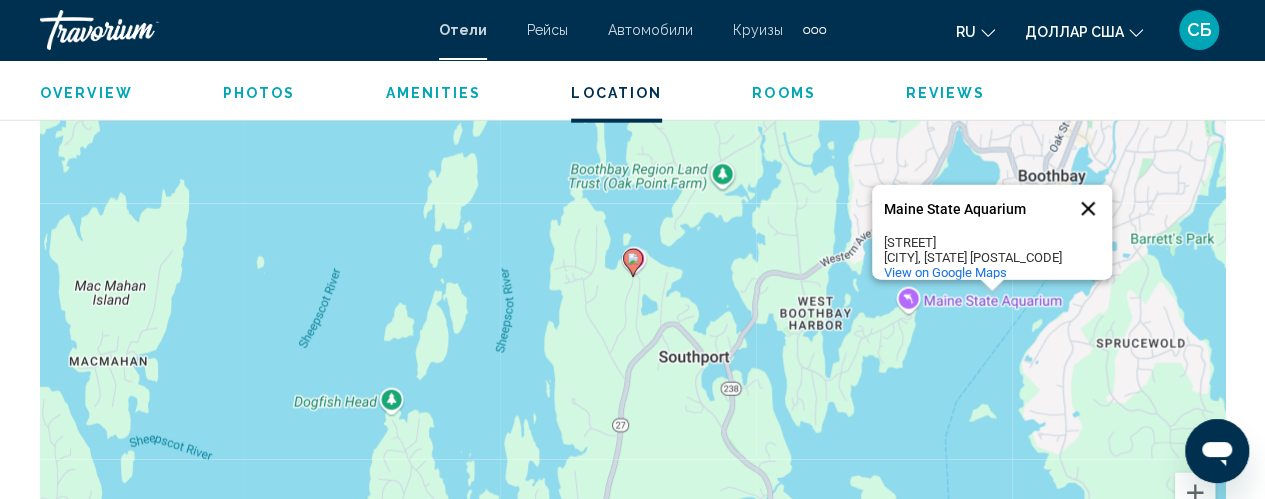 click at bounding box center [1088, 209] 